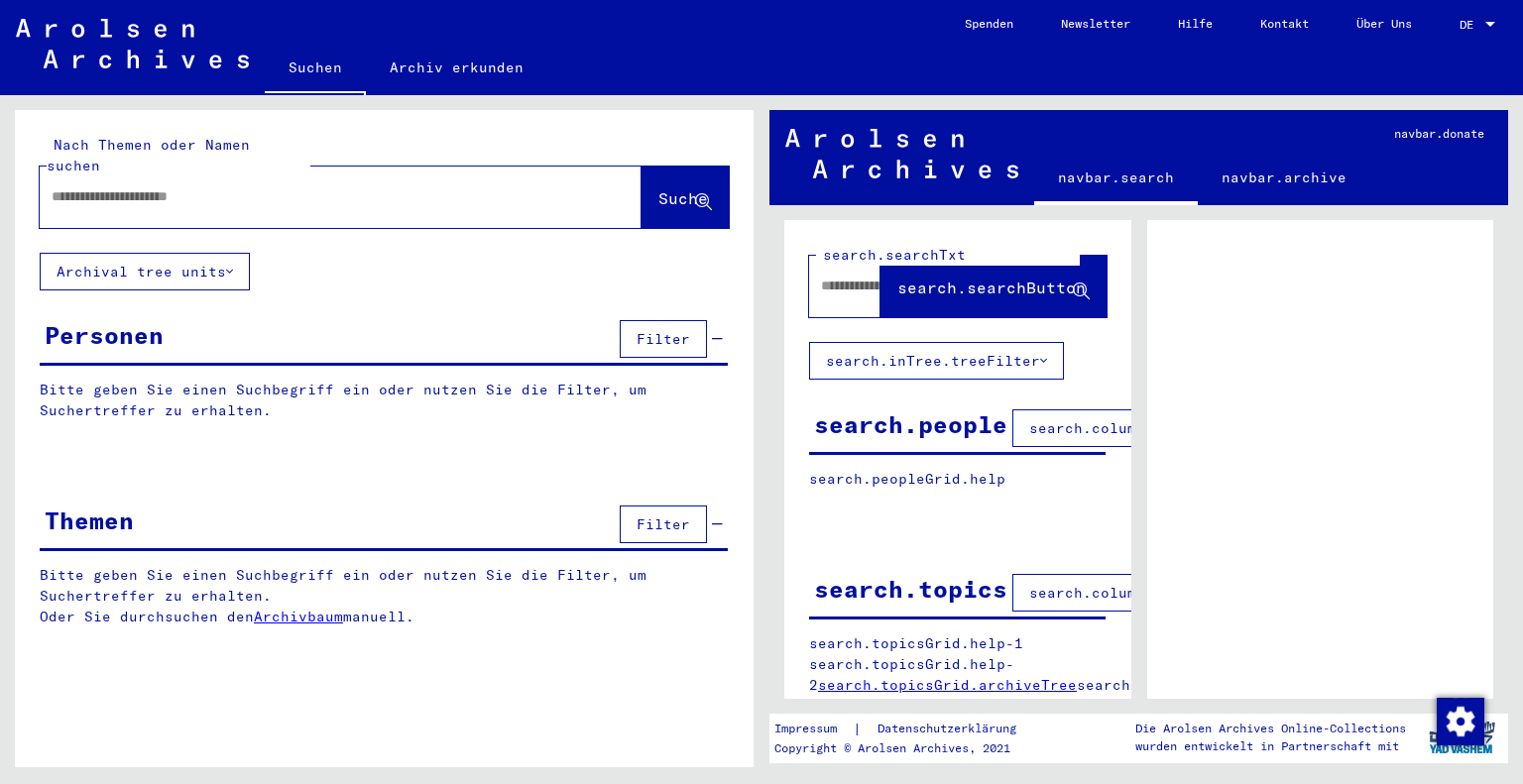 scroll, scrollTop: 0, scrollLeft: 0, axis: both 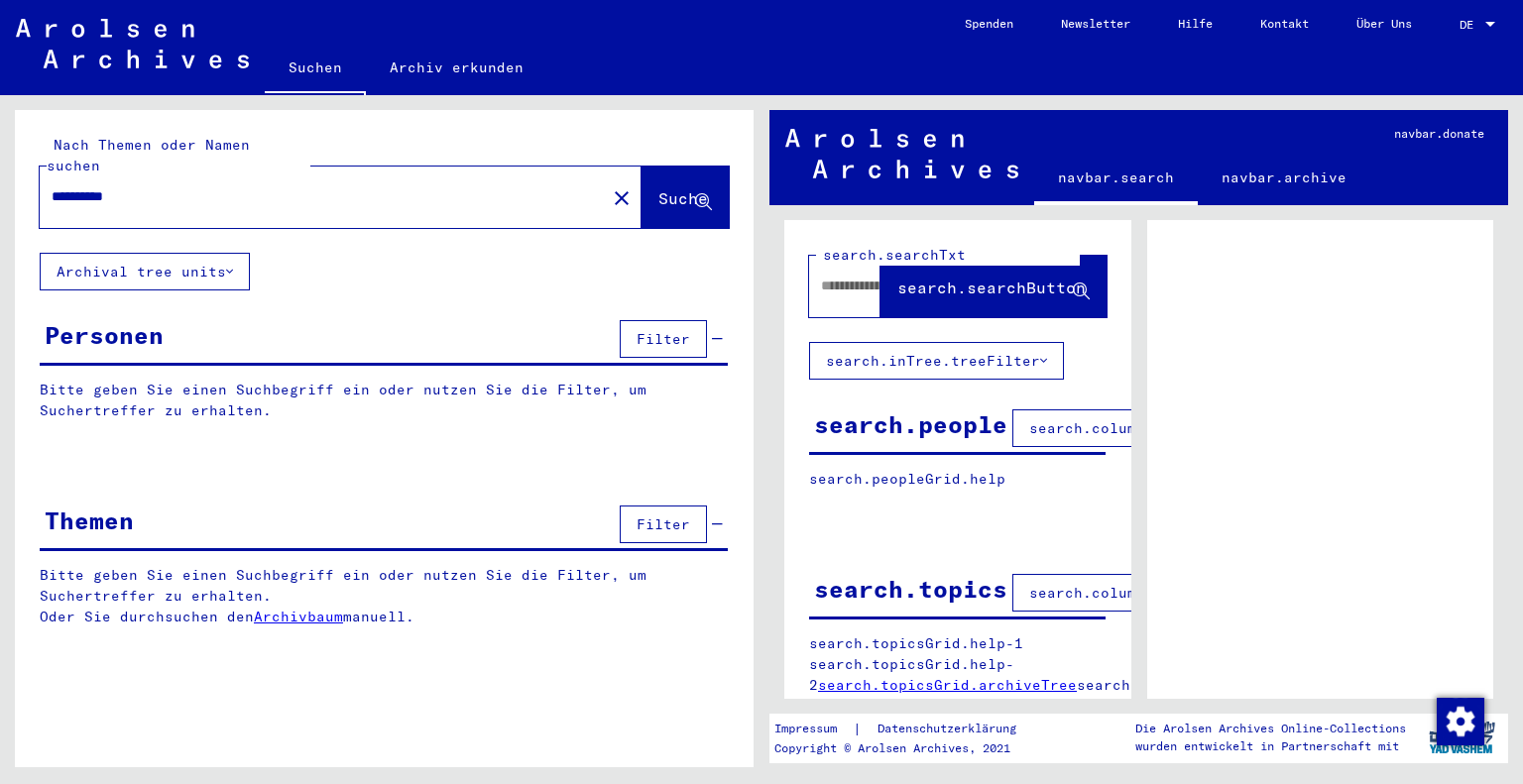 type on "**********" 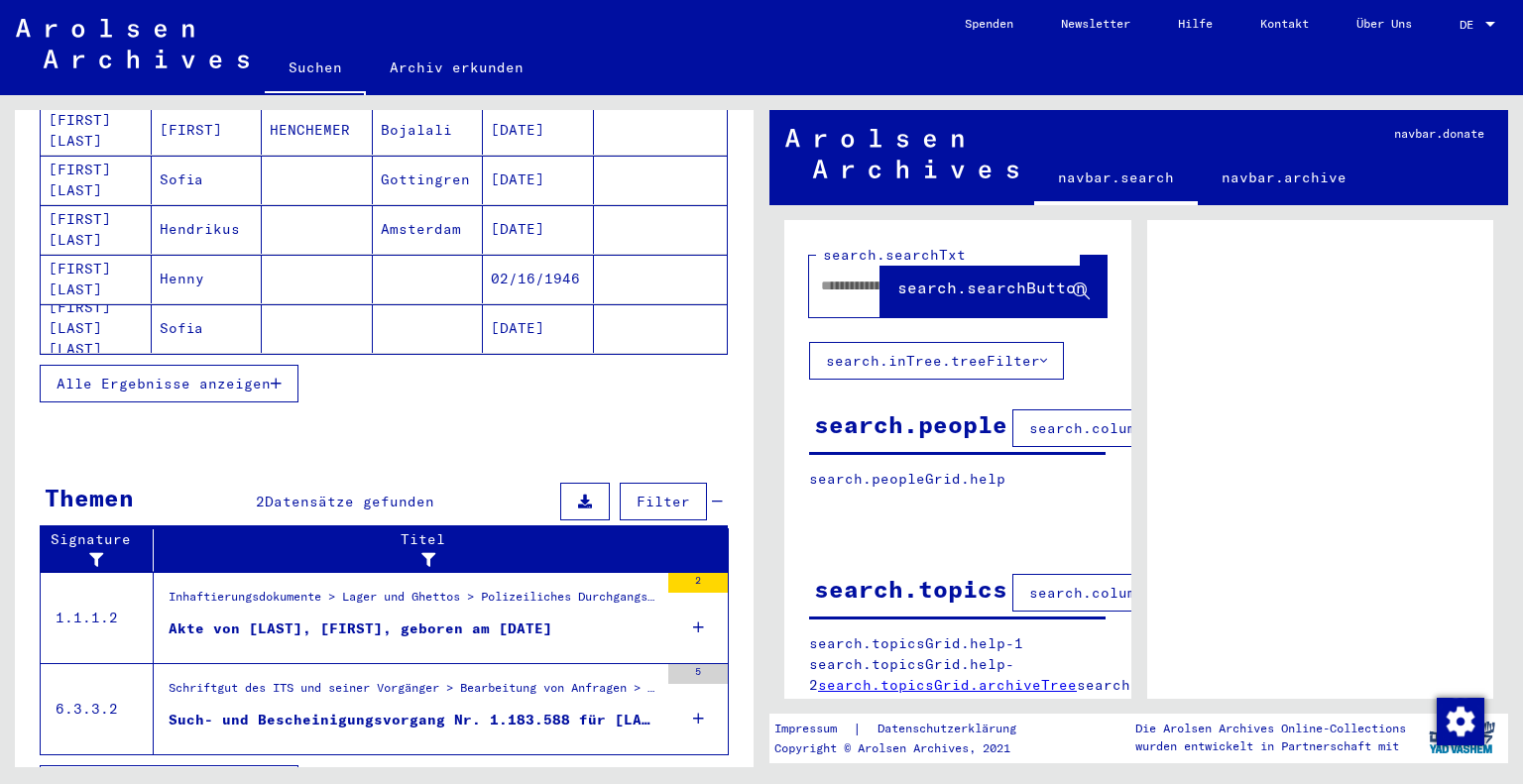 scroll, scrollTop: 334, scrollLeft: 0, axis: vertical 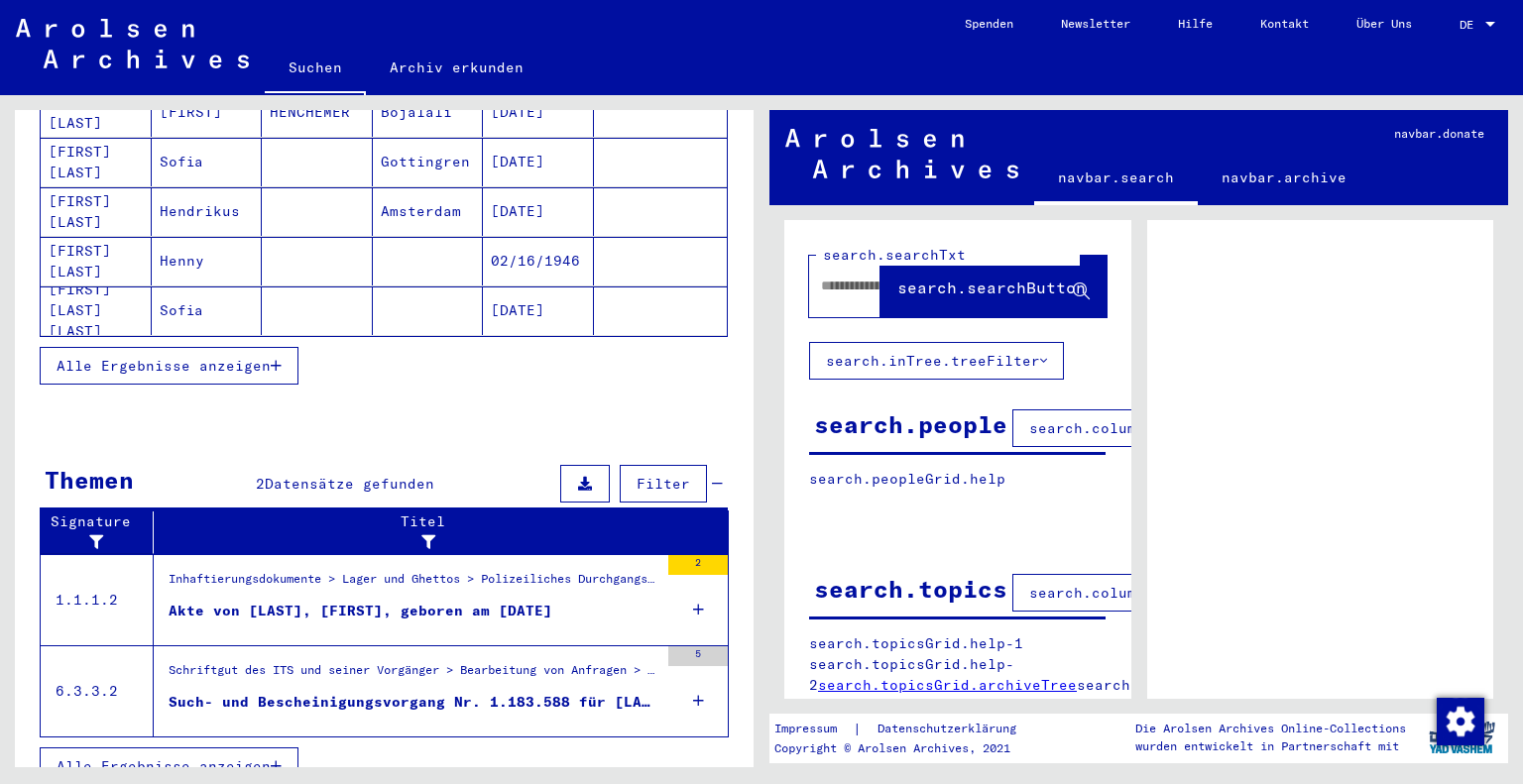 click on "Akte von [LAST], [FIRST], geboren am [DATE]" at bounding box center (360, 611) 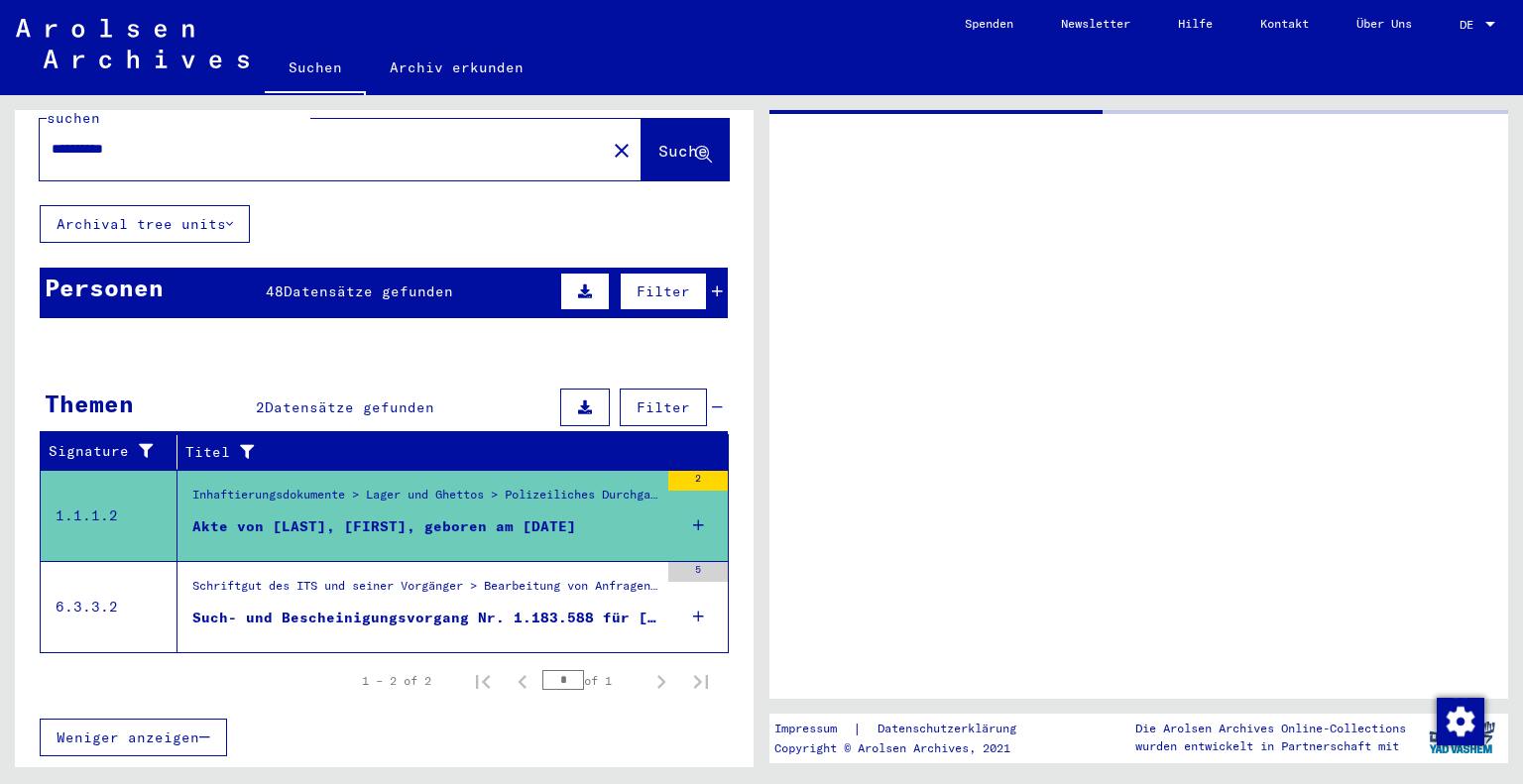 scroll, scrollTop: 22, scrollLeft: 0, axis: vertical 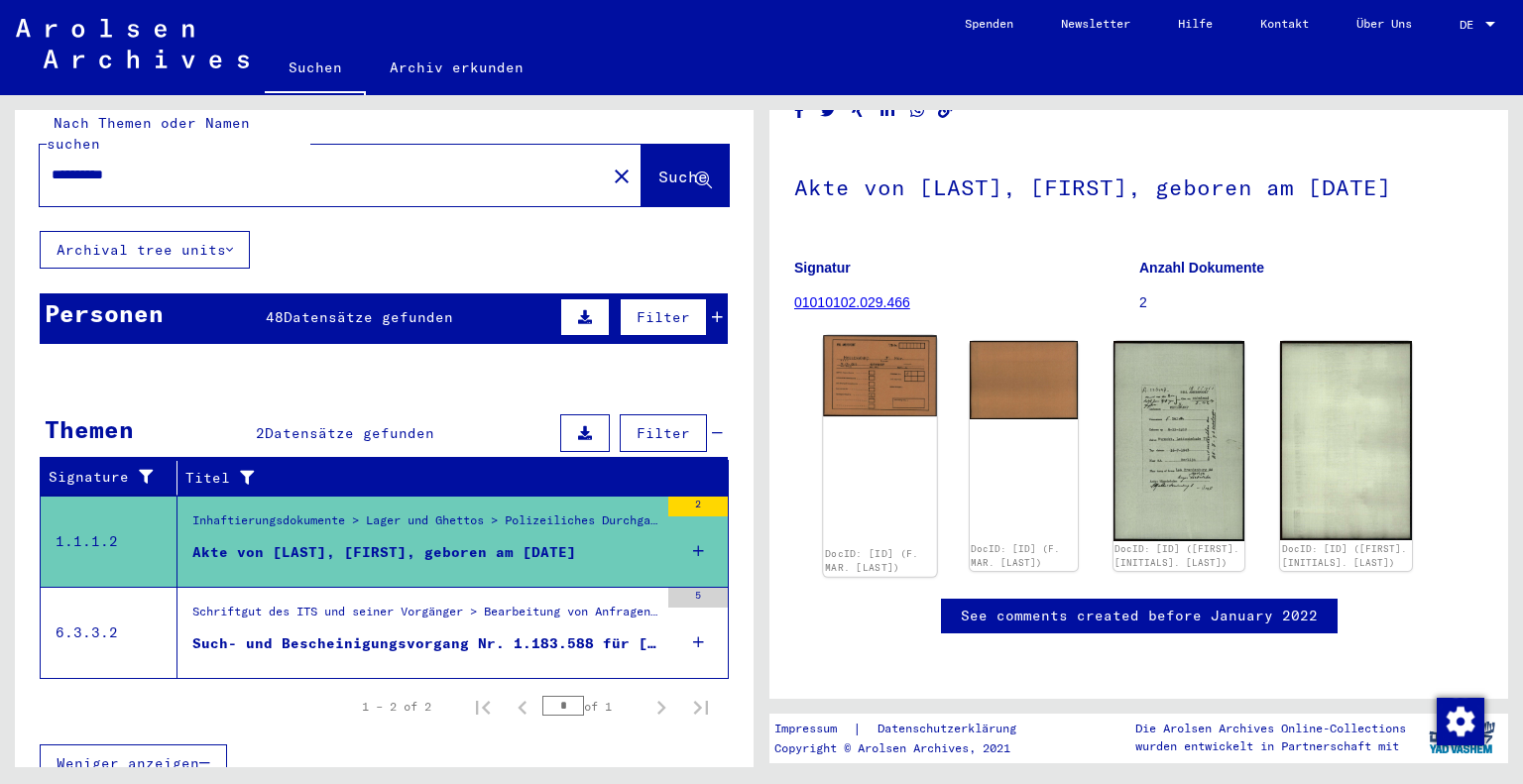 click 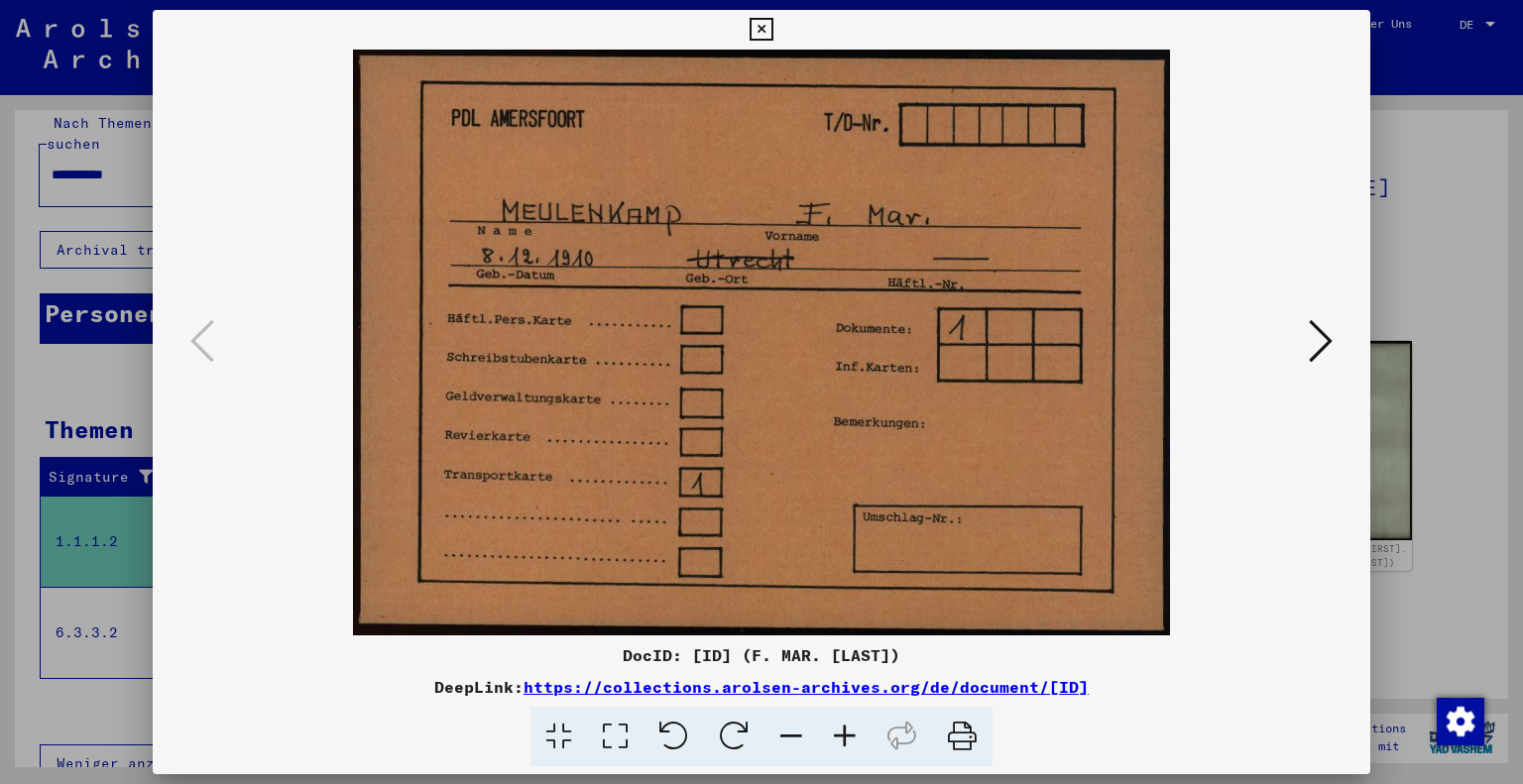 click at bounding box center (1321, 341) 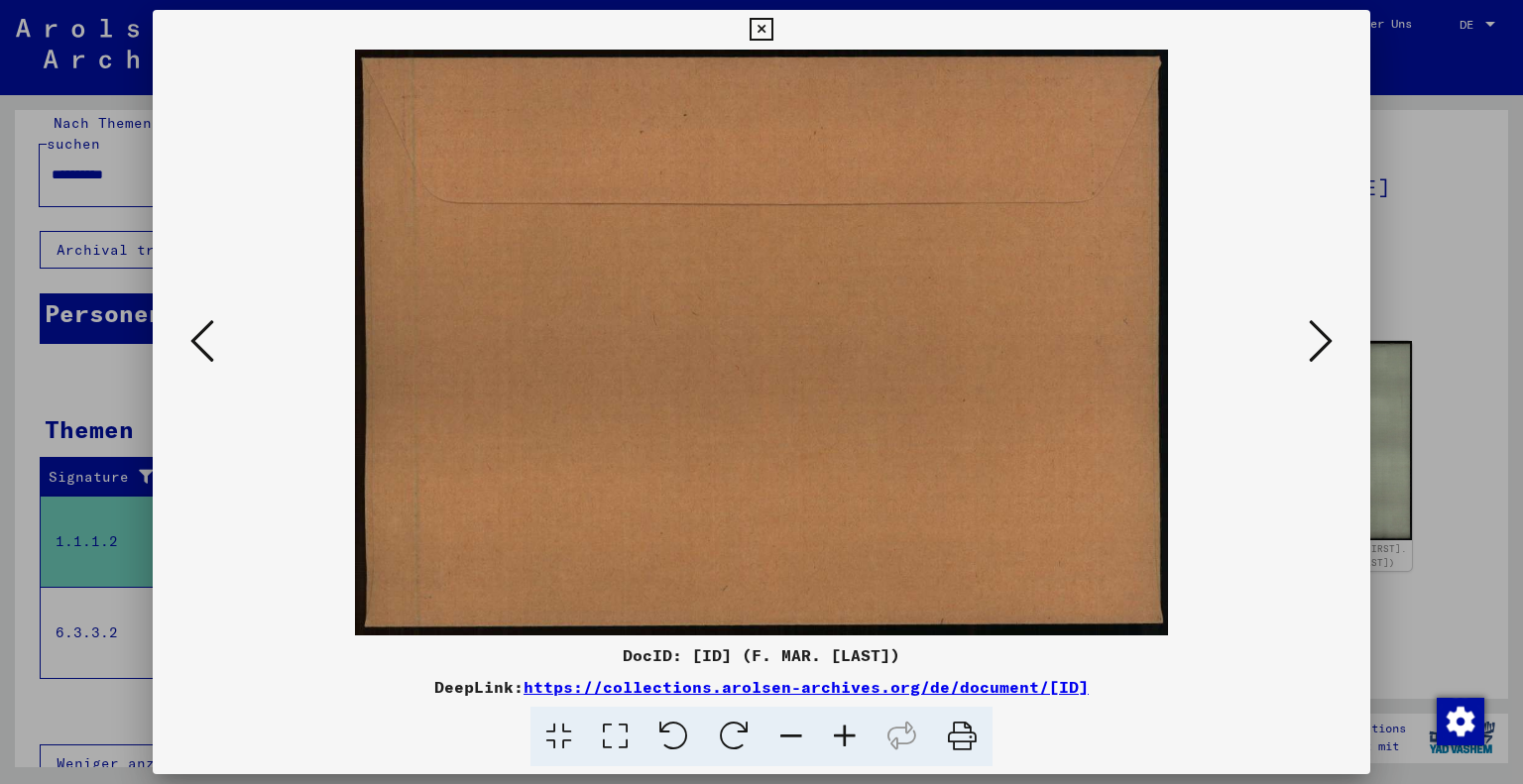 click at bounding box center [1321, 341] 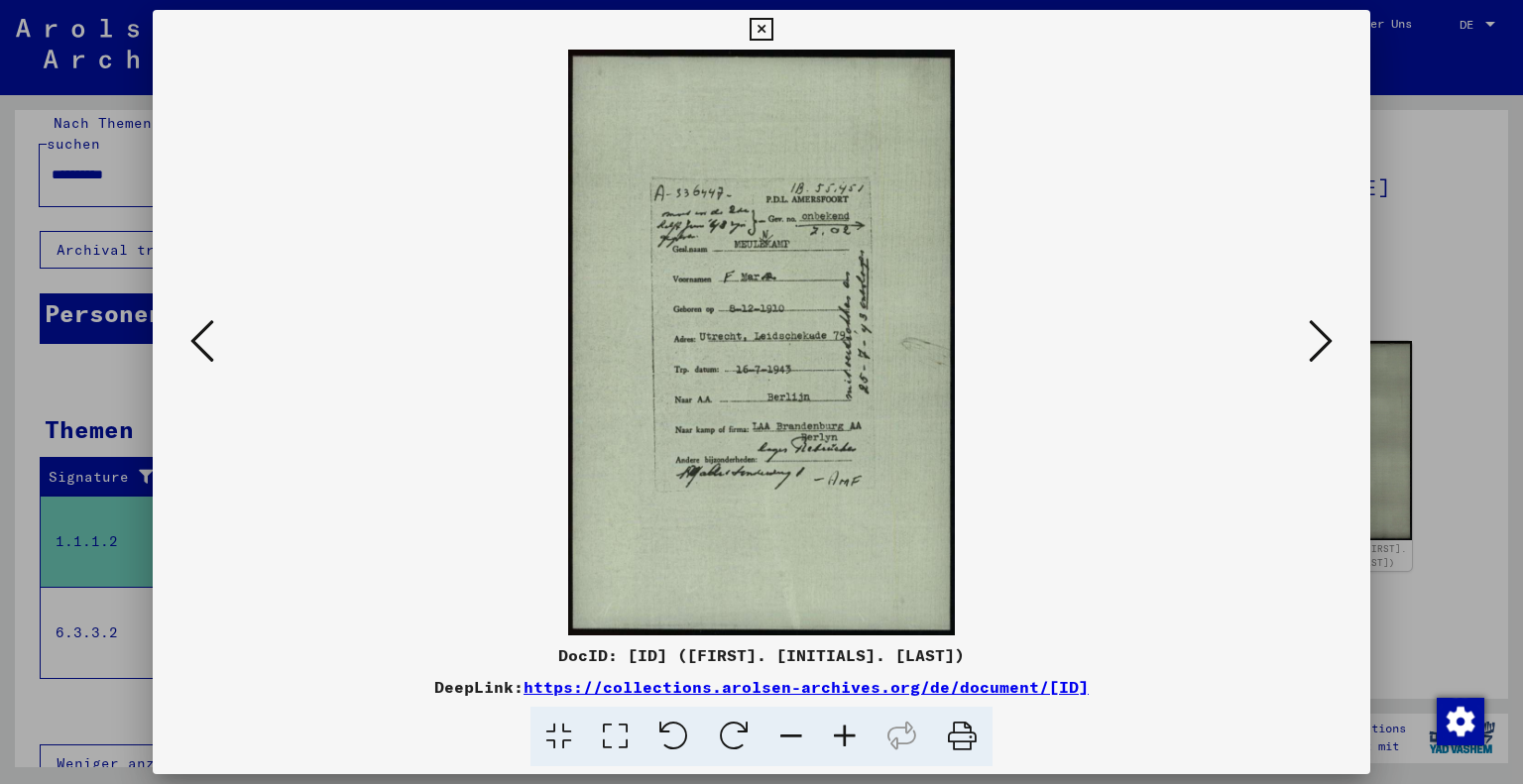 click at bounding box center (845, 736) 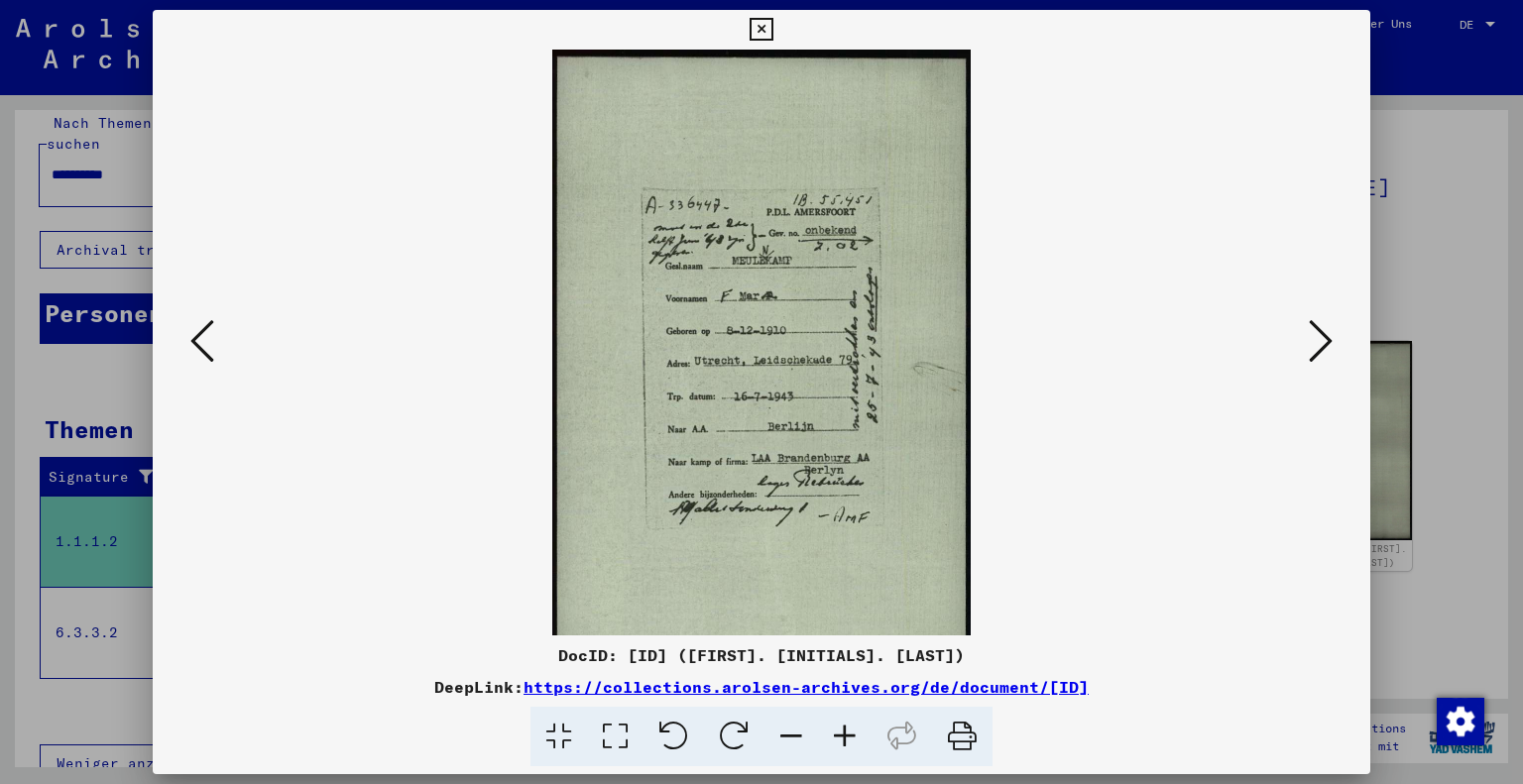 click at bounding box center (845, 736) 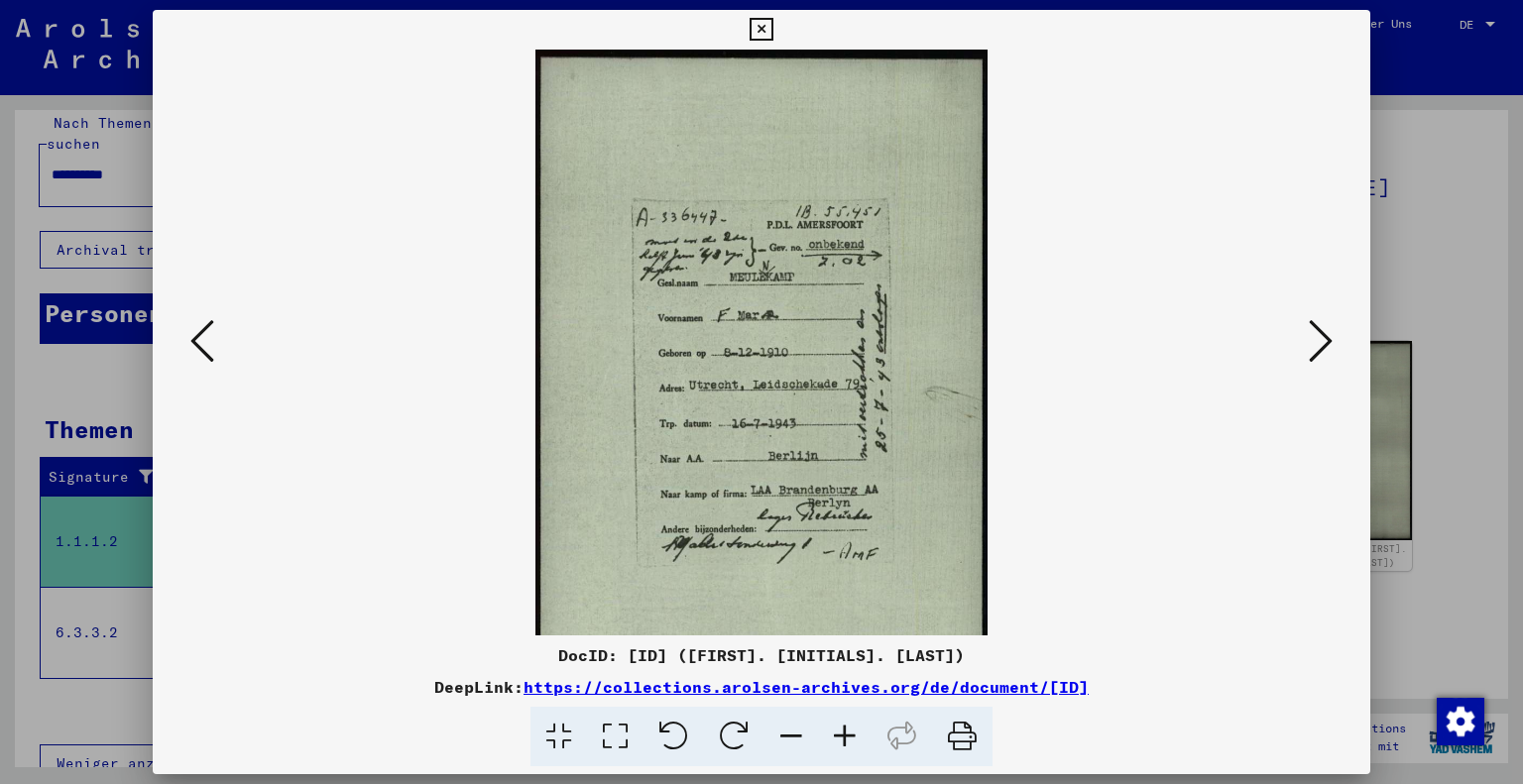 click at bounding box center (845, 736) 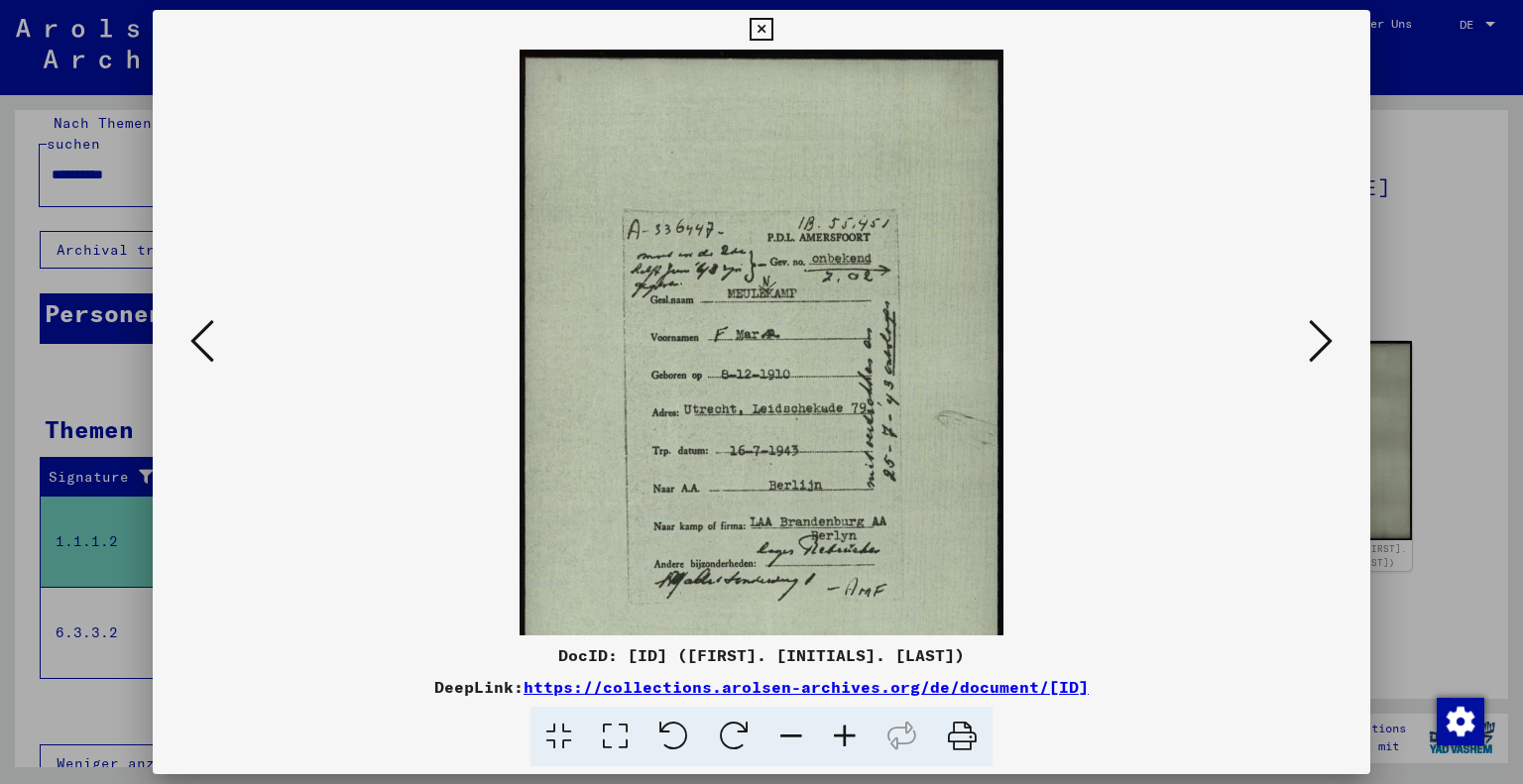 click at bounding box center [845, 736] 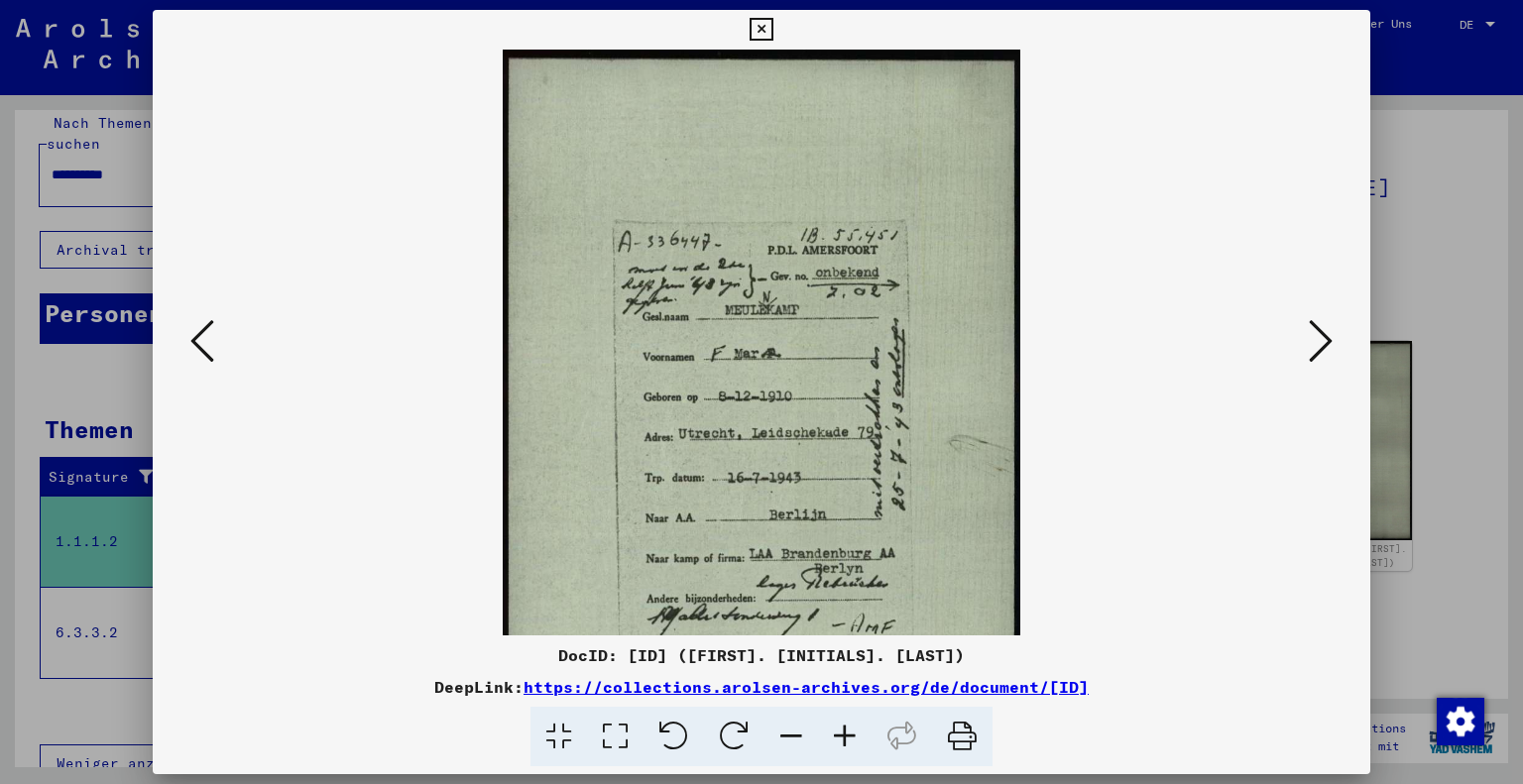 click at bounding box center [845, 736] 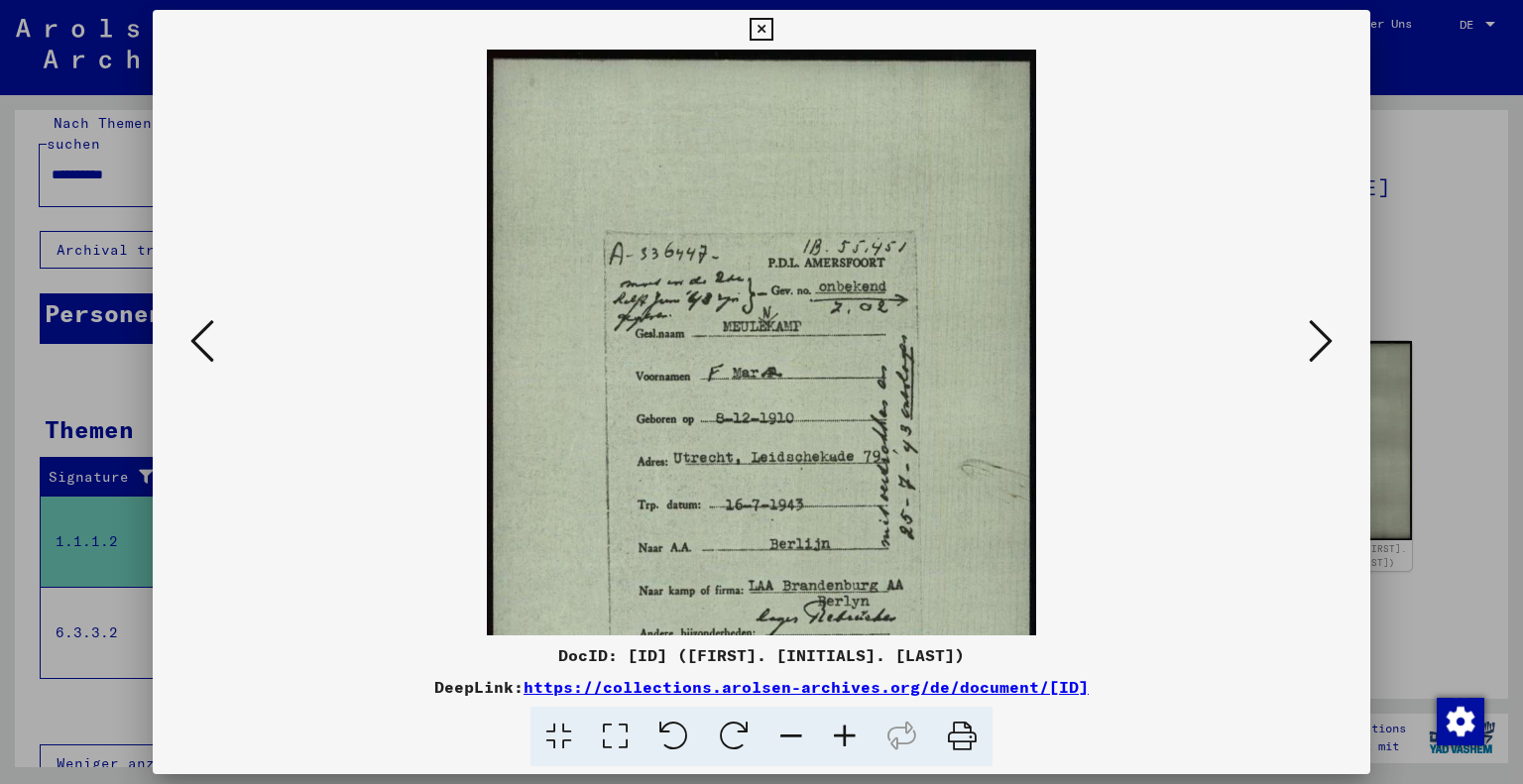 click at bounding box center (845, 736) 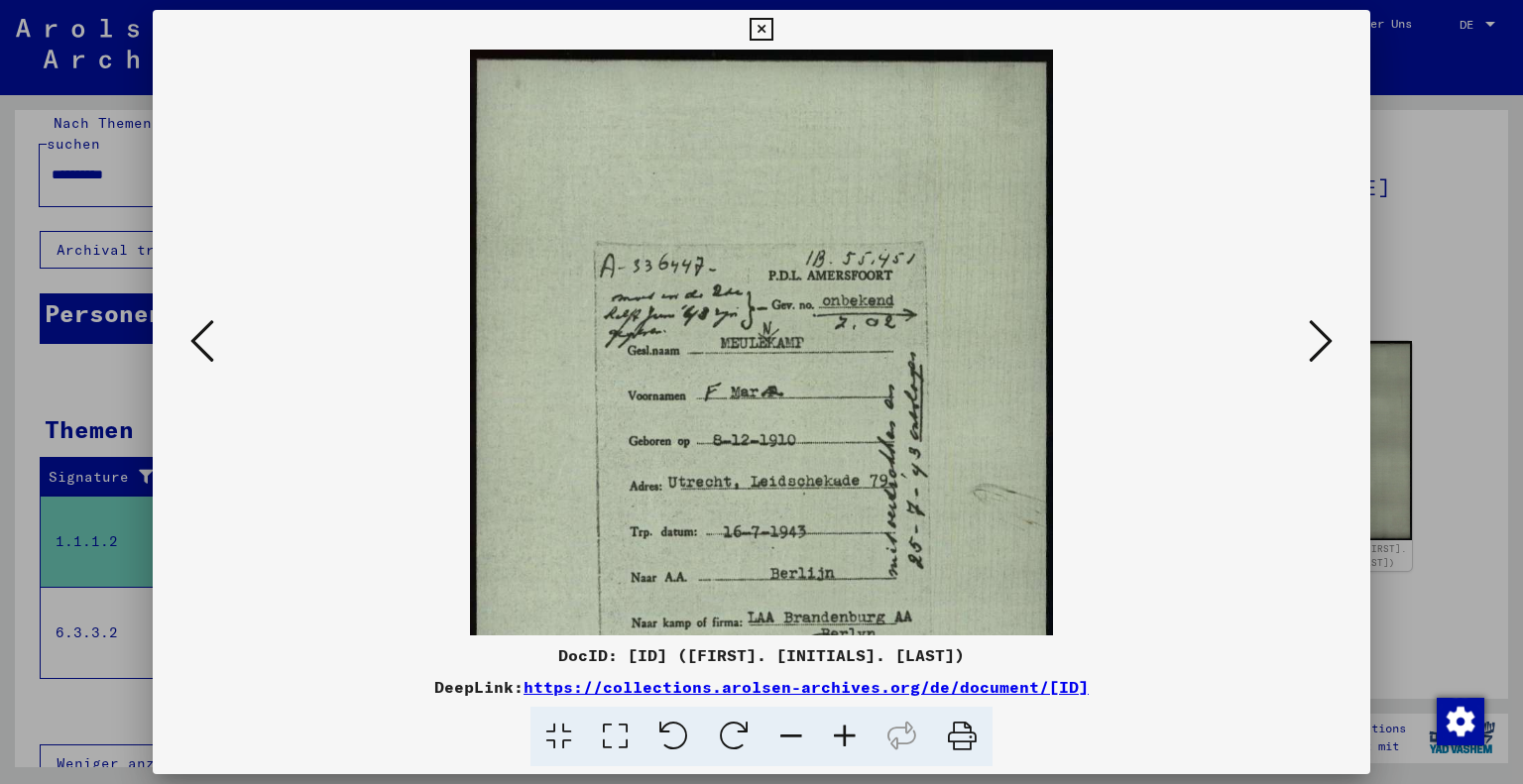 click at bounding box center [845, 736] 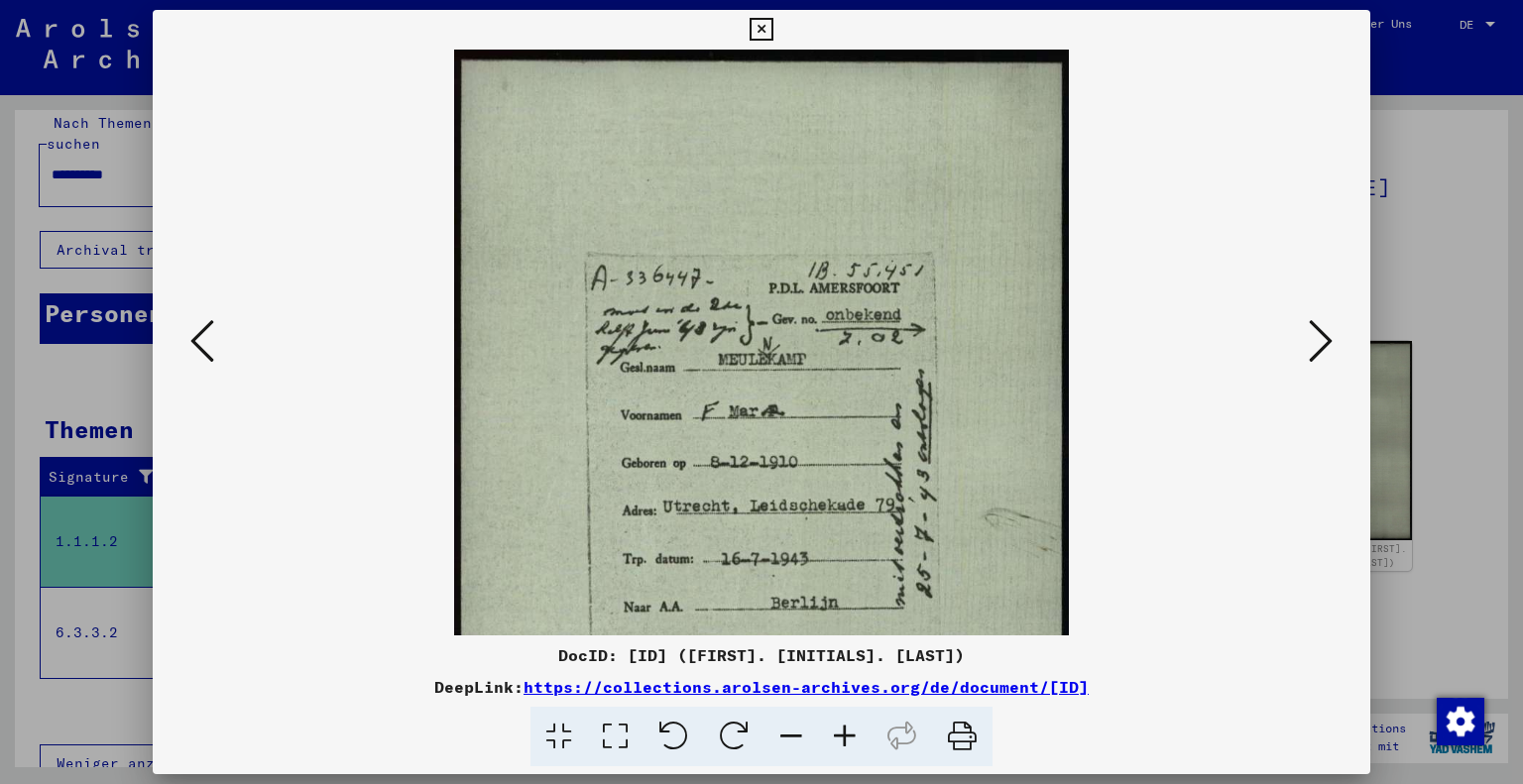 click at bounding box center (845, 736) 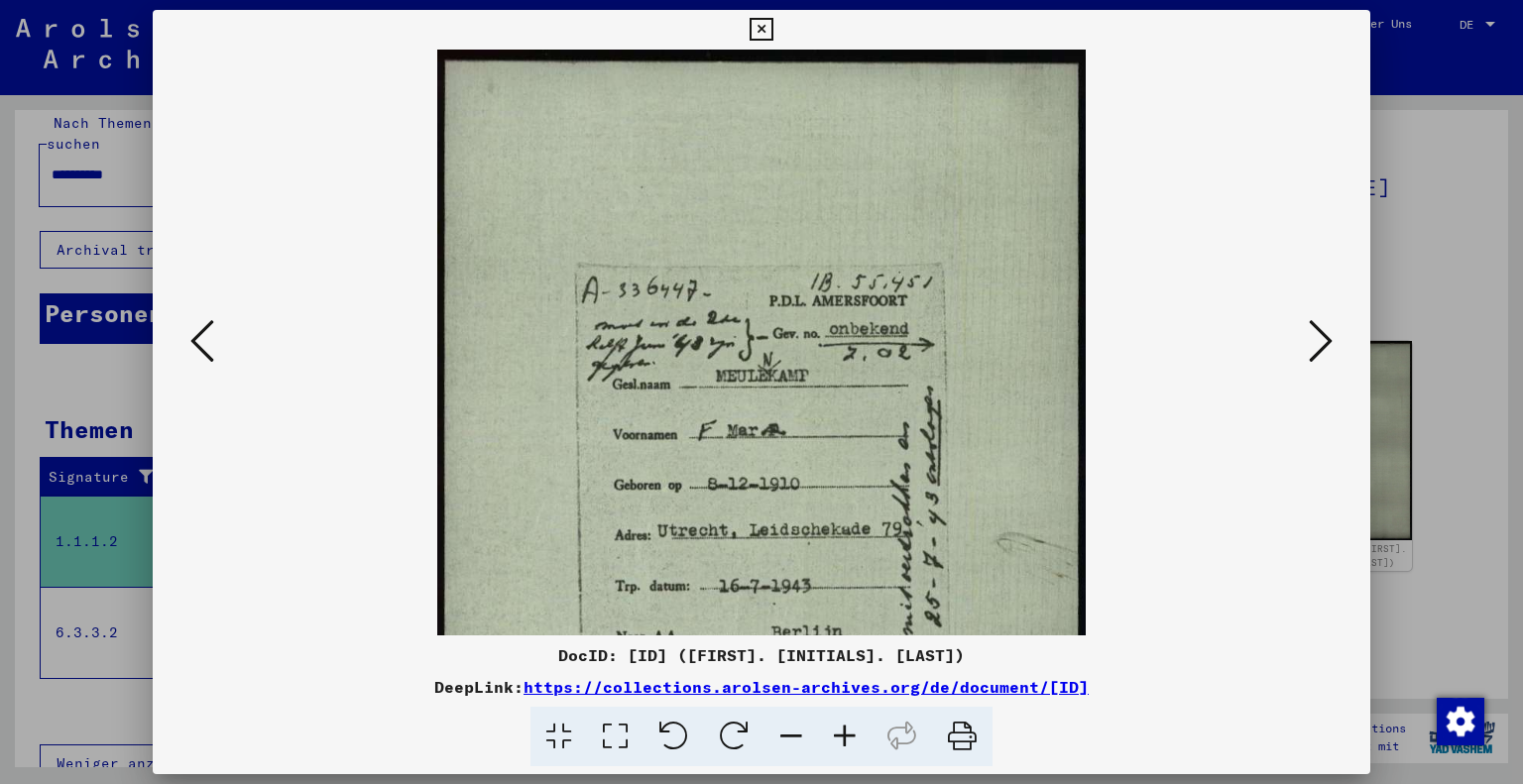 click at bounding box center (845, 736) 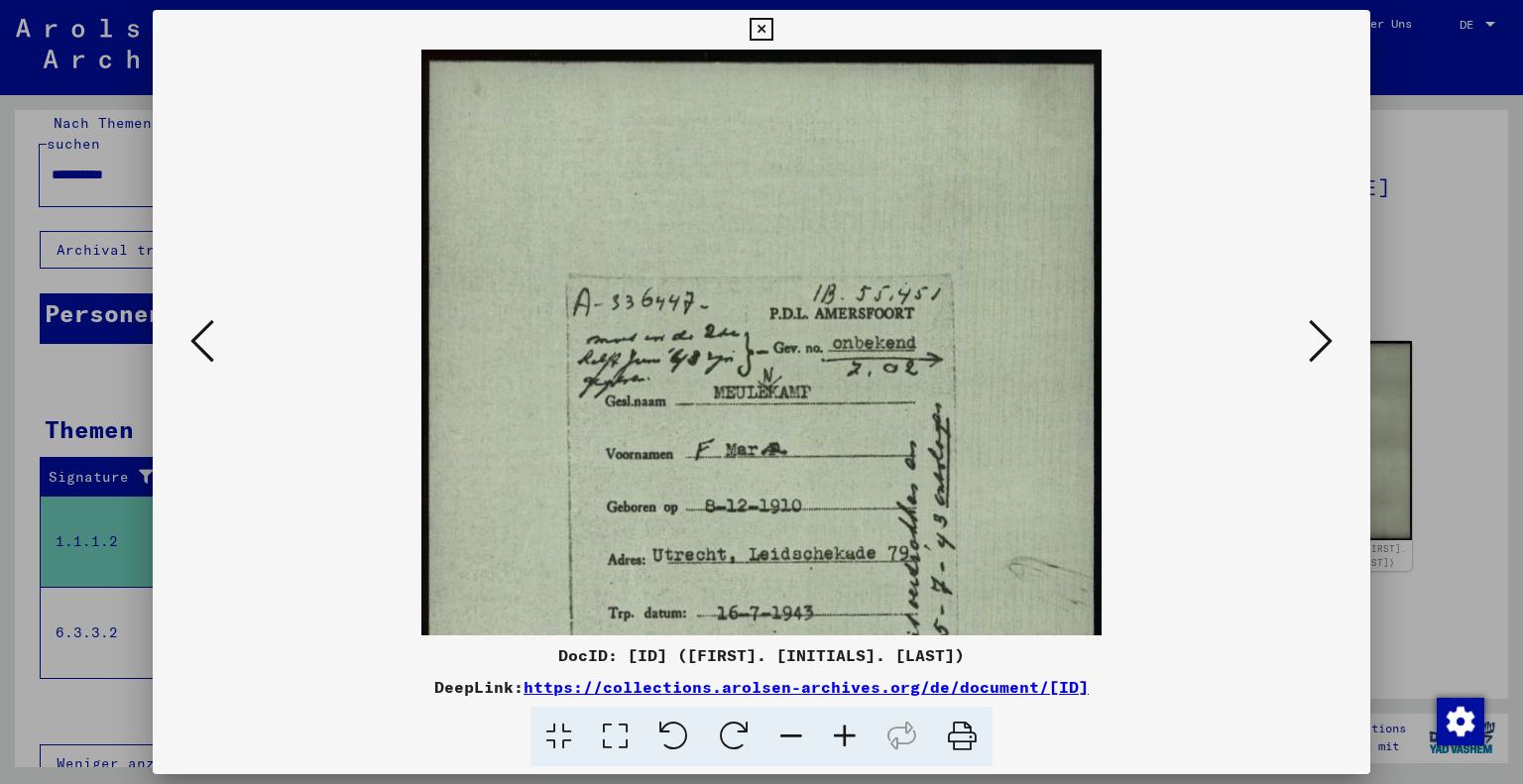 click at bounding box center [791, 736] 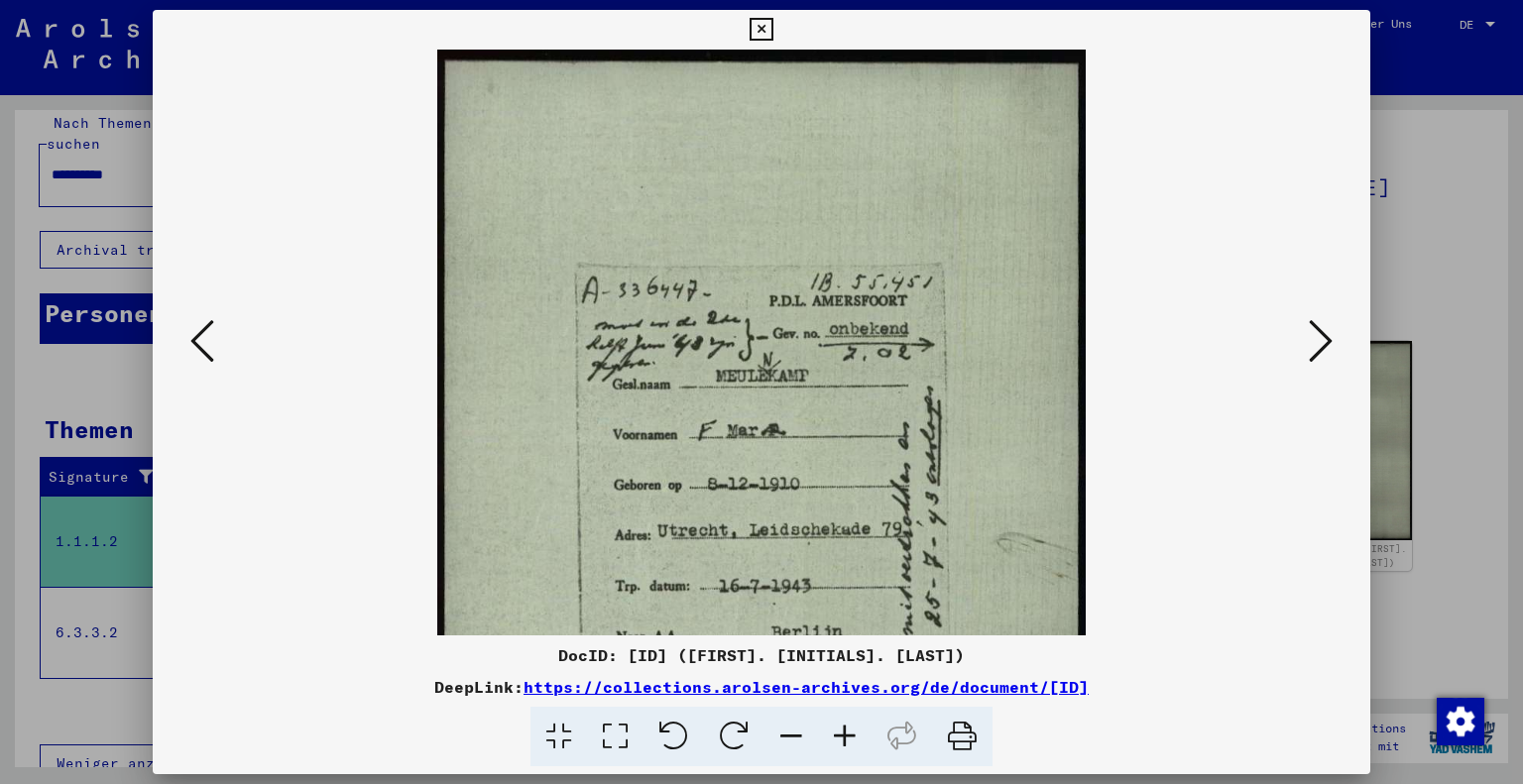 click at bounding box center (791, 736) 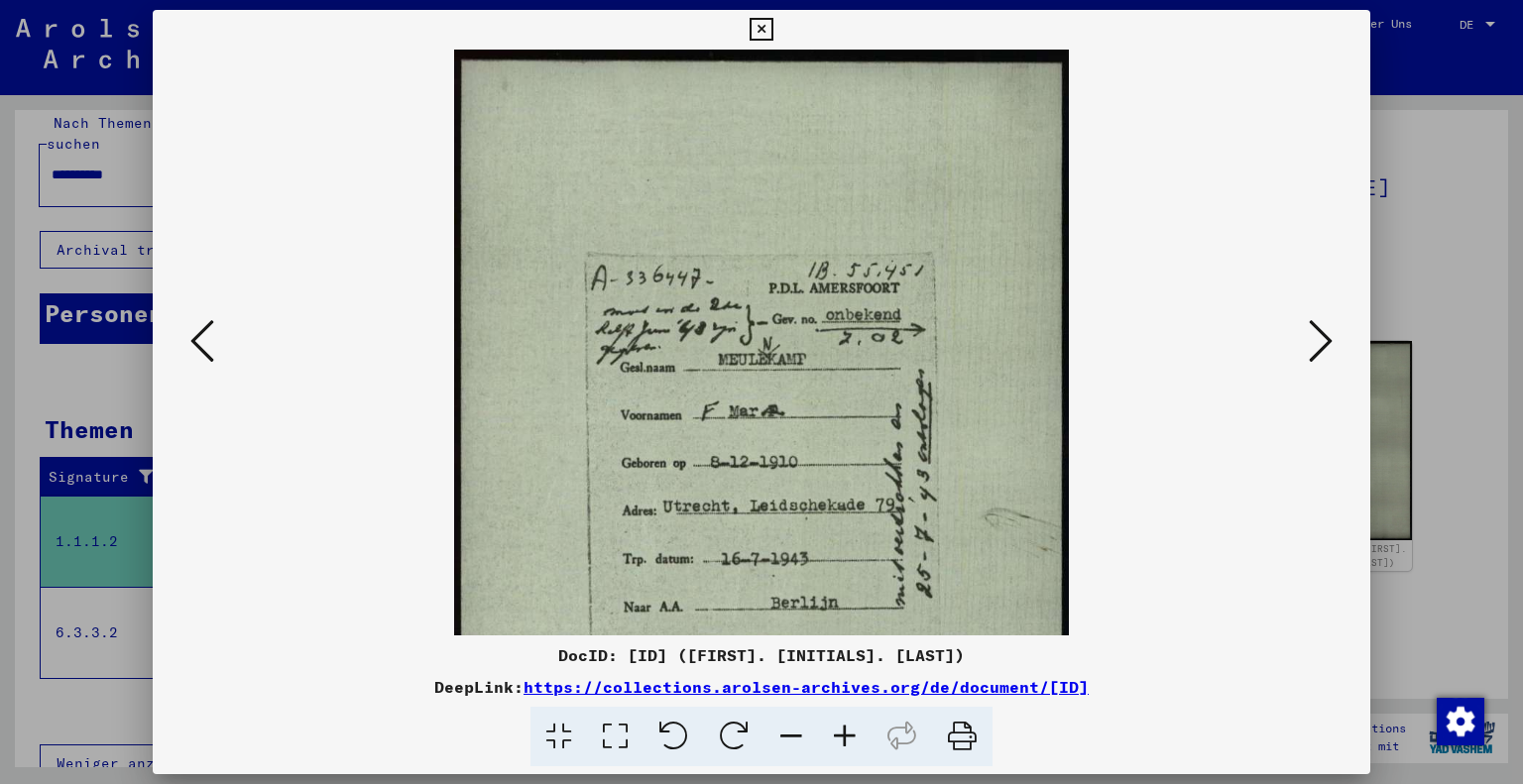 click at bounding box center [791, 736] 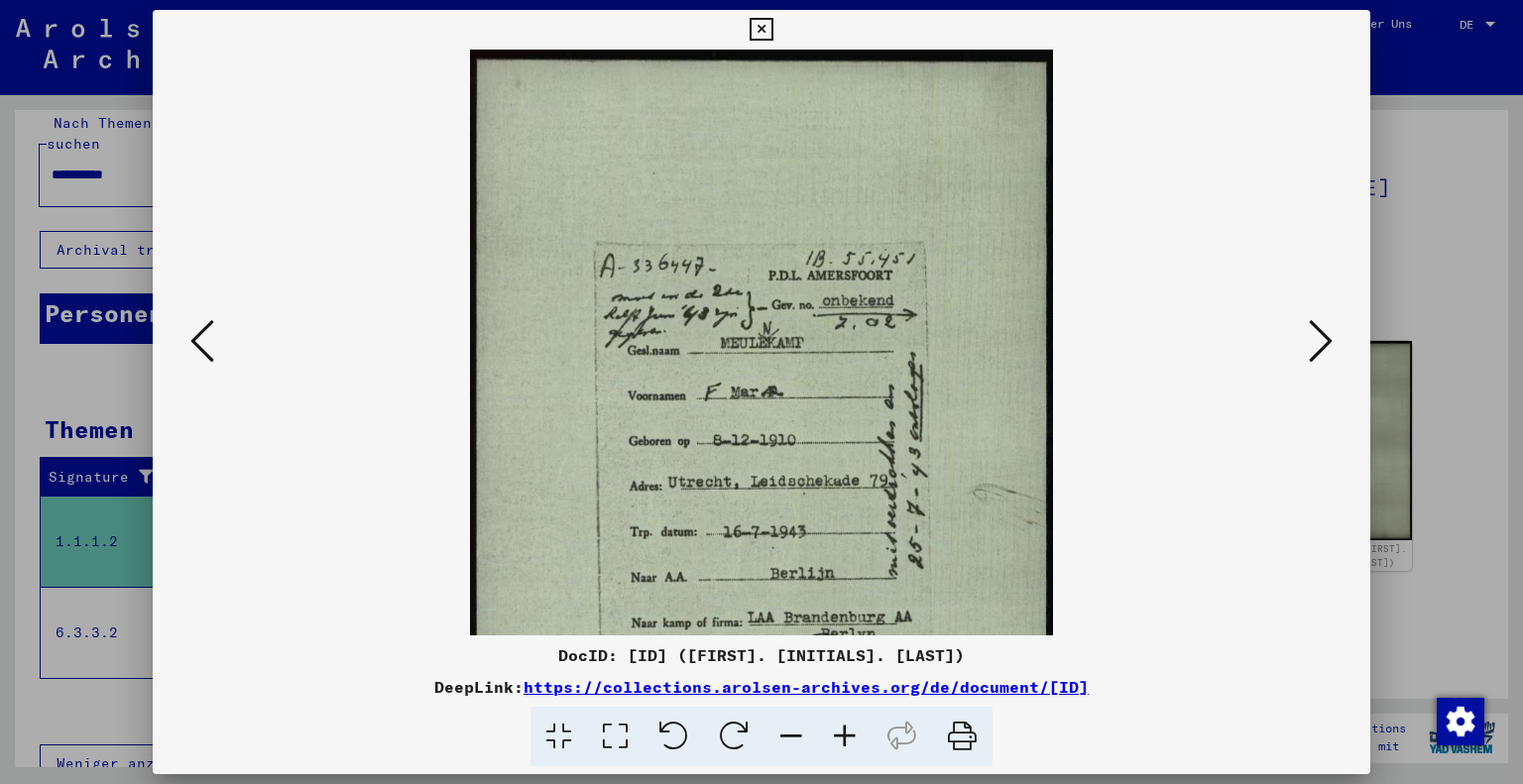 click at bounding box center [791, 736] 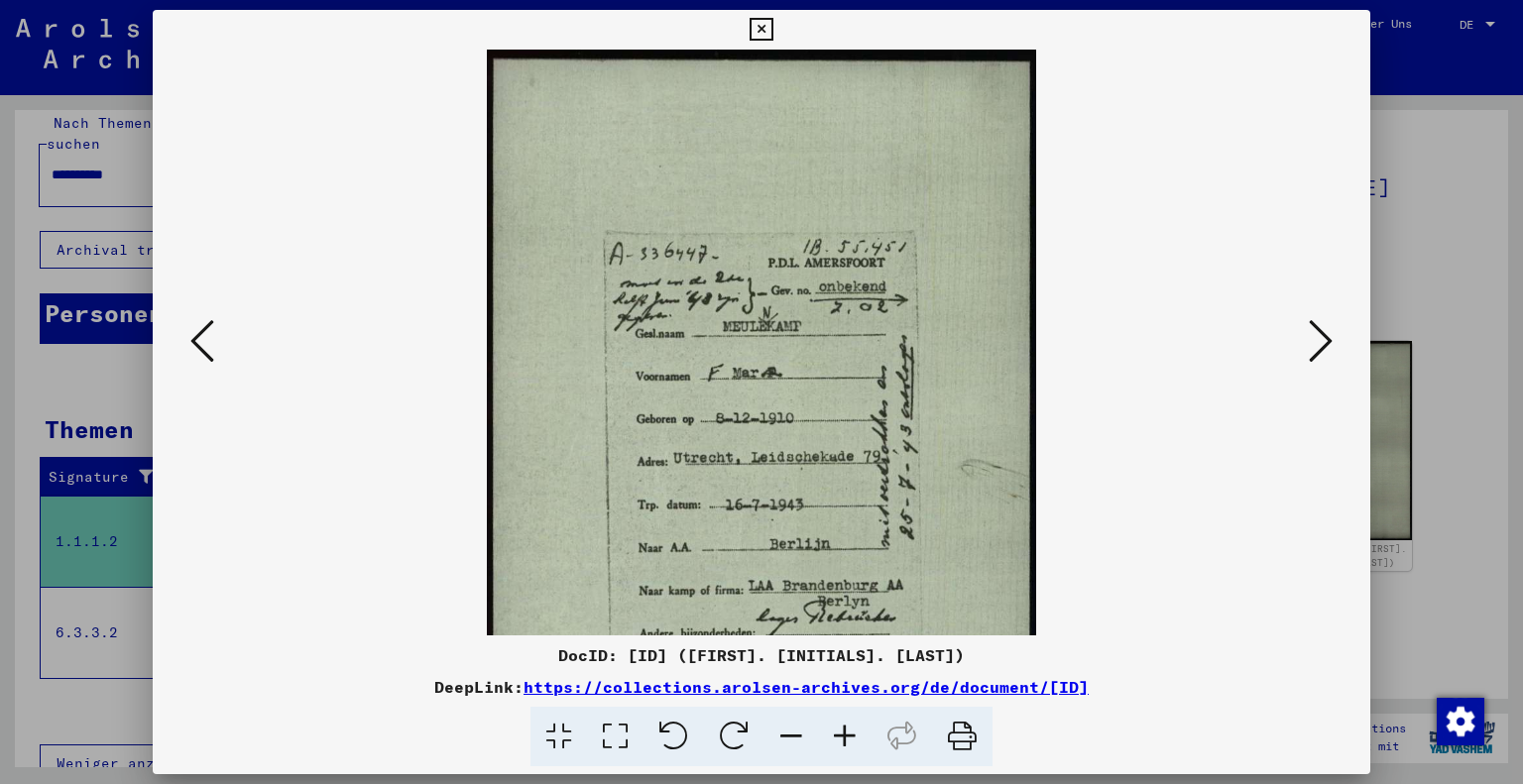click at bounding box center [791, 736] 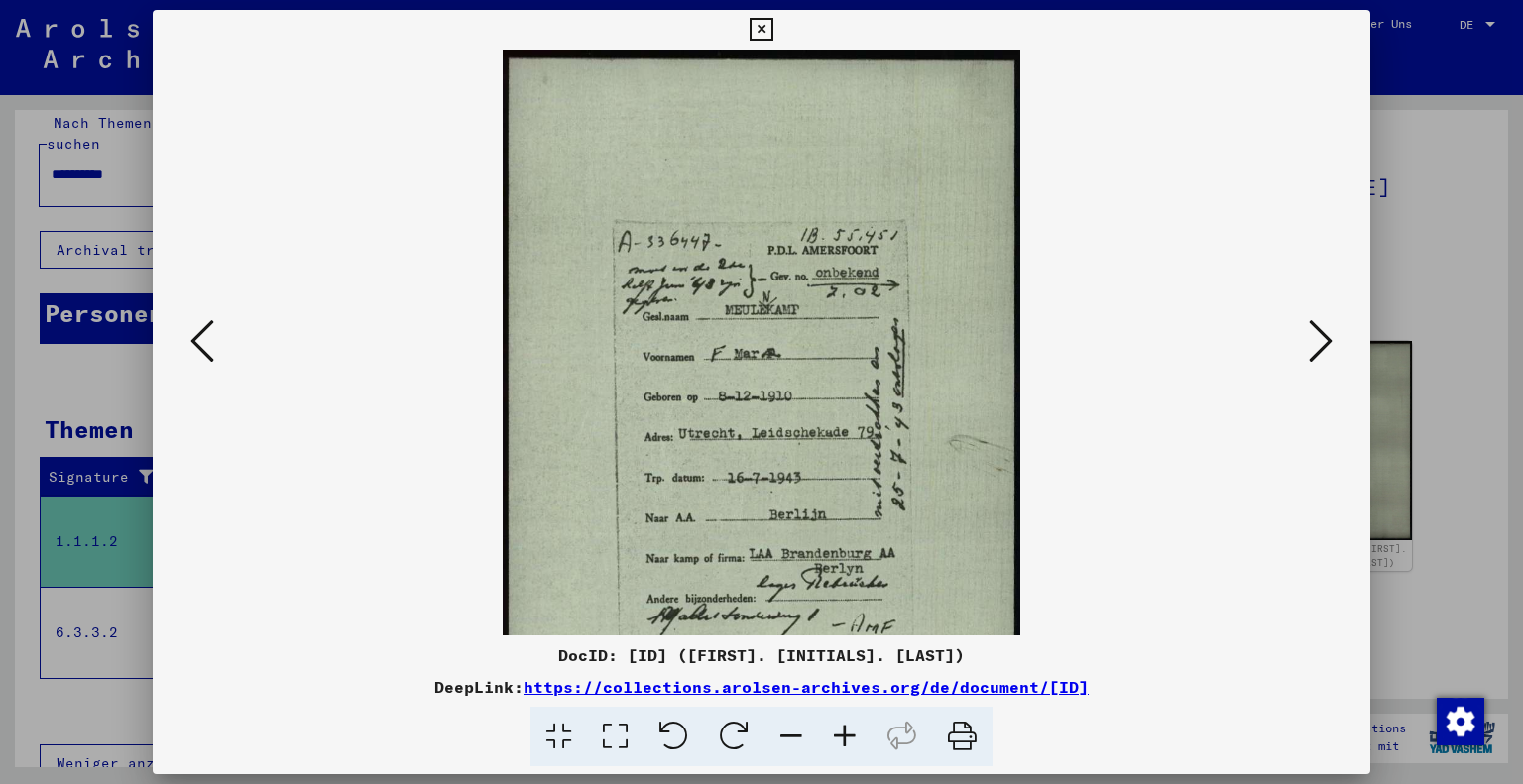 click at bounding box center [791, 736] 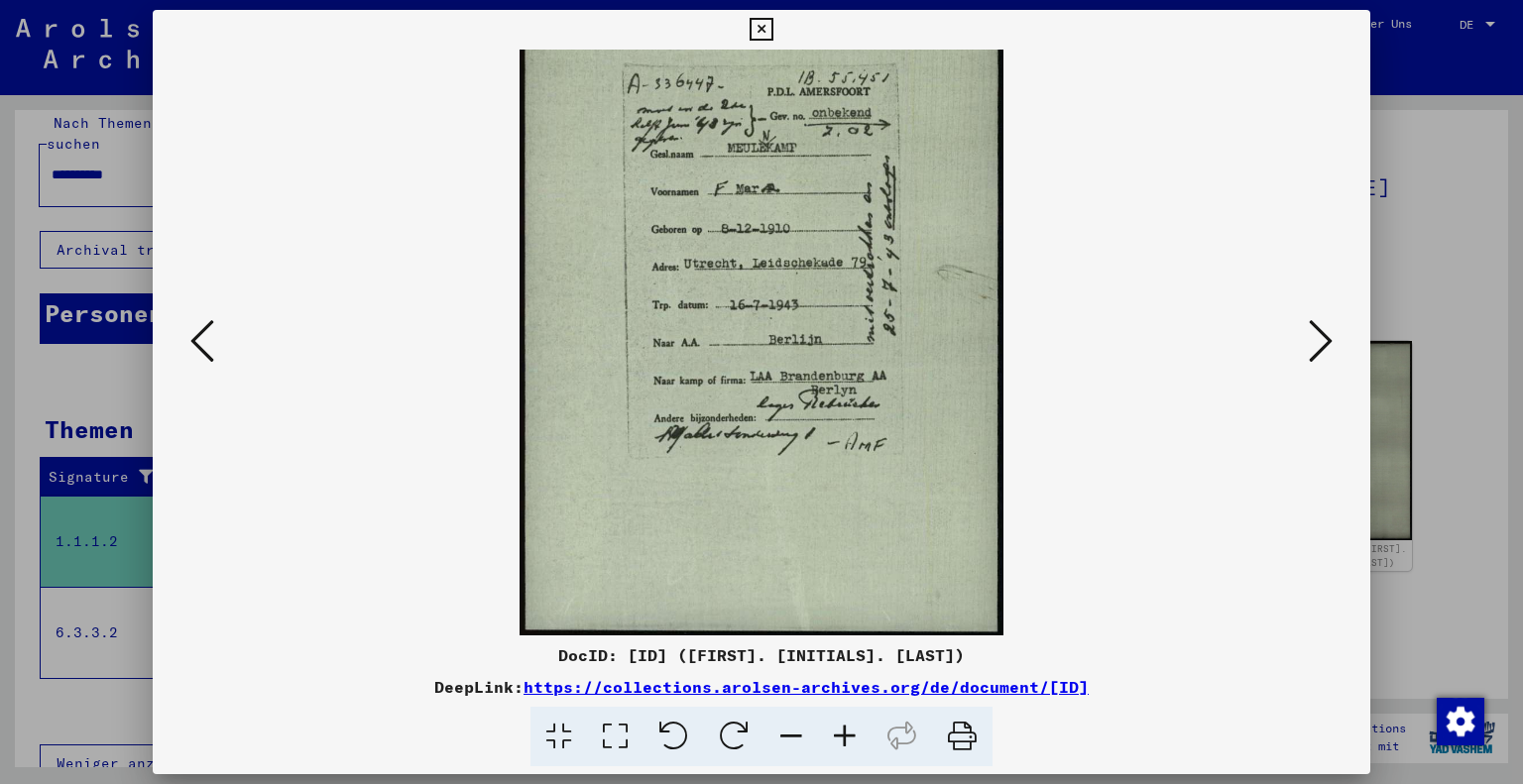 scroll, scrollTop: 148, scrollLeft: 0, axis: vertical 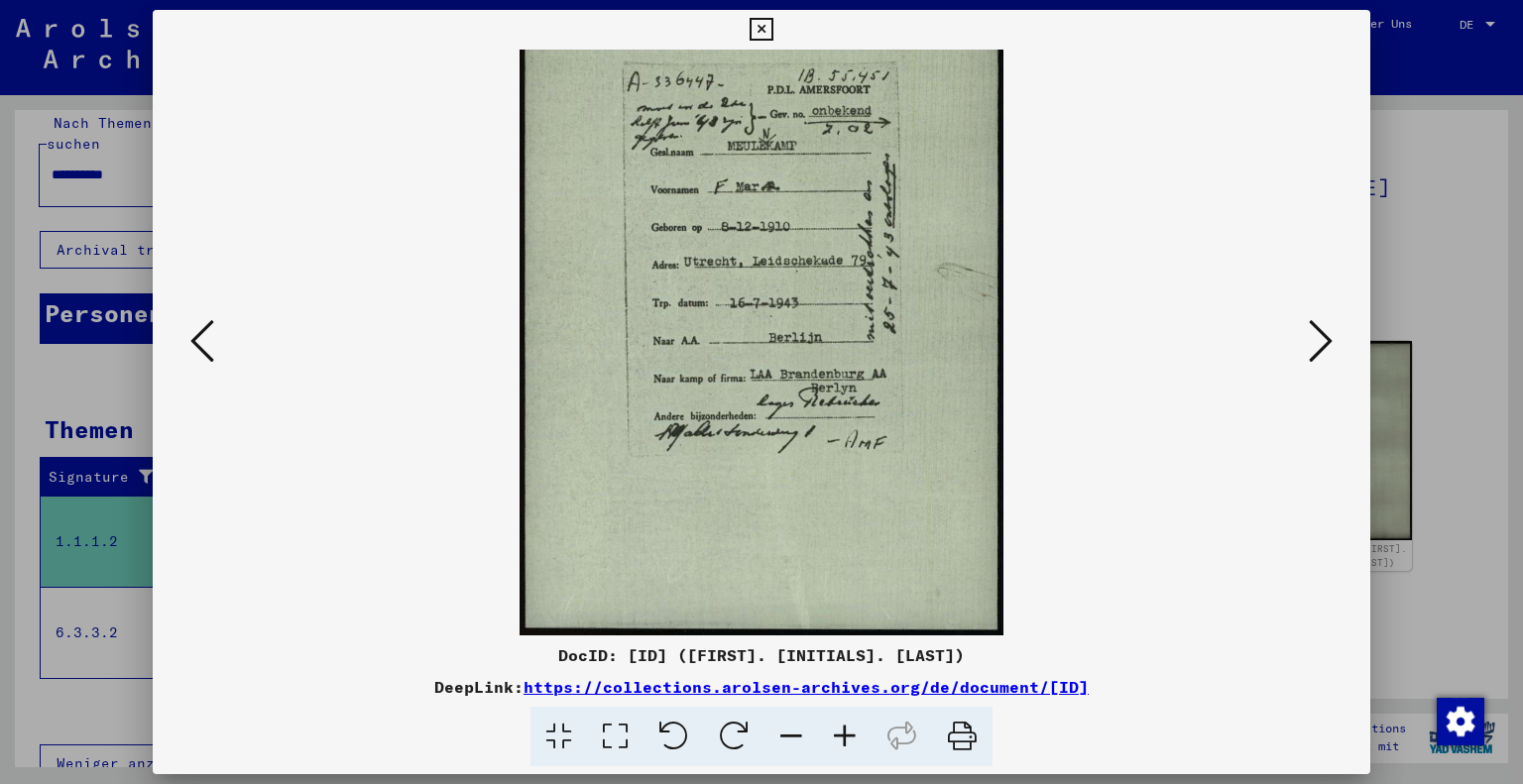 drag, startPoint x: 828, startPoint y: 587, endPoint x: 765, endPoint y: 269, distance: 324.18051 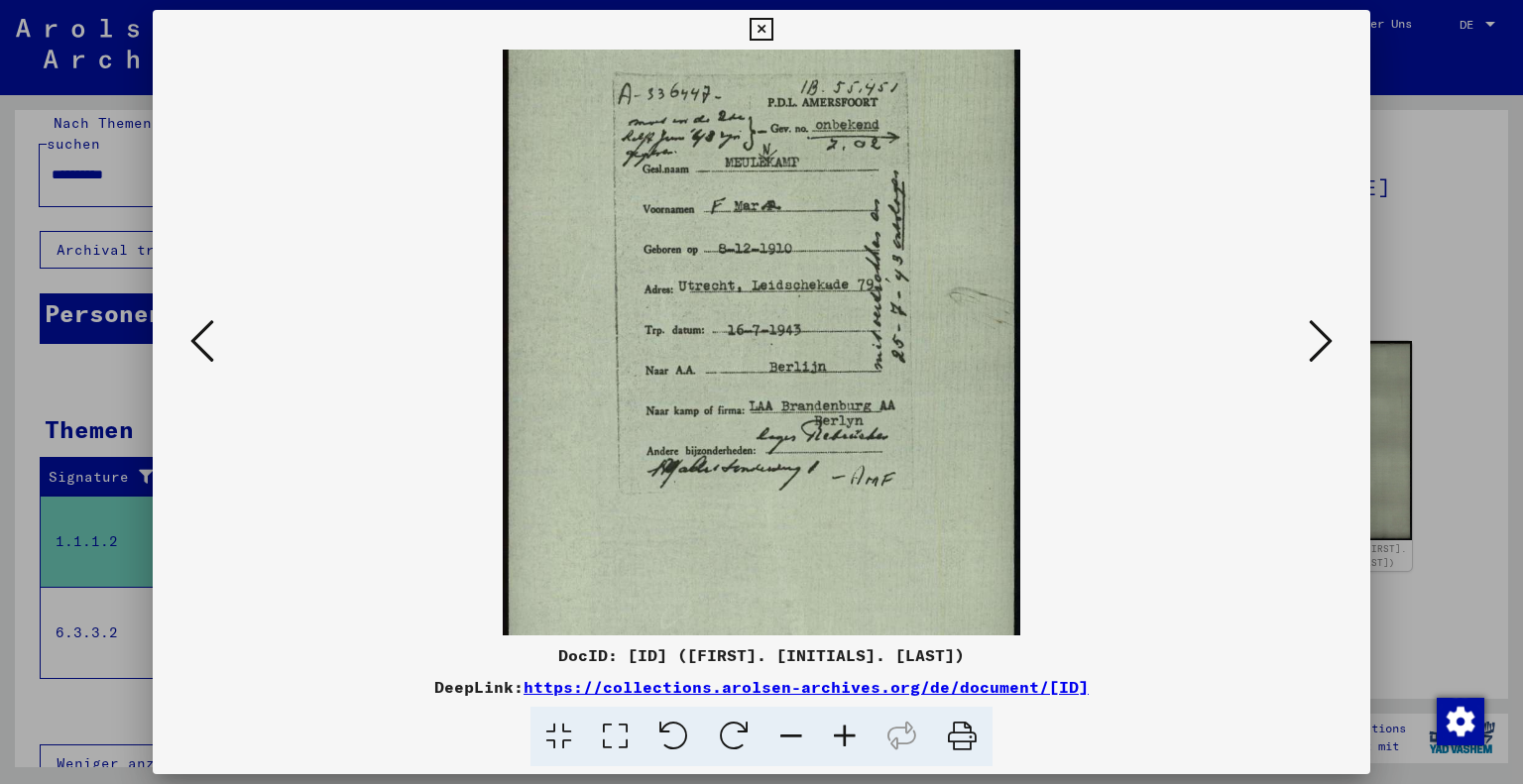 click at bounding box center [845, 736] 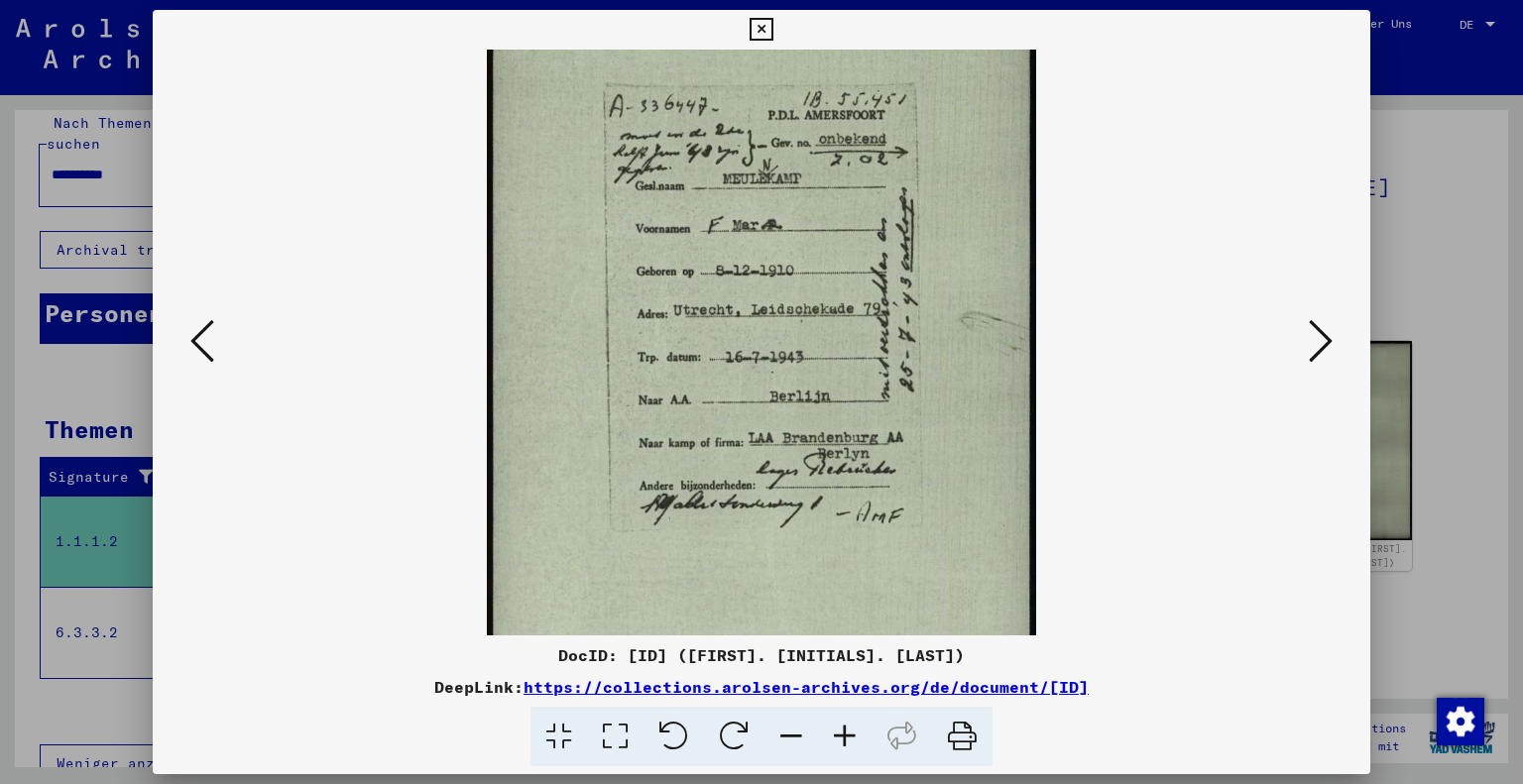 click at bounding box center (845, 736) 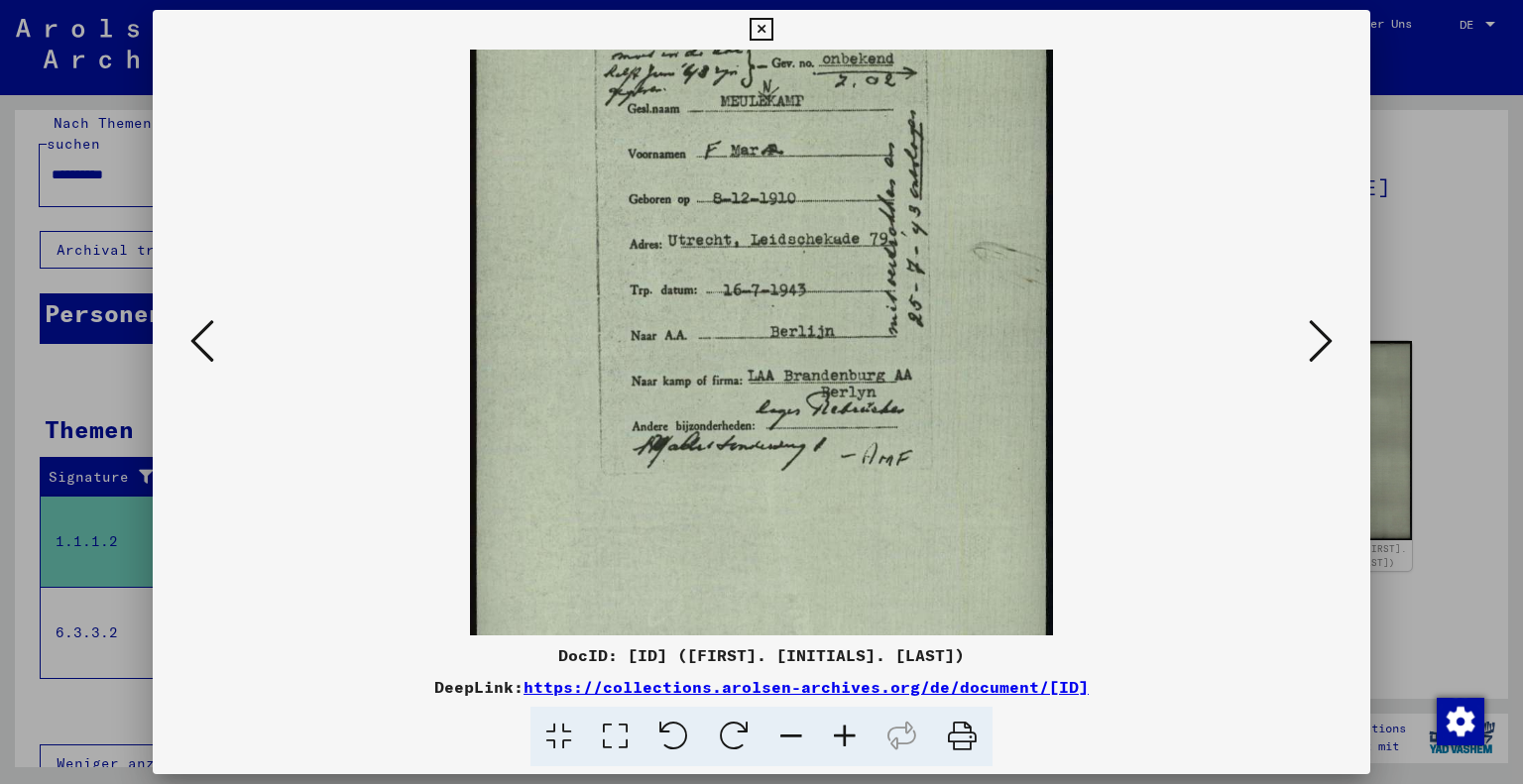 scroll, scrollTop: 297, scrollLeft: 0, axis: vertical 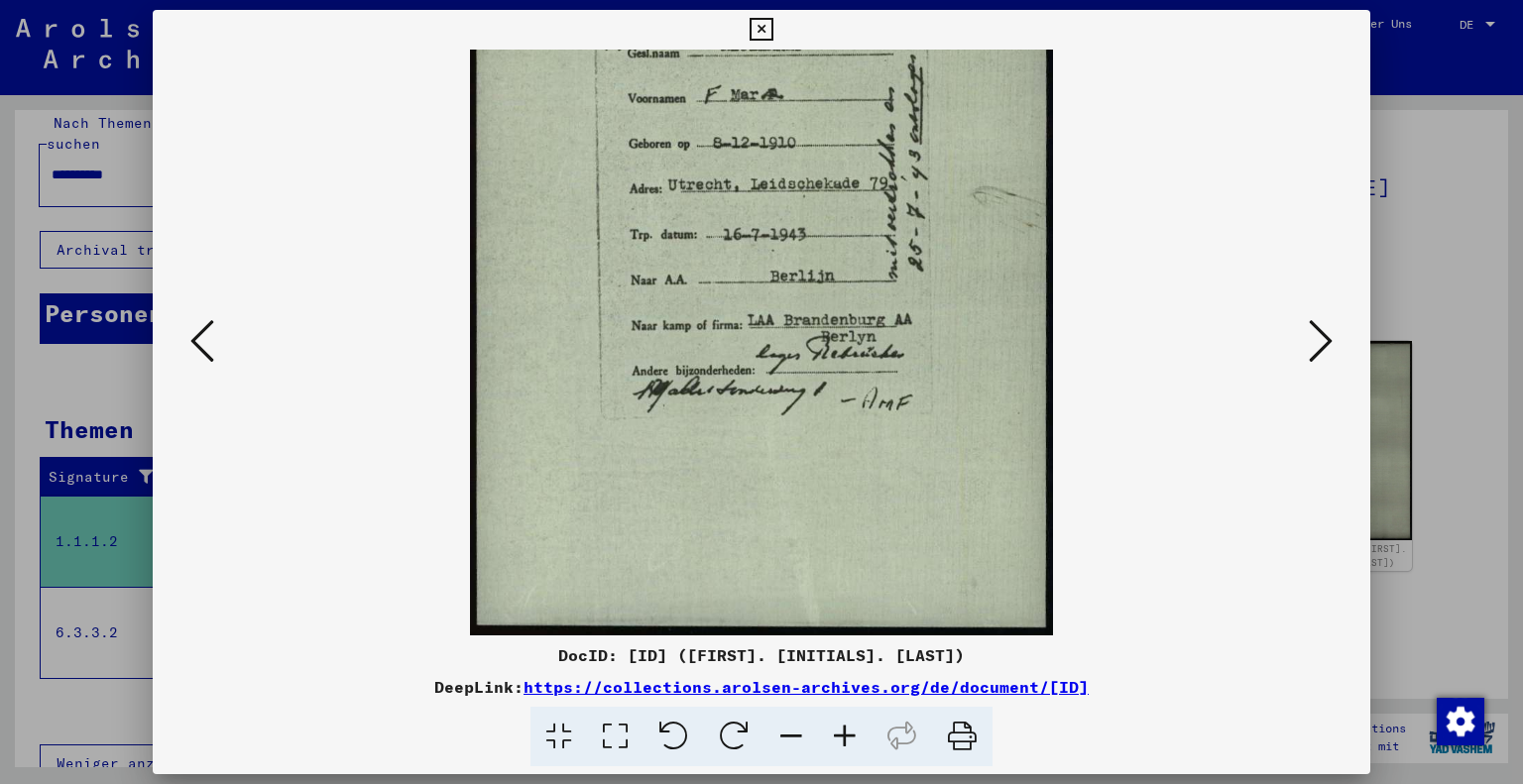 drag, startPoint x: 765, startPoint y: 529, endPoint x: 750, endPoint y: 307, distance: 222.5062 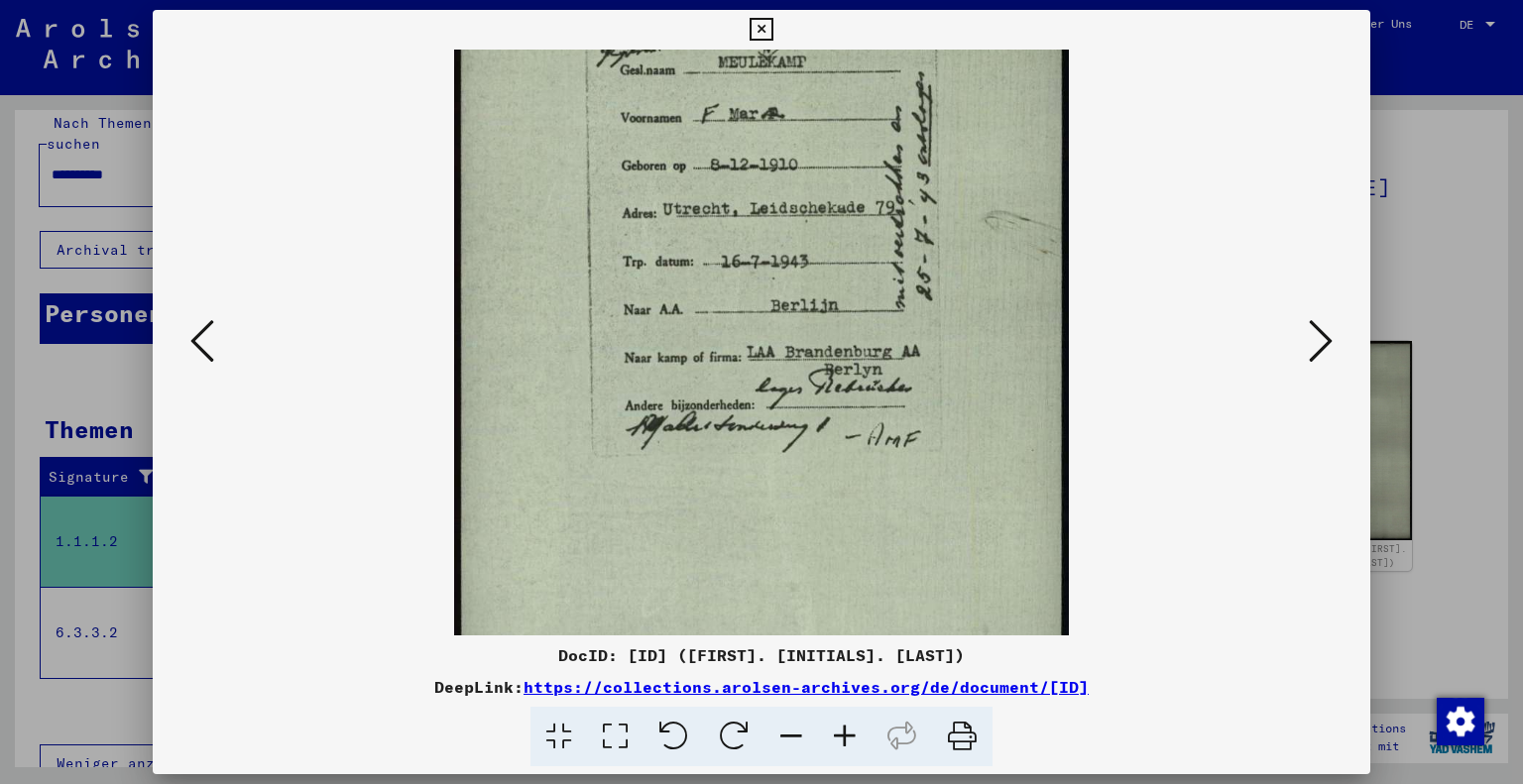 click at bounding box center (845, 736) 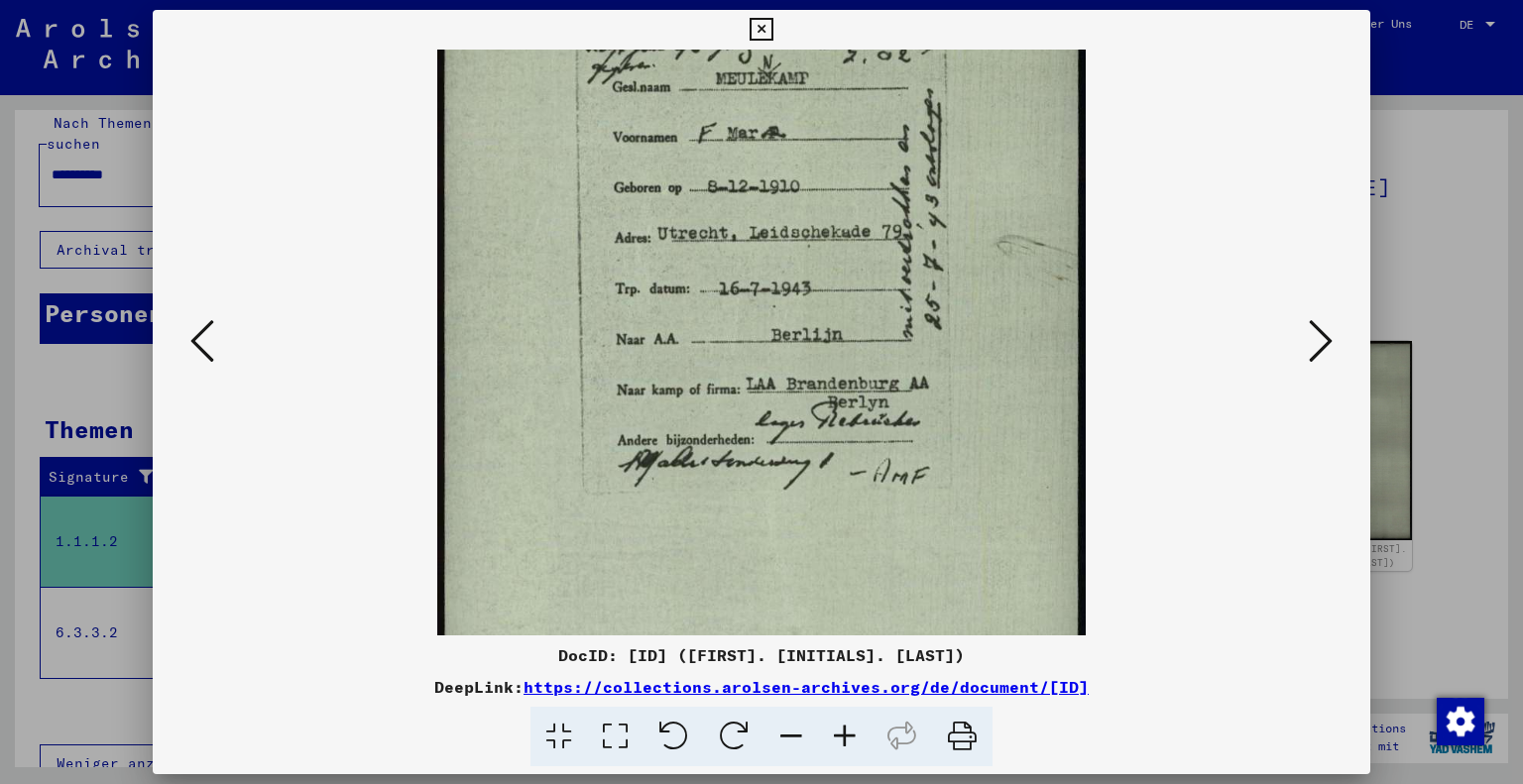 click at bounding box center (845, 736) 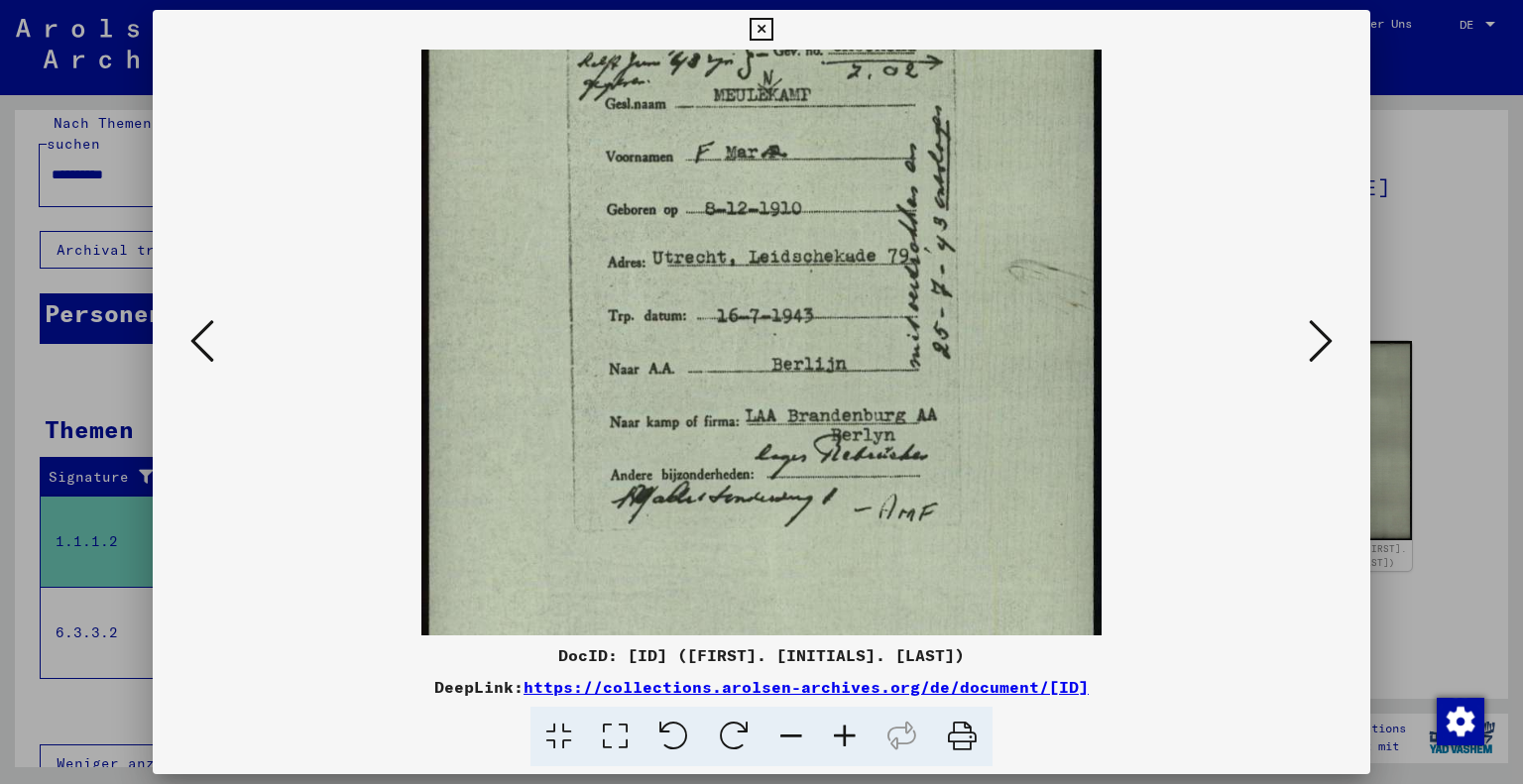 click at bounding box center [845, 736] 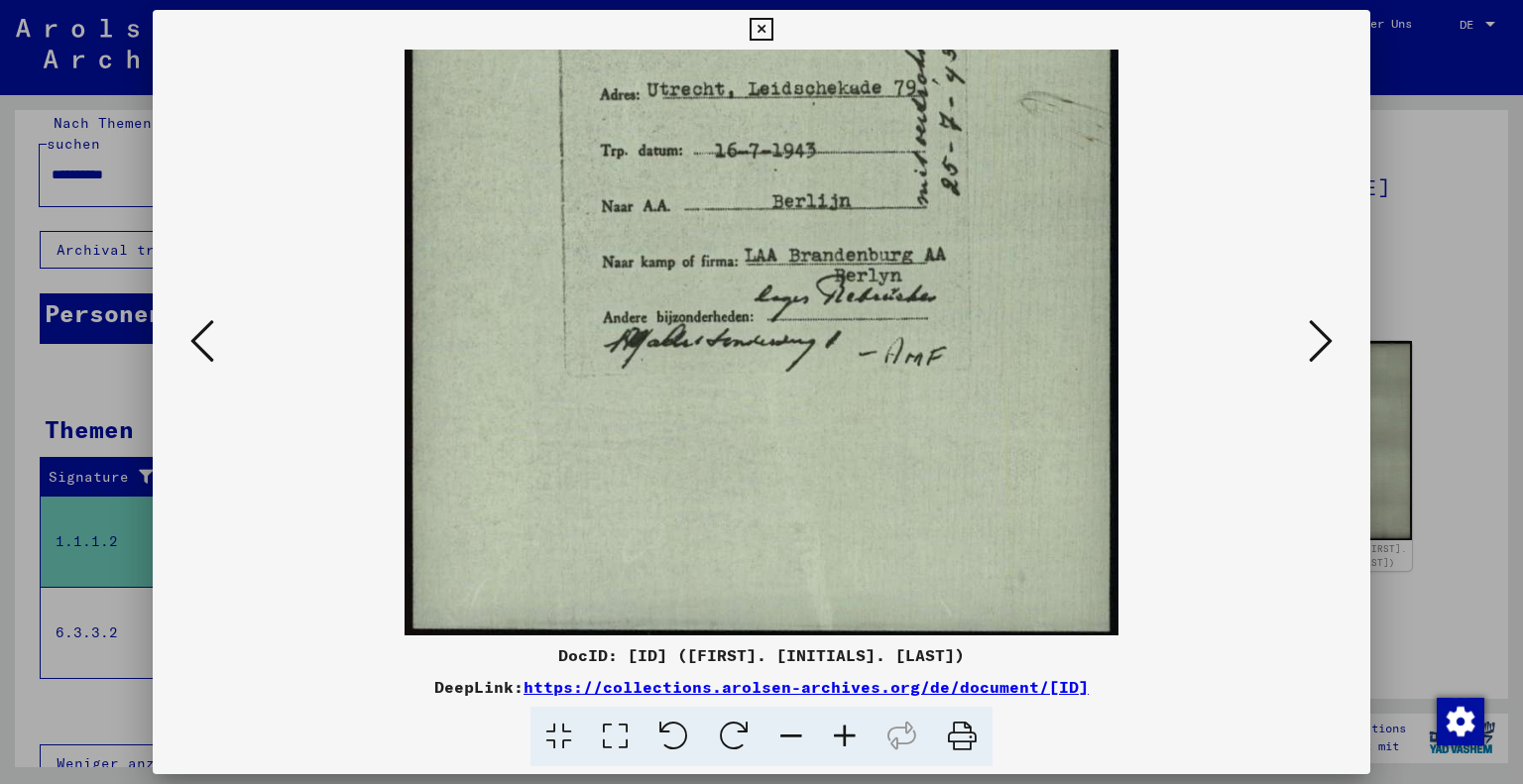 scroll, scrollTop: 496, scrollLeft: 0, axis: vertical 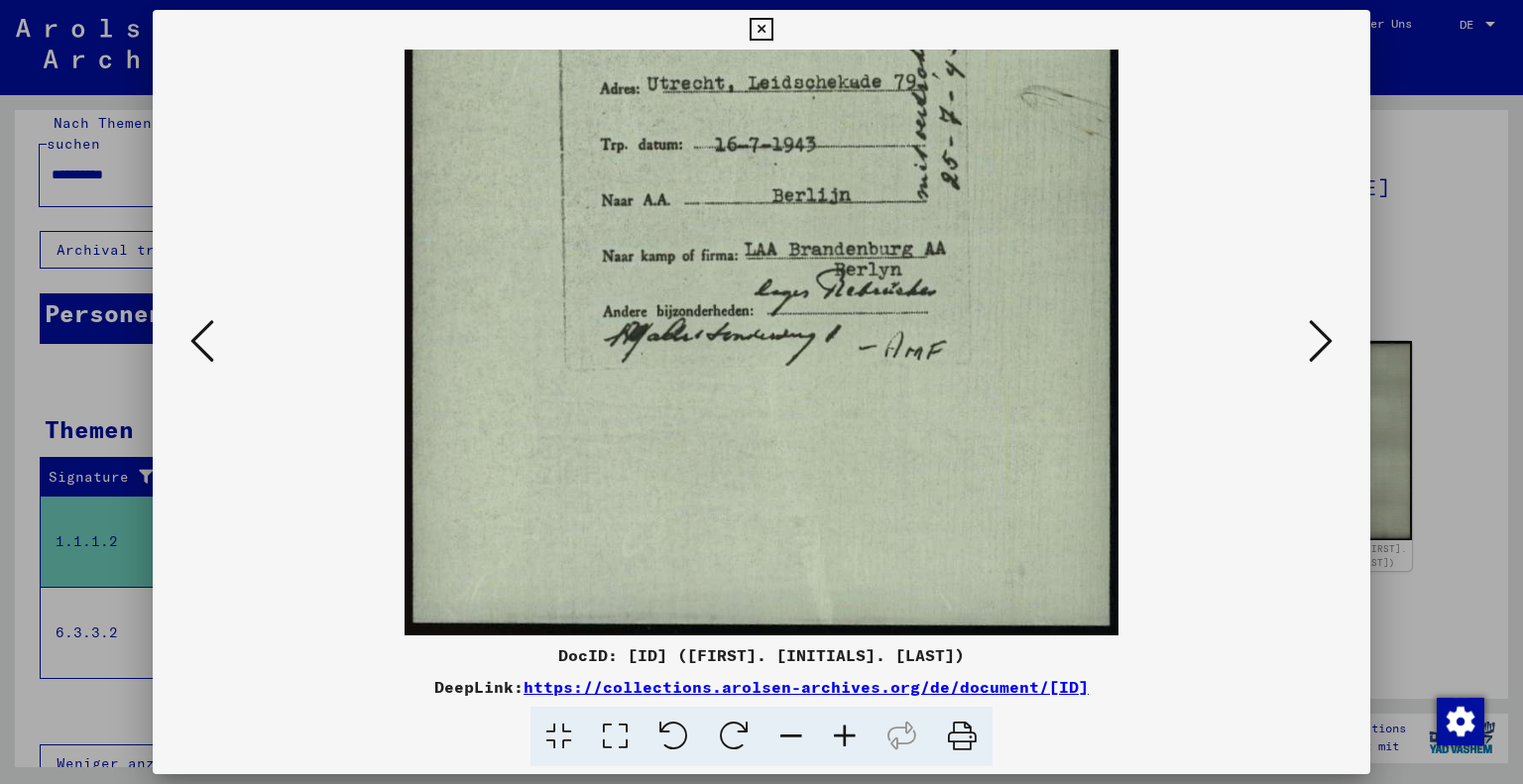 drag, startPoint x: 781, startPoint y: 542, endPoint x: 743, endPoint y: 324, distance: 221.28714 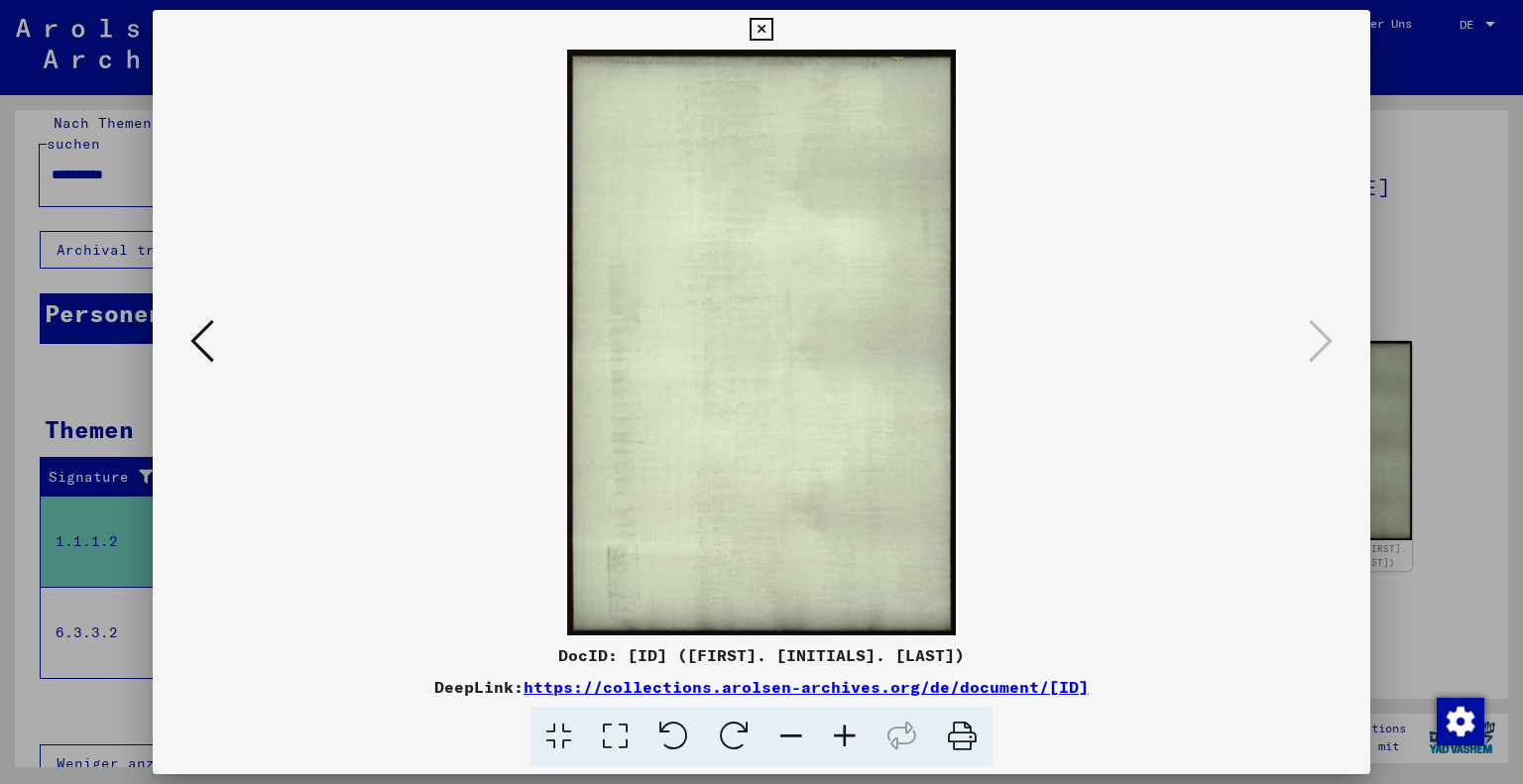 scroll, scrollTop: 0, scrollLeft: 0, axis: both 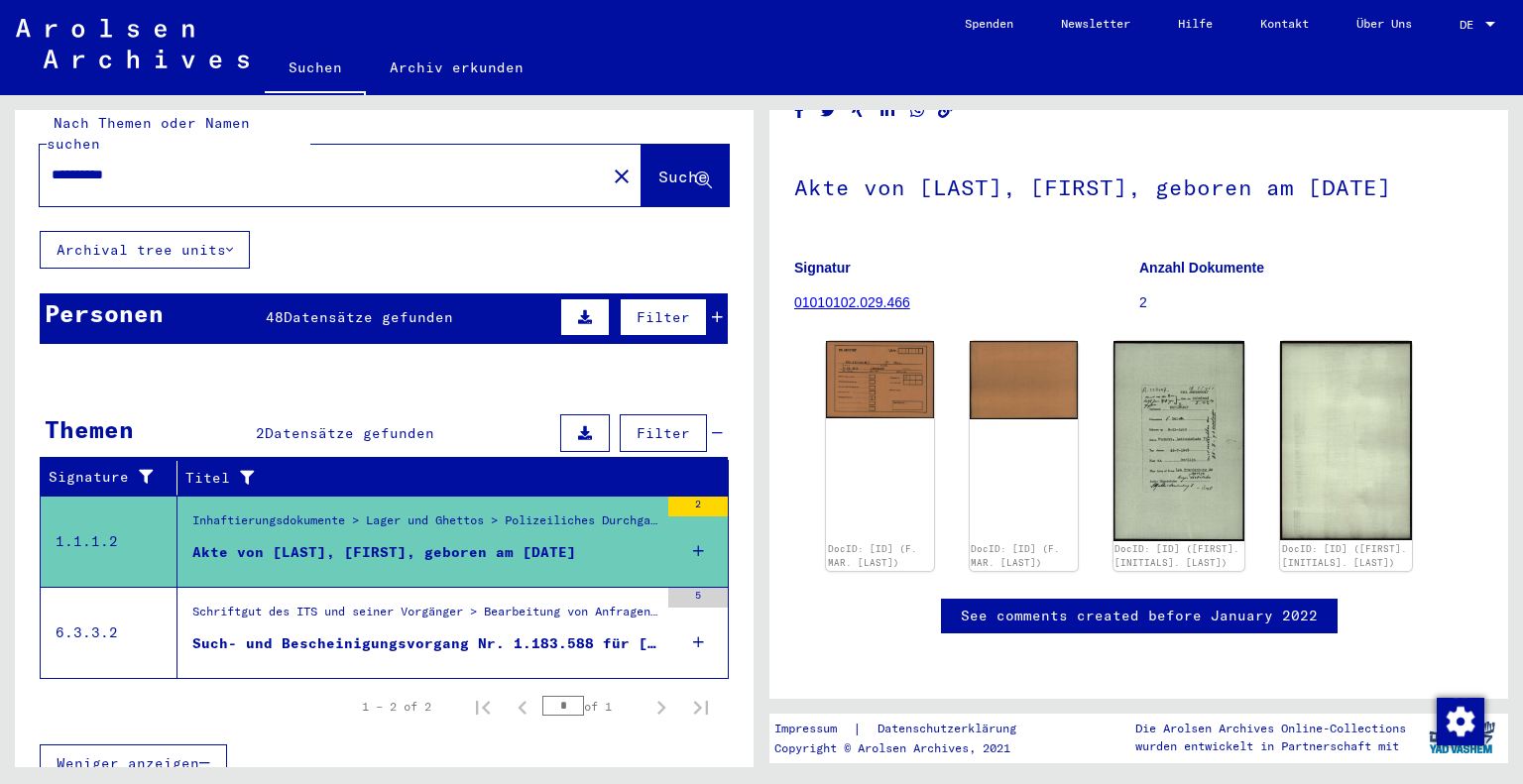 click on "Schriftgut des ITS und seiner Vorgänger > Bearbeitung von Anfragen > Fallbezogene Akten des ITS ab 1947 > T/D-Fallablage > Such- und Bescheinigungsvorgänge mit den (T/D-) Nummern von 1.000.000 bis 1.249.999 > Such- und Bescheinigungsvorgänge mit den (T/D-) Nummern von 1.183.500 bis 1.183.999" at bounding box center [425, 616] 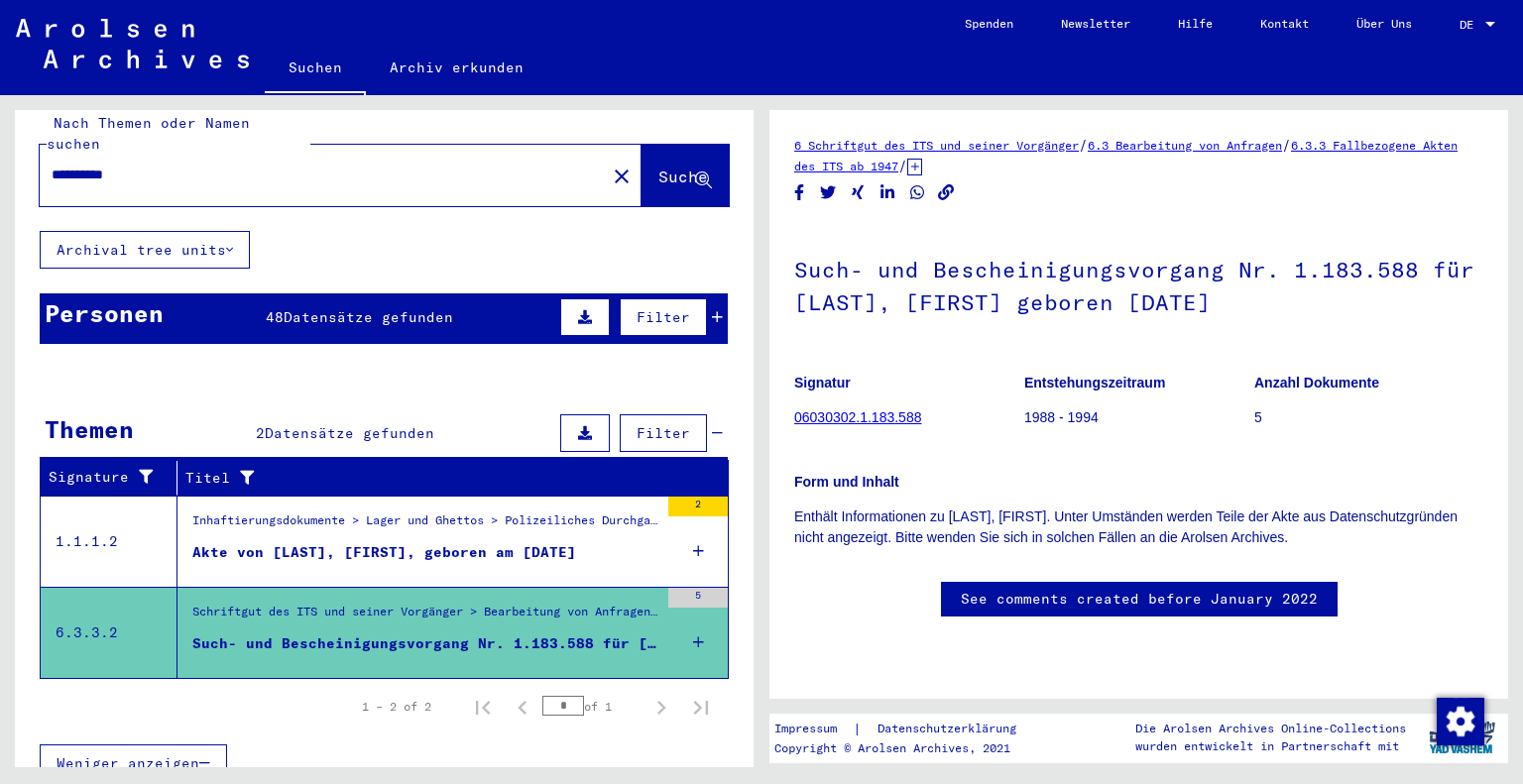 scroll, scrollTop: 0, scrollLeft: 0, axis: both 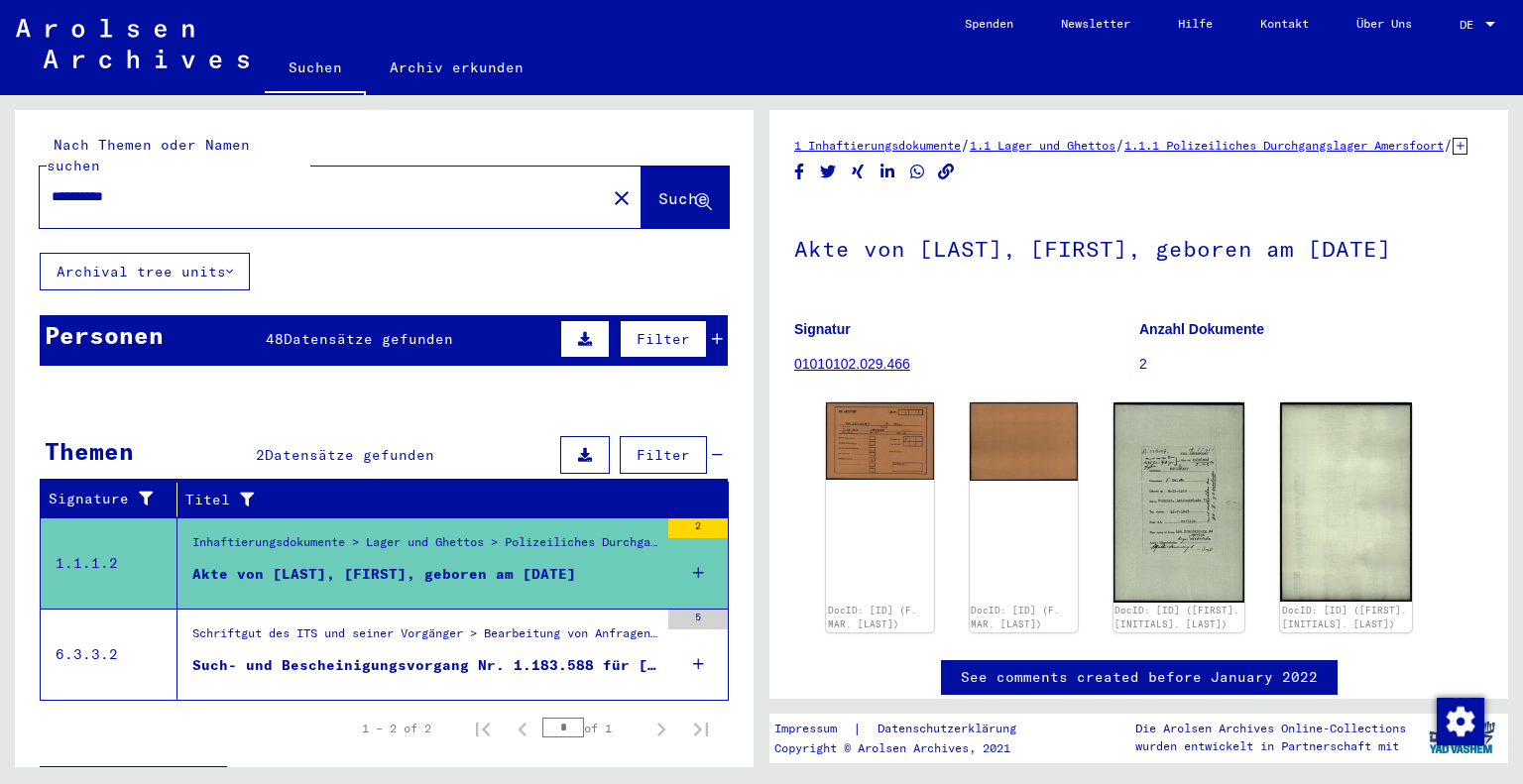 click on "Datensätze gefunden" at bounding box center (368, 339) 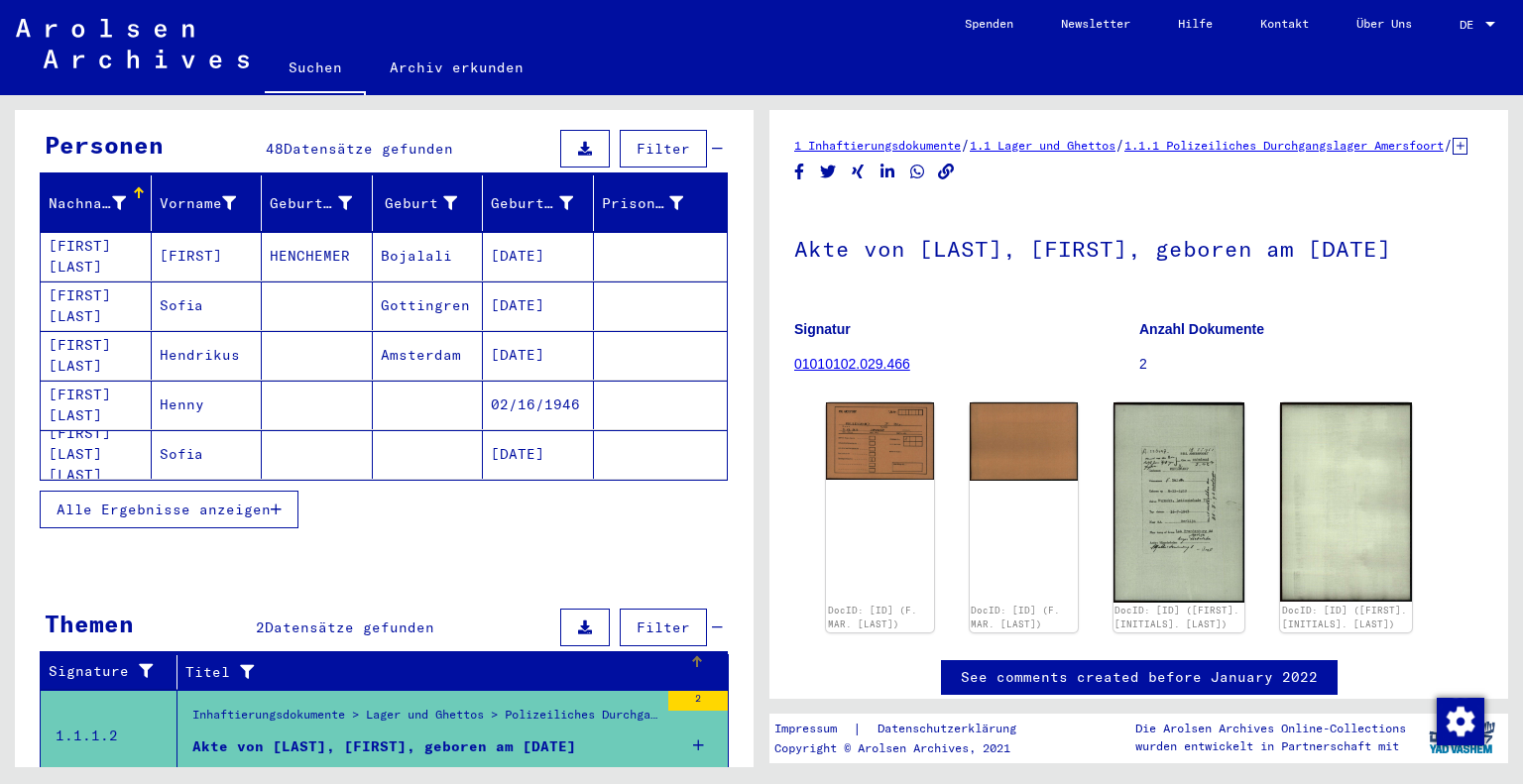 scroll, scrollTop: 183, scrollLeft: 0, axis: vertical 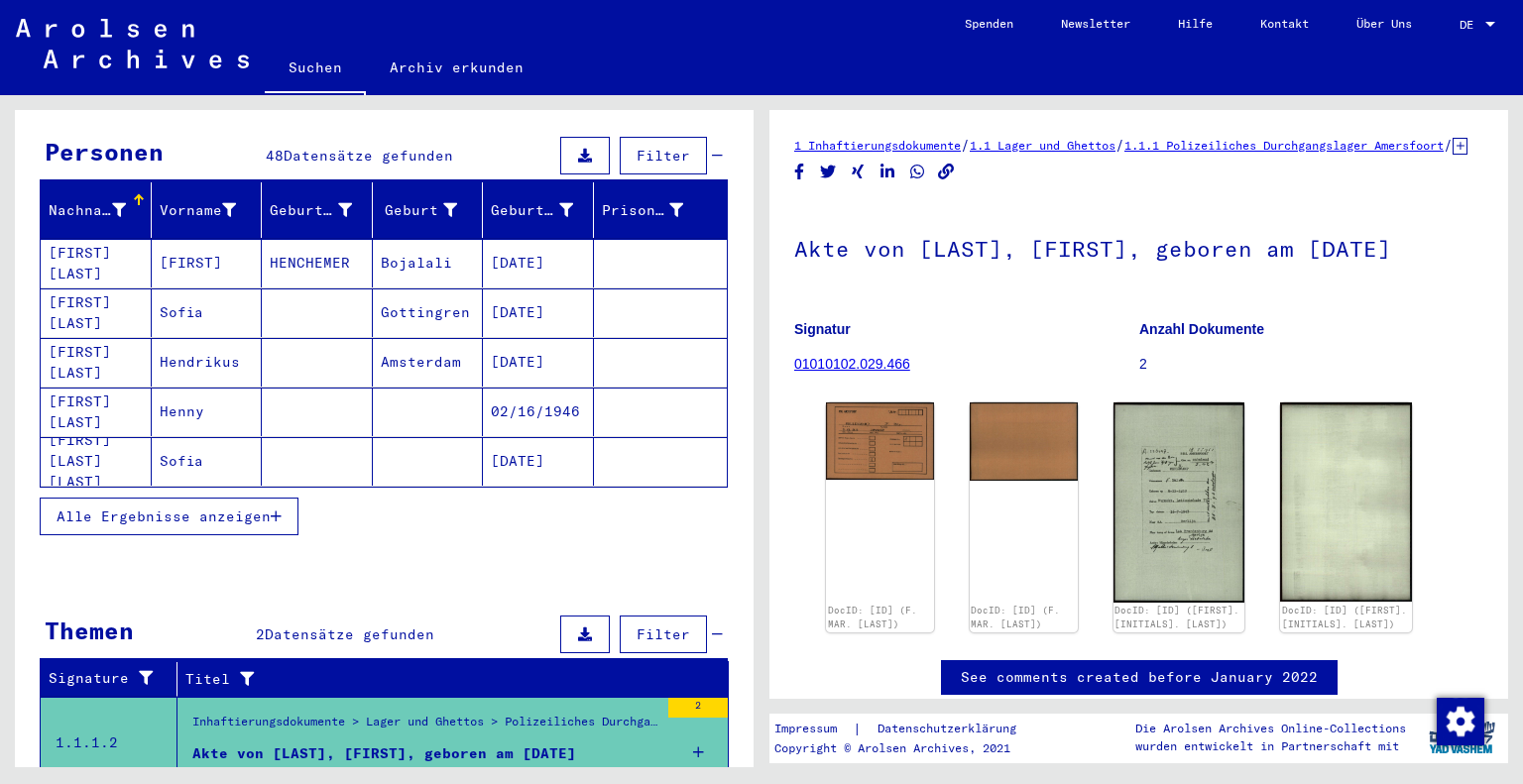 click at bounding box center [276, 516] 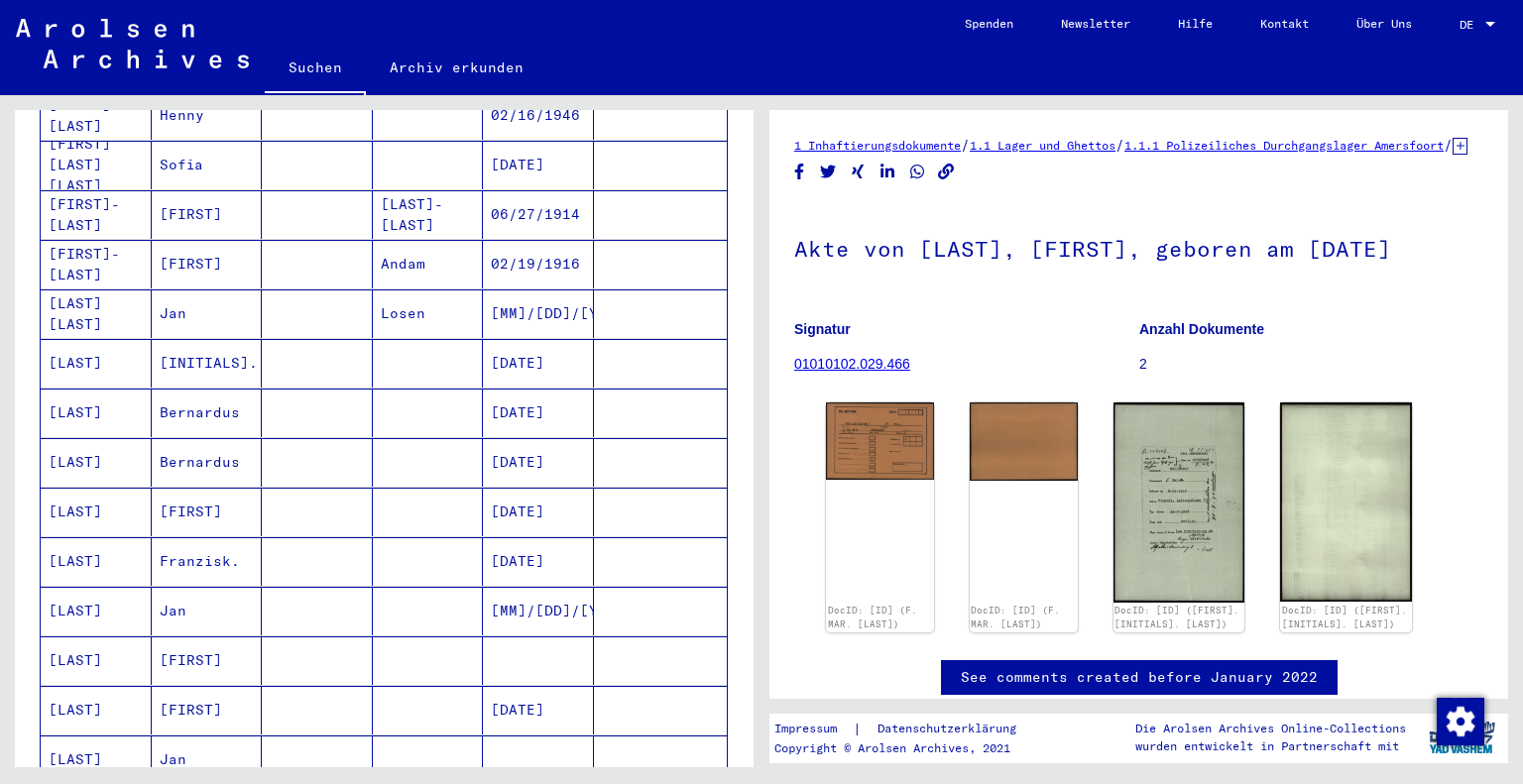 scroll, scrollTop: 481, scrollLeft: 0, axis: vertical 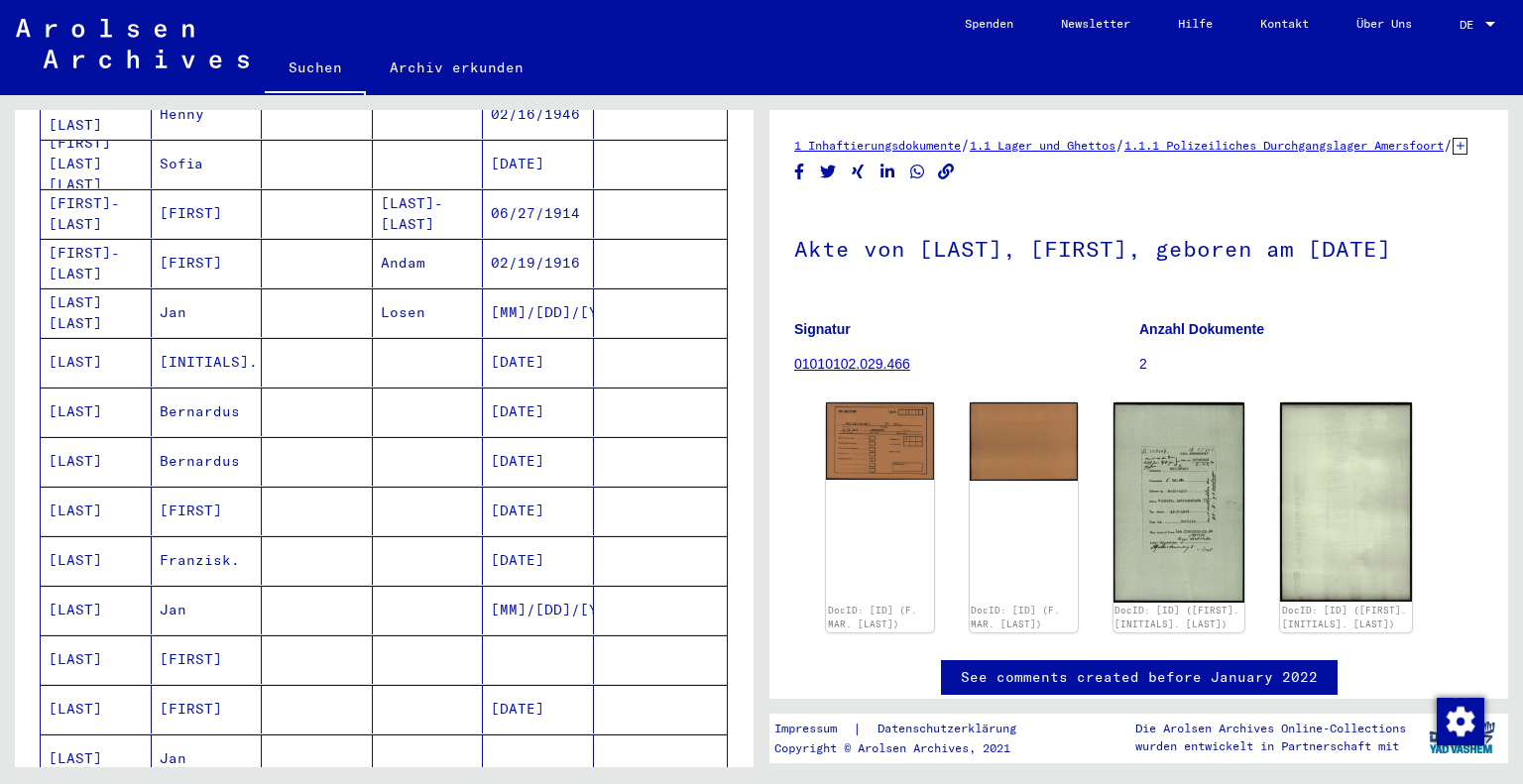 click on "[LAST]" at bounding box center [96, 411] 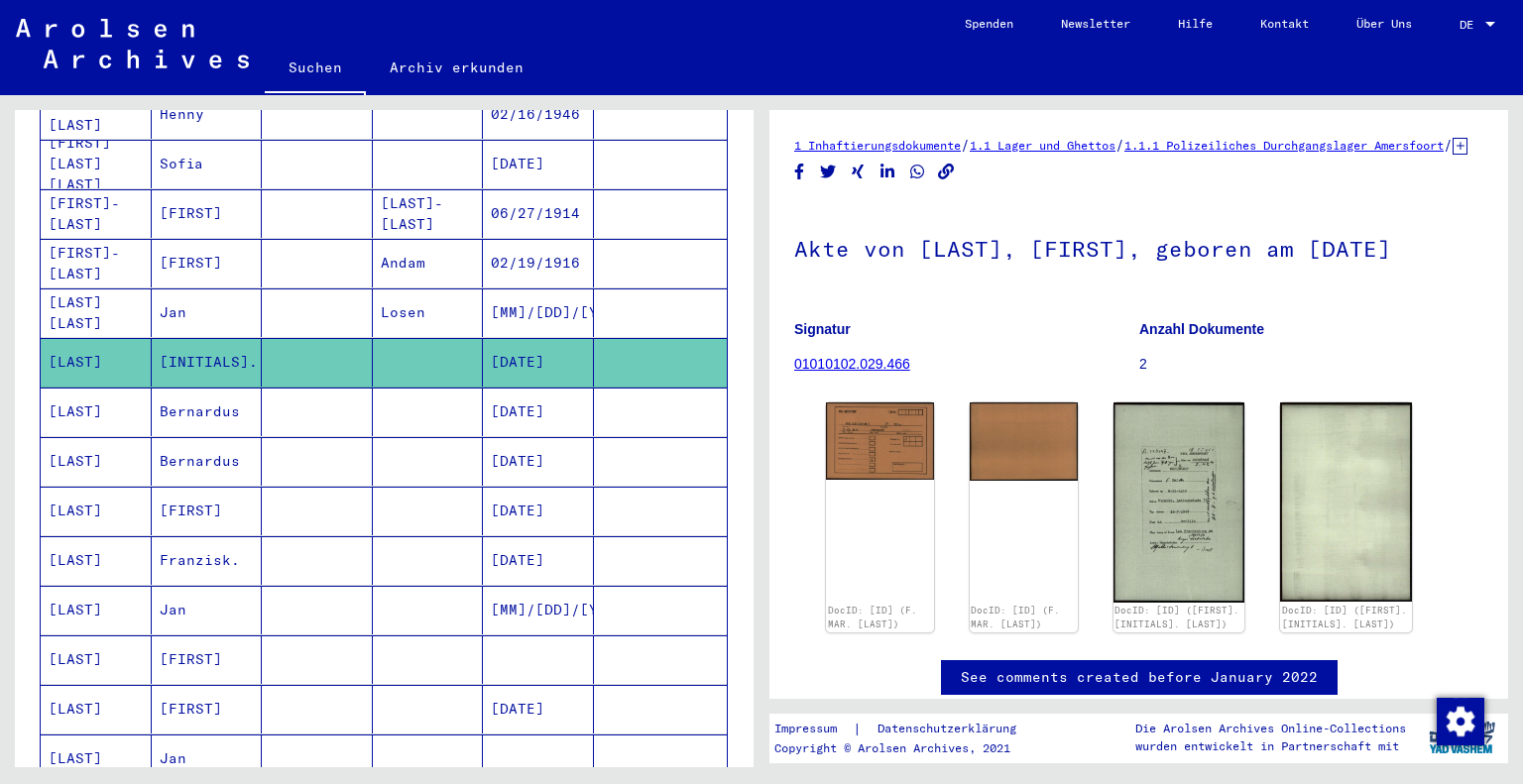 scroll, scrollTop: 0, scrollLeft: 0, axis: both 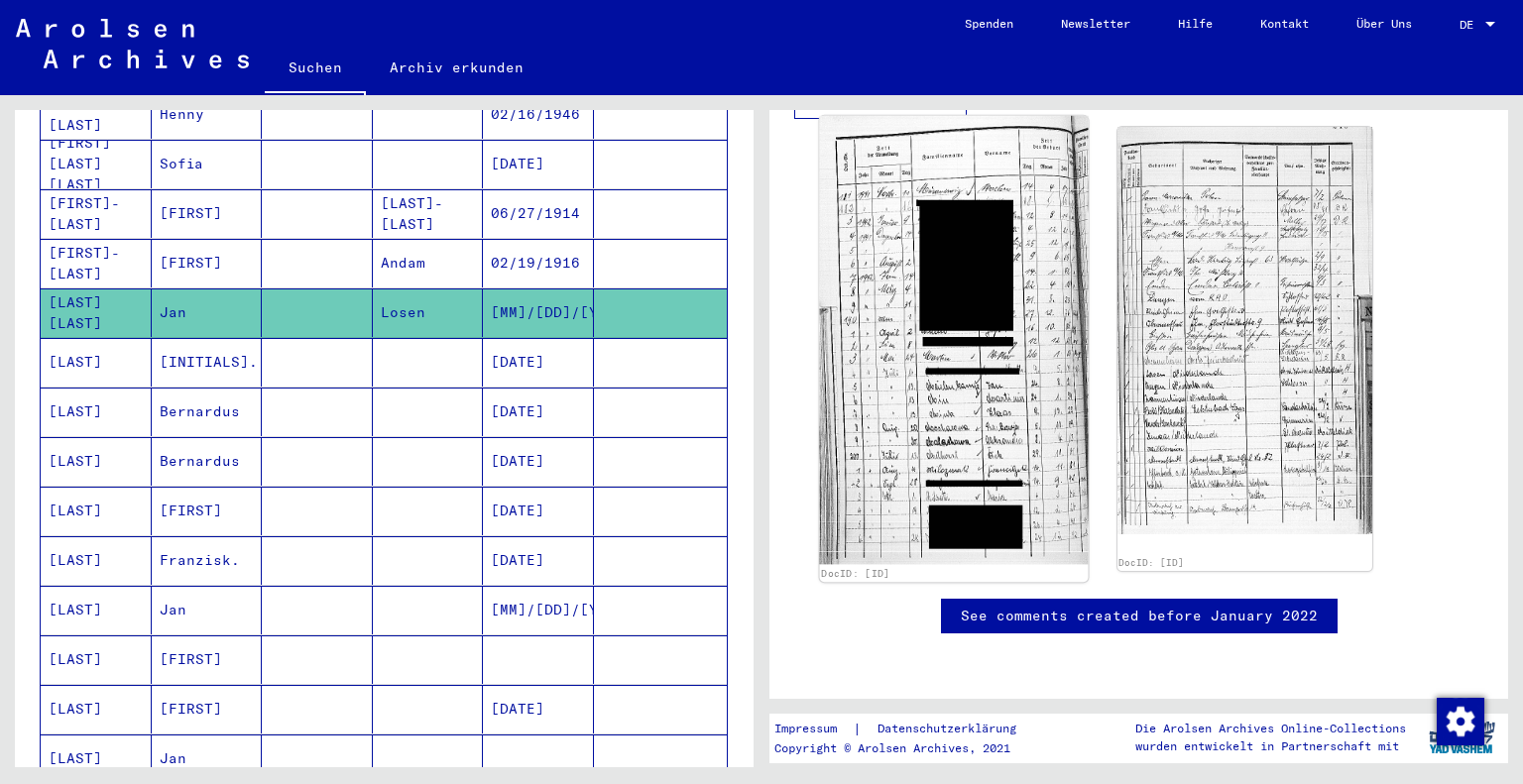 click 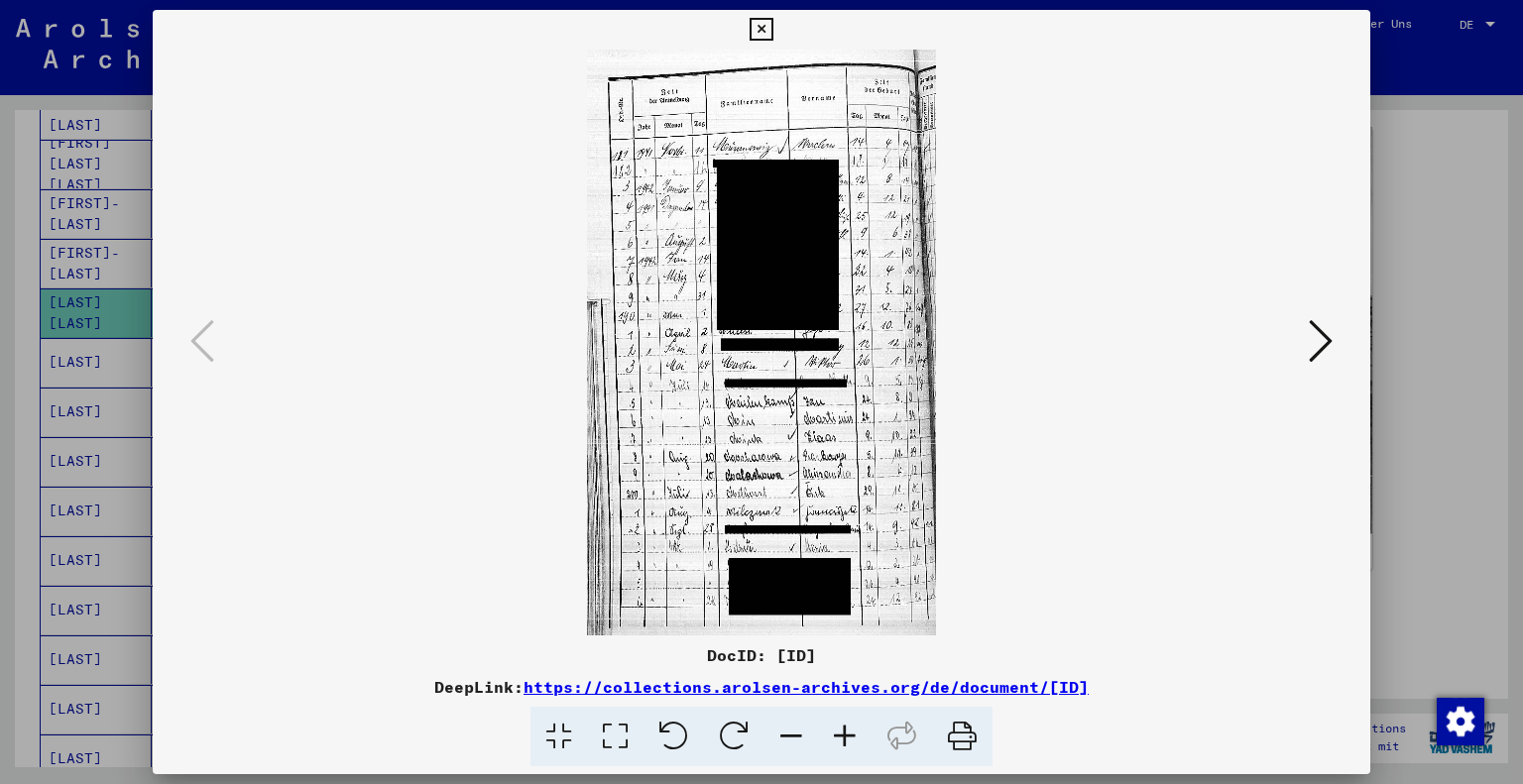click at bounding box center (762, 342) 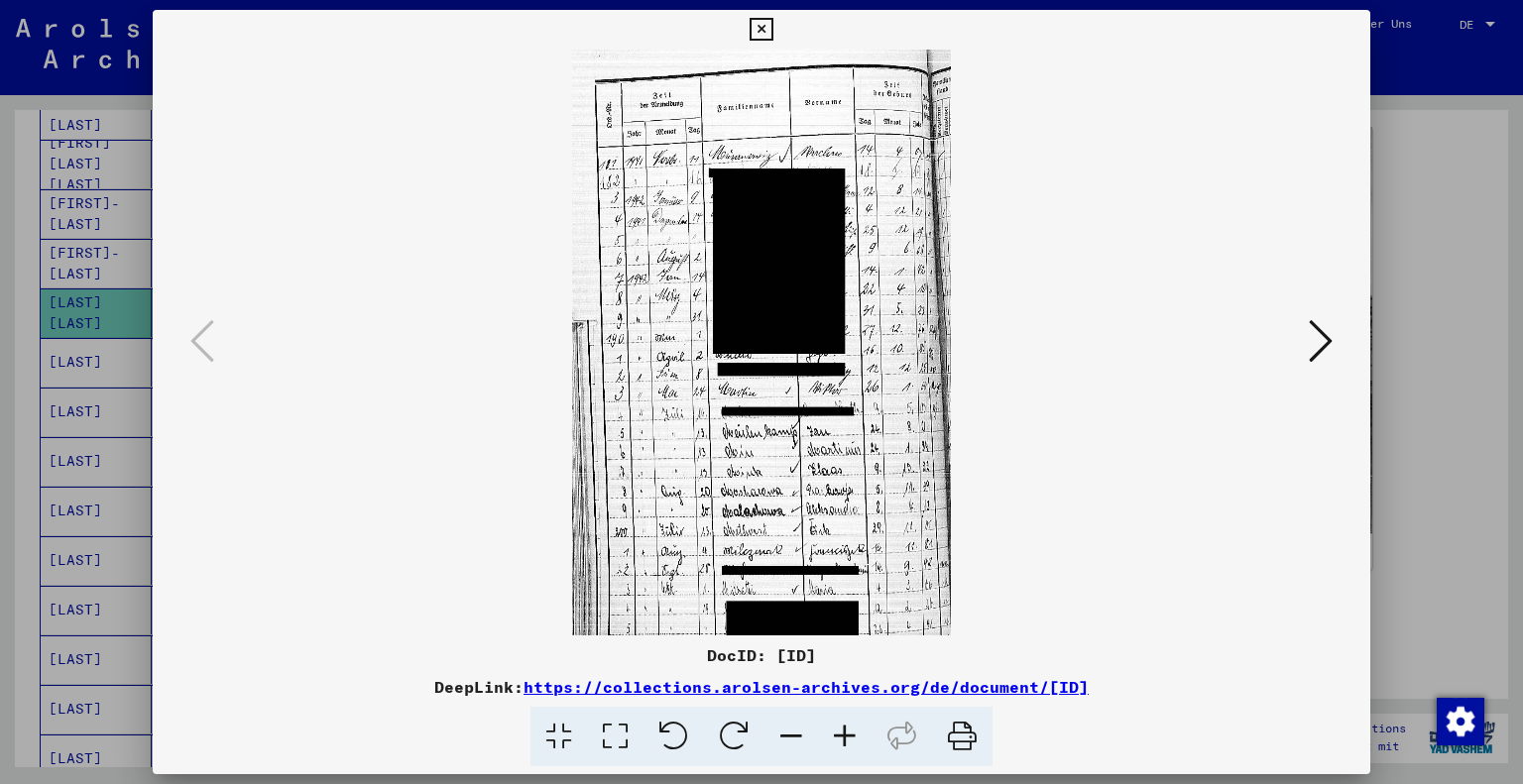 click at bounding box center [845, 736] 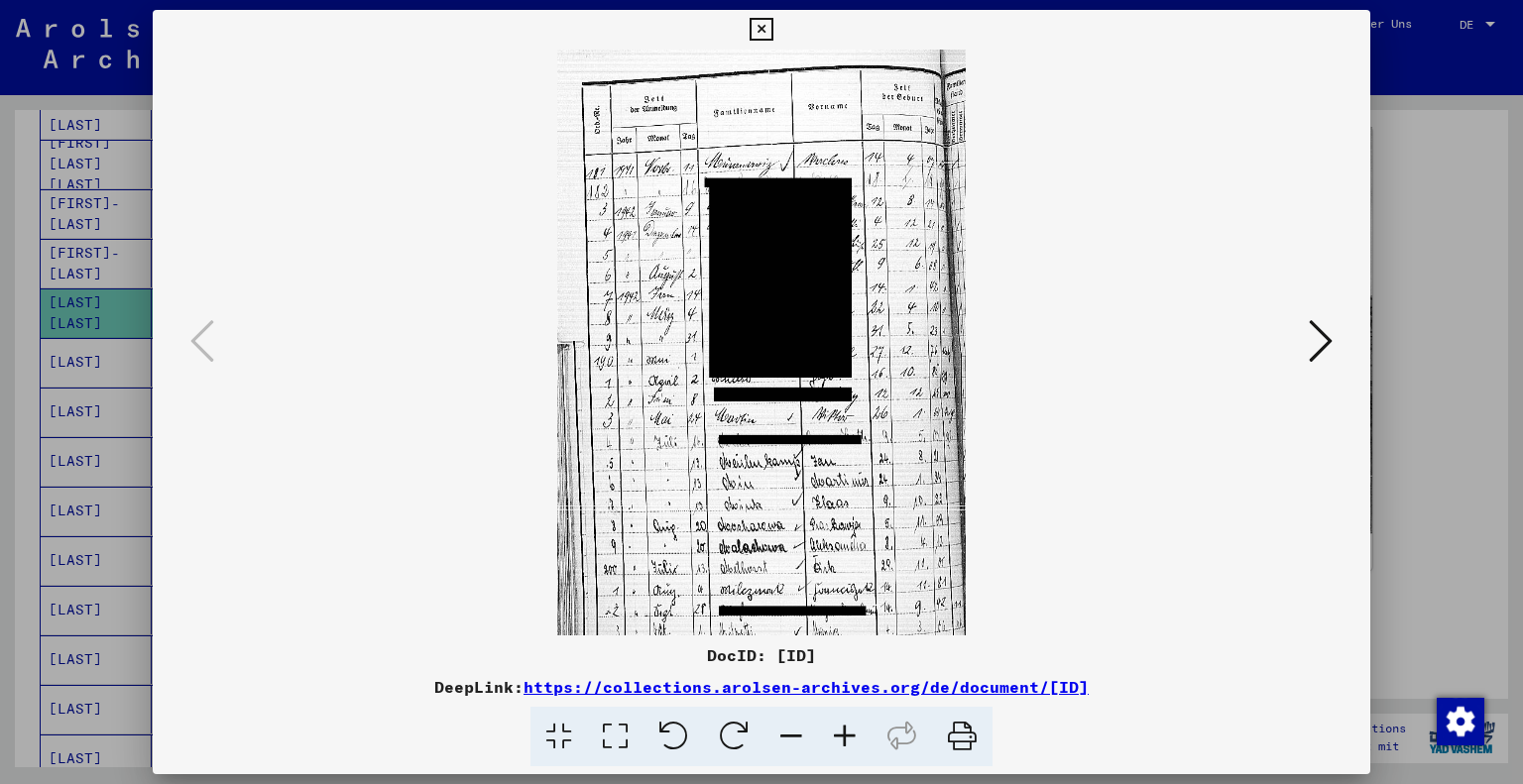 click at bounding box center [845, 736] 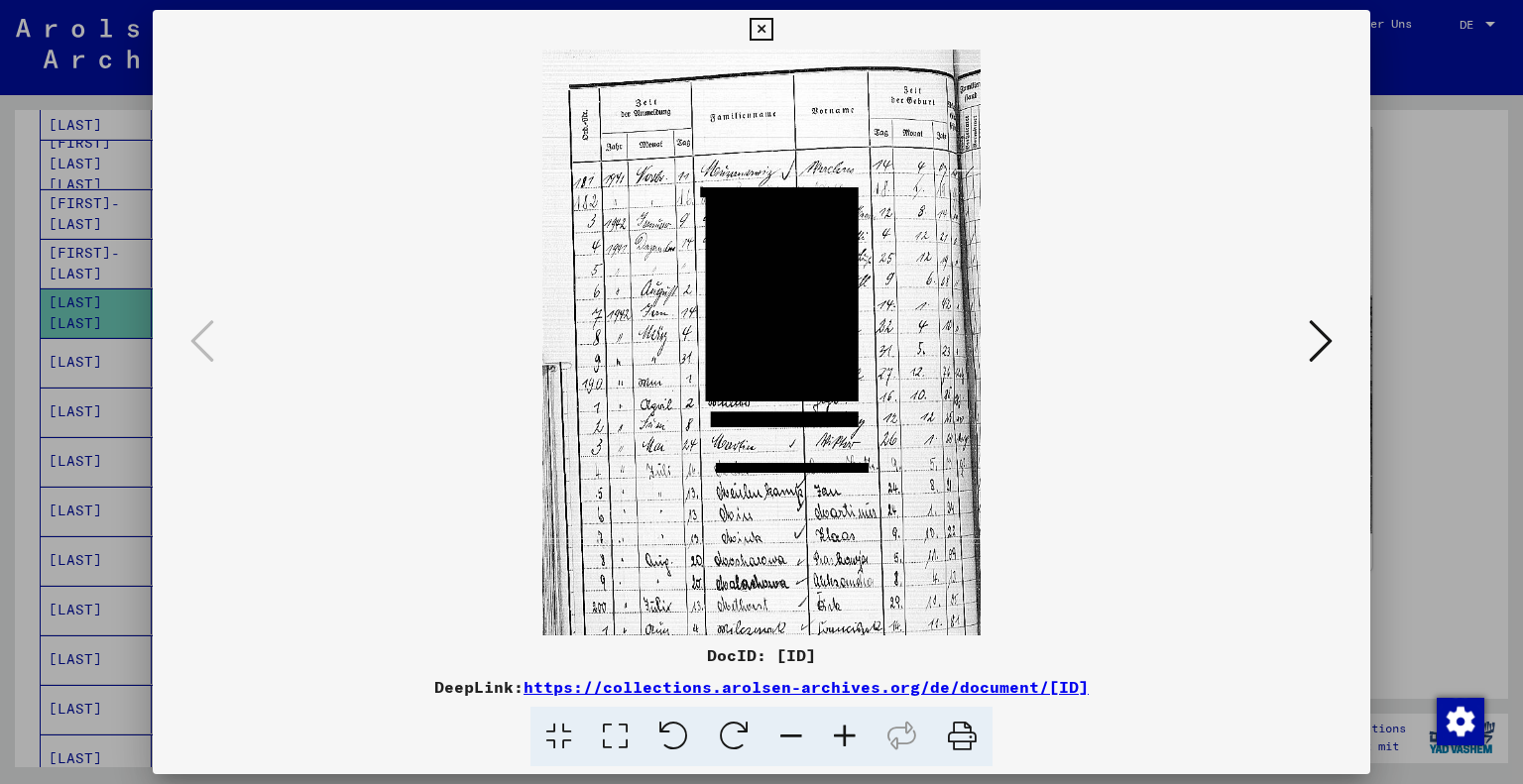 click at bounding box center [845, 736] 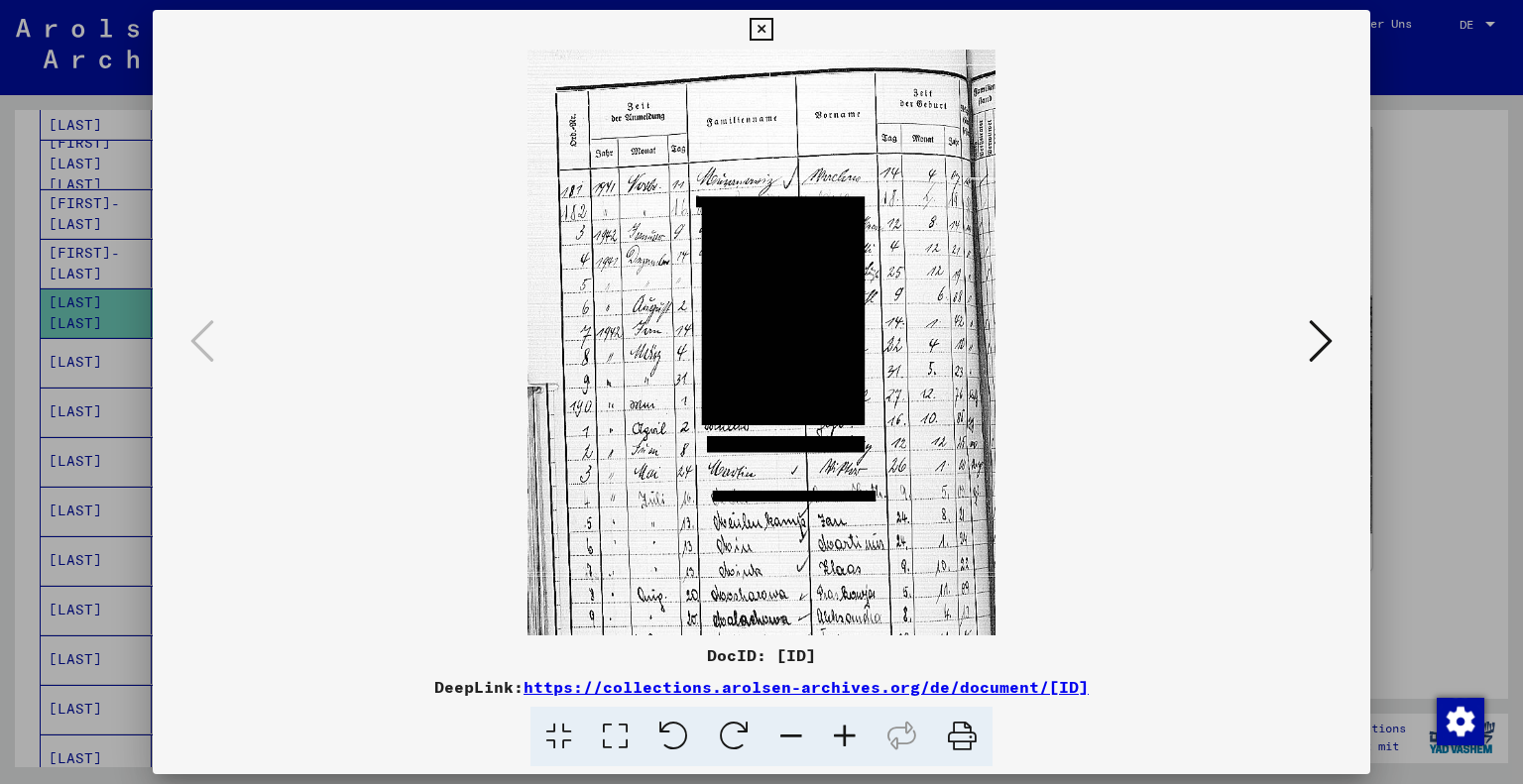 click at bounding box center [845, 736] 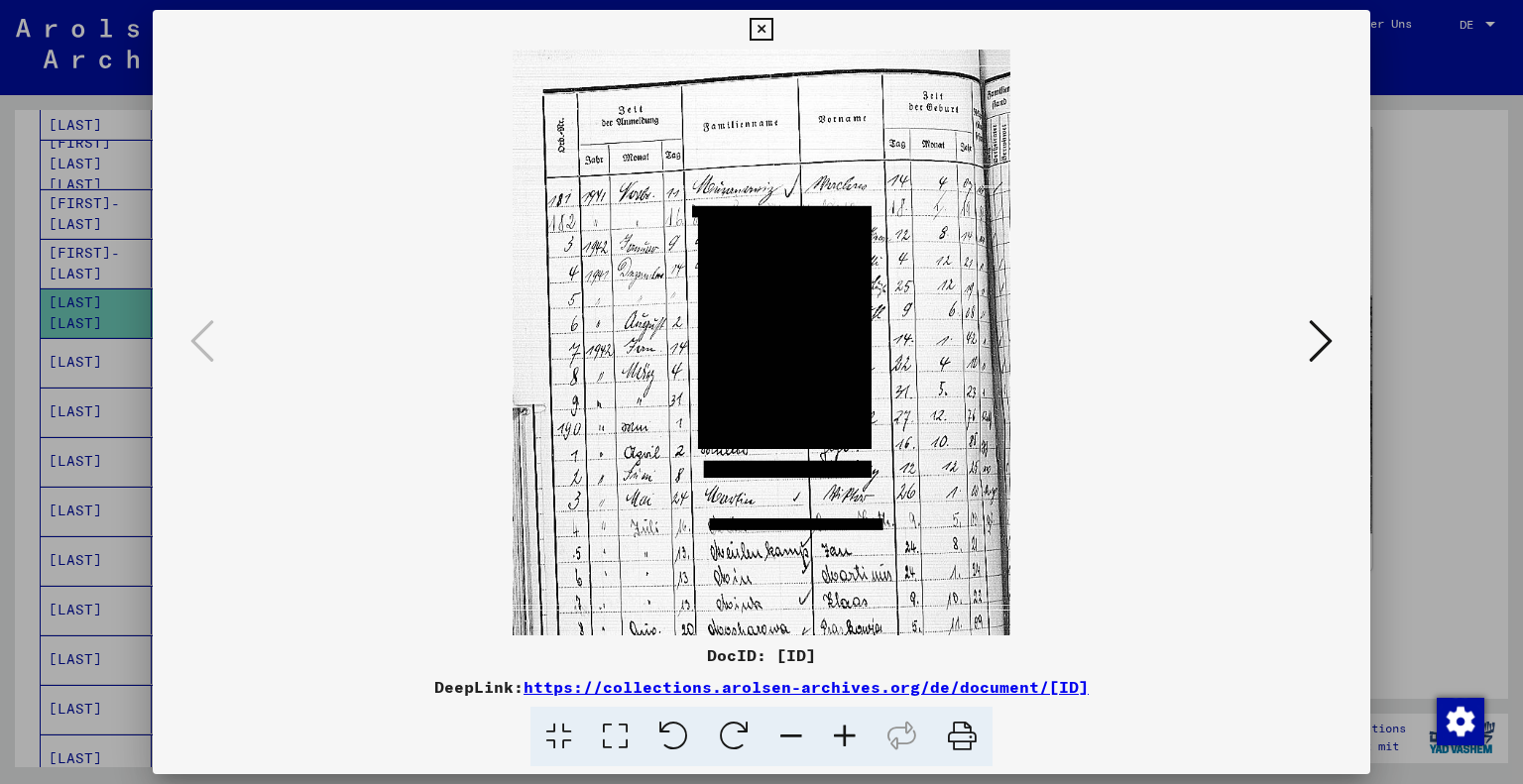 click at bounding box center (1321, 341) 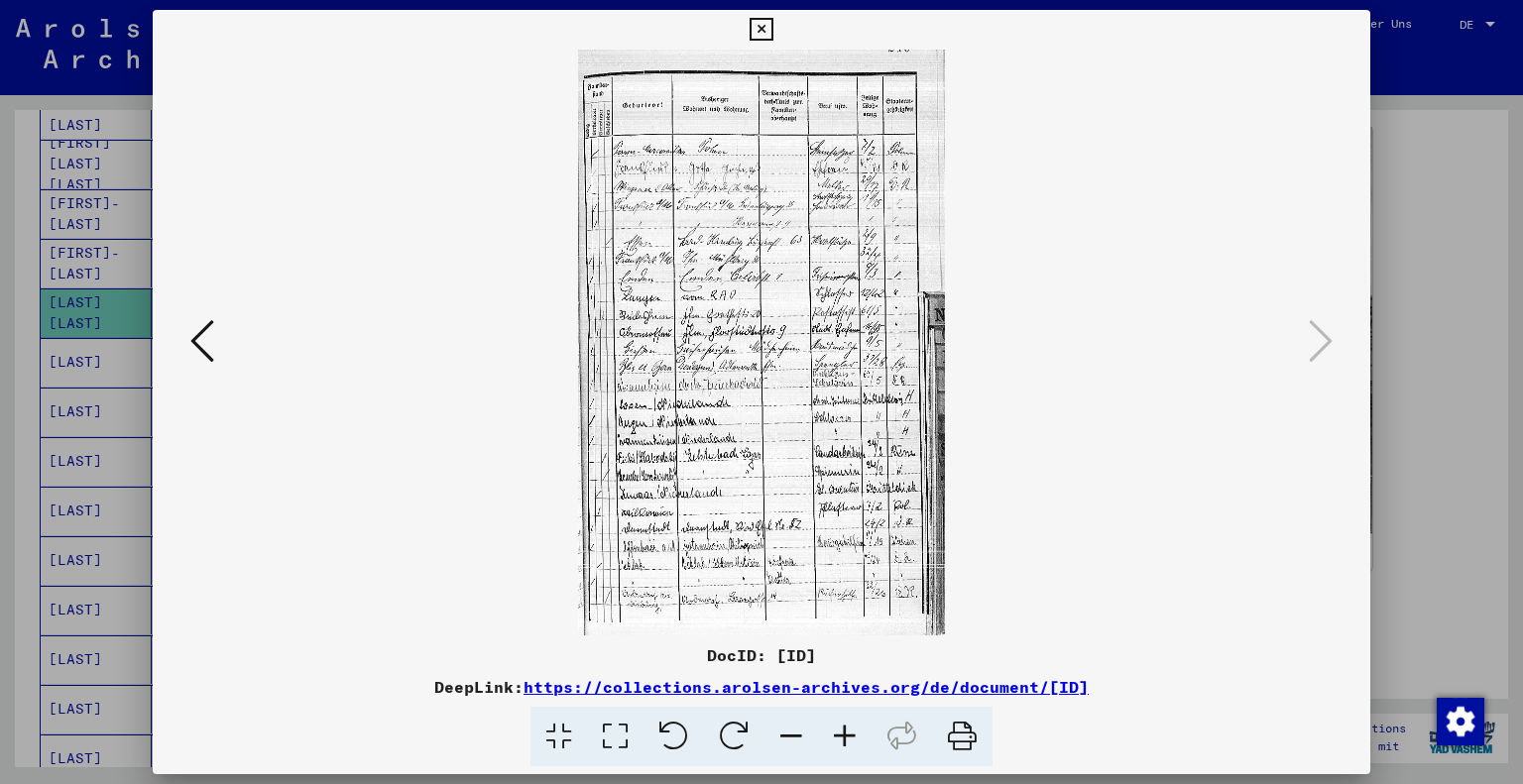 click at bounding box center [845, 736] 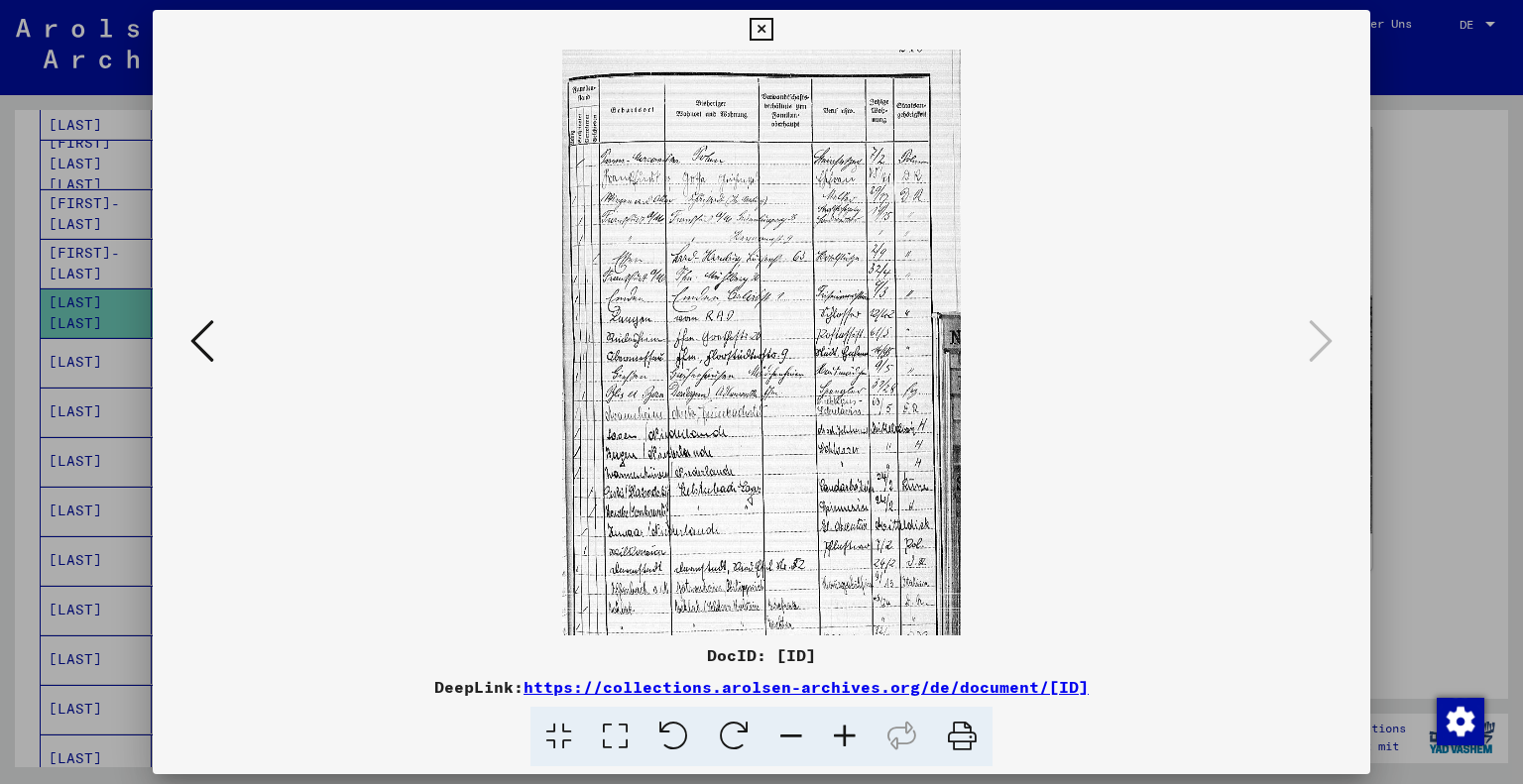 click at bounding box center (845, 736) 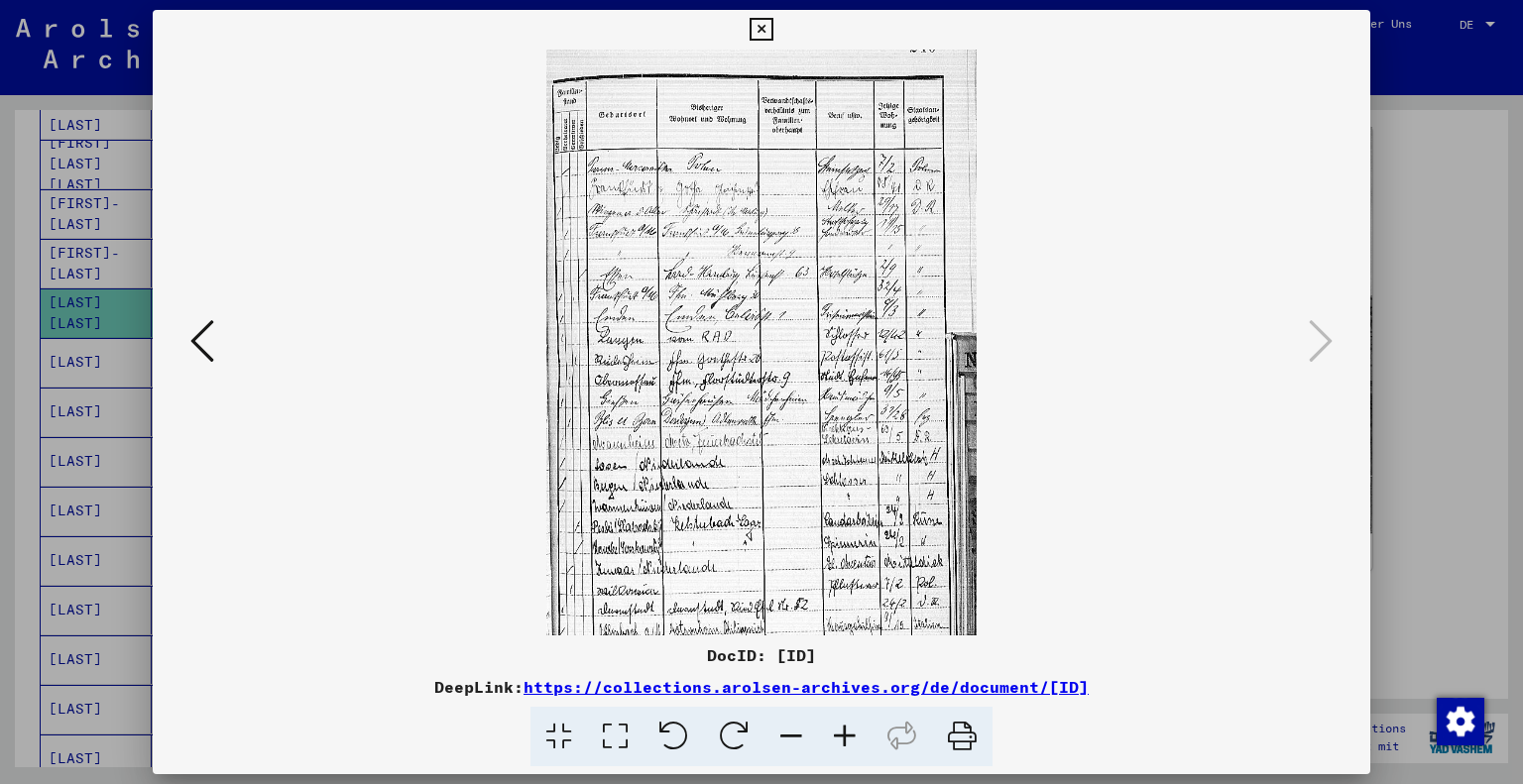 click at bounding box center [845, 736] 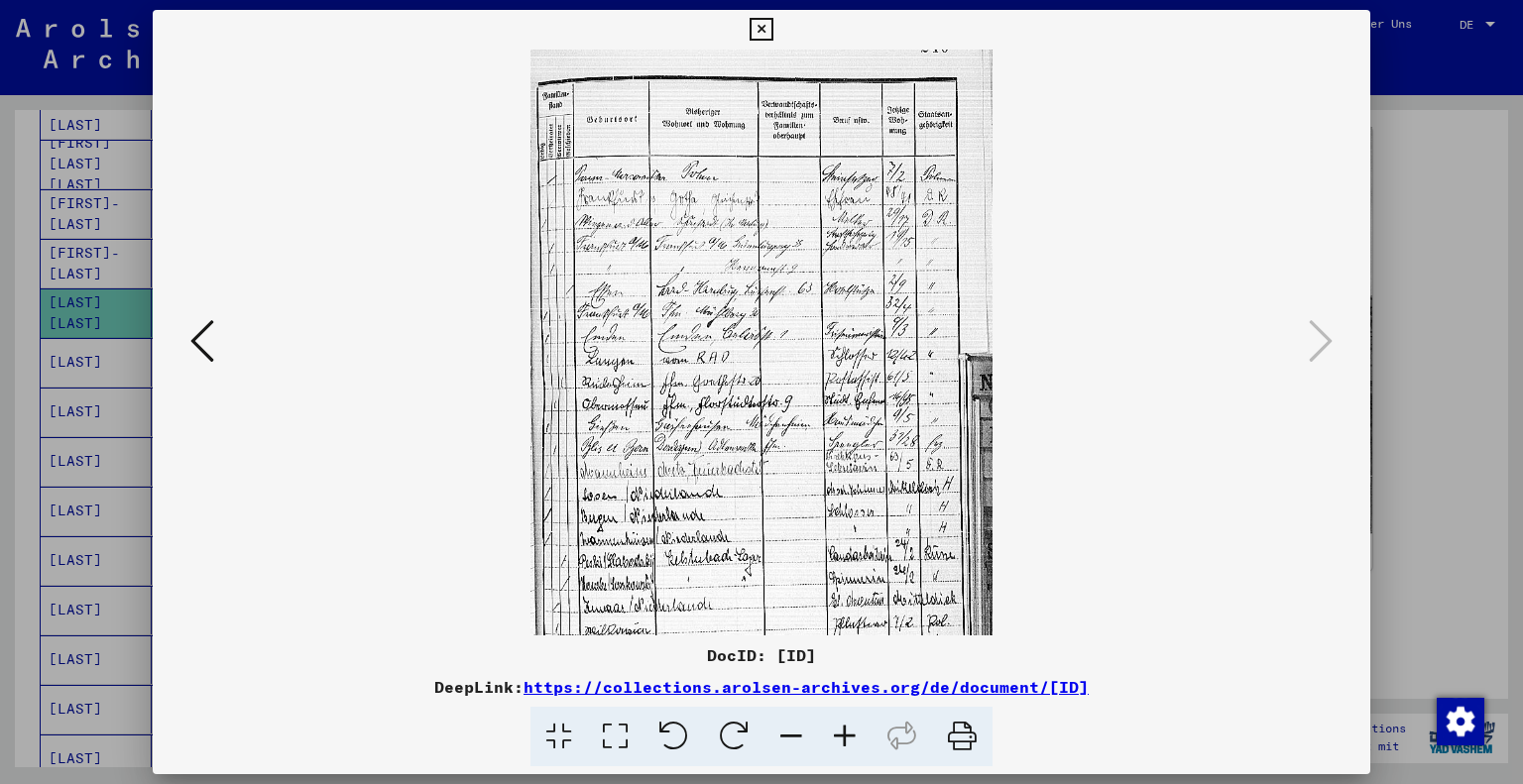 click at bounding box center [845, 736] 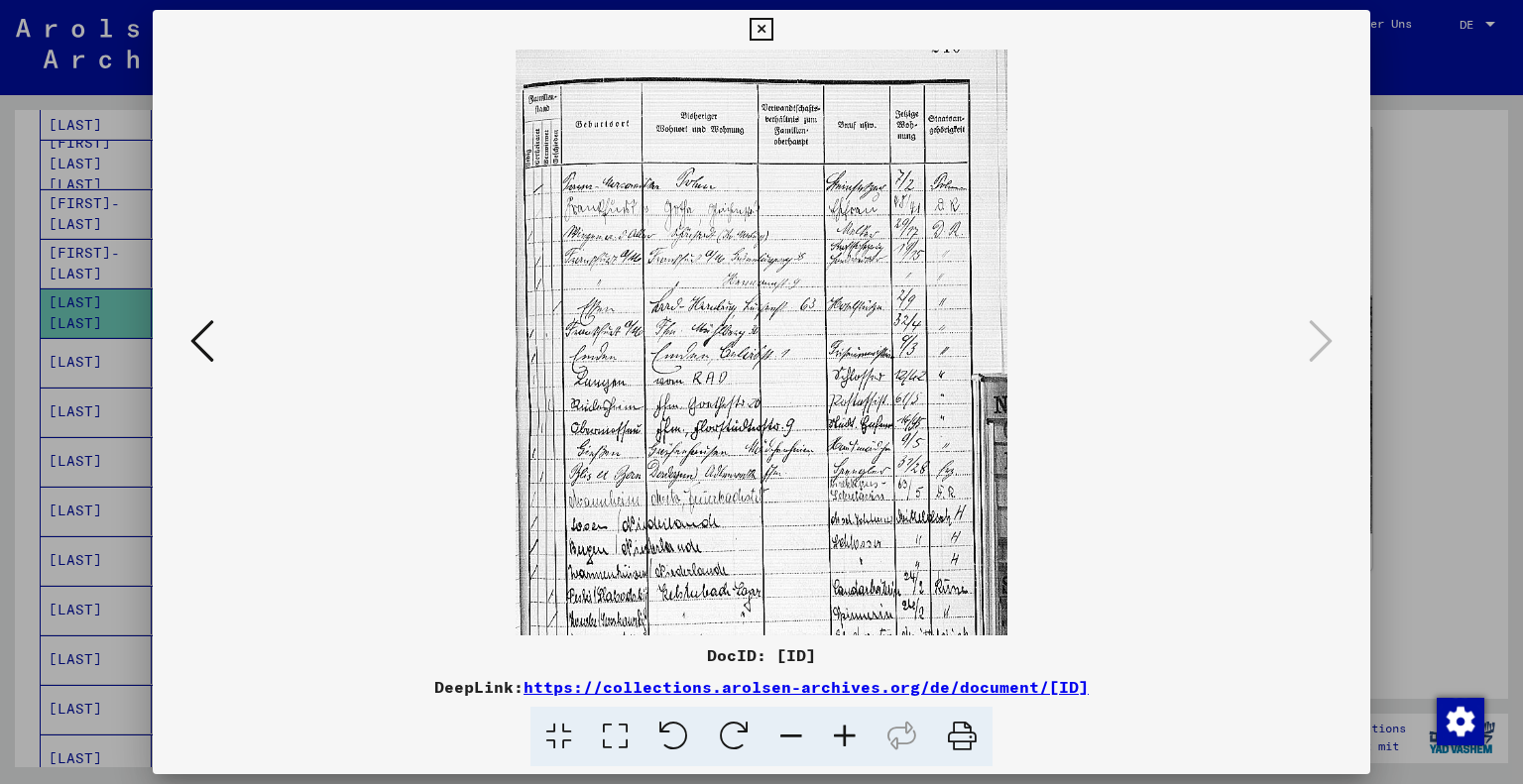 click at bounding box center [845, 736] 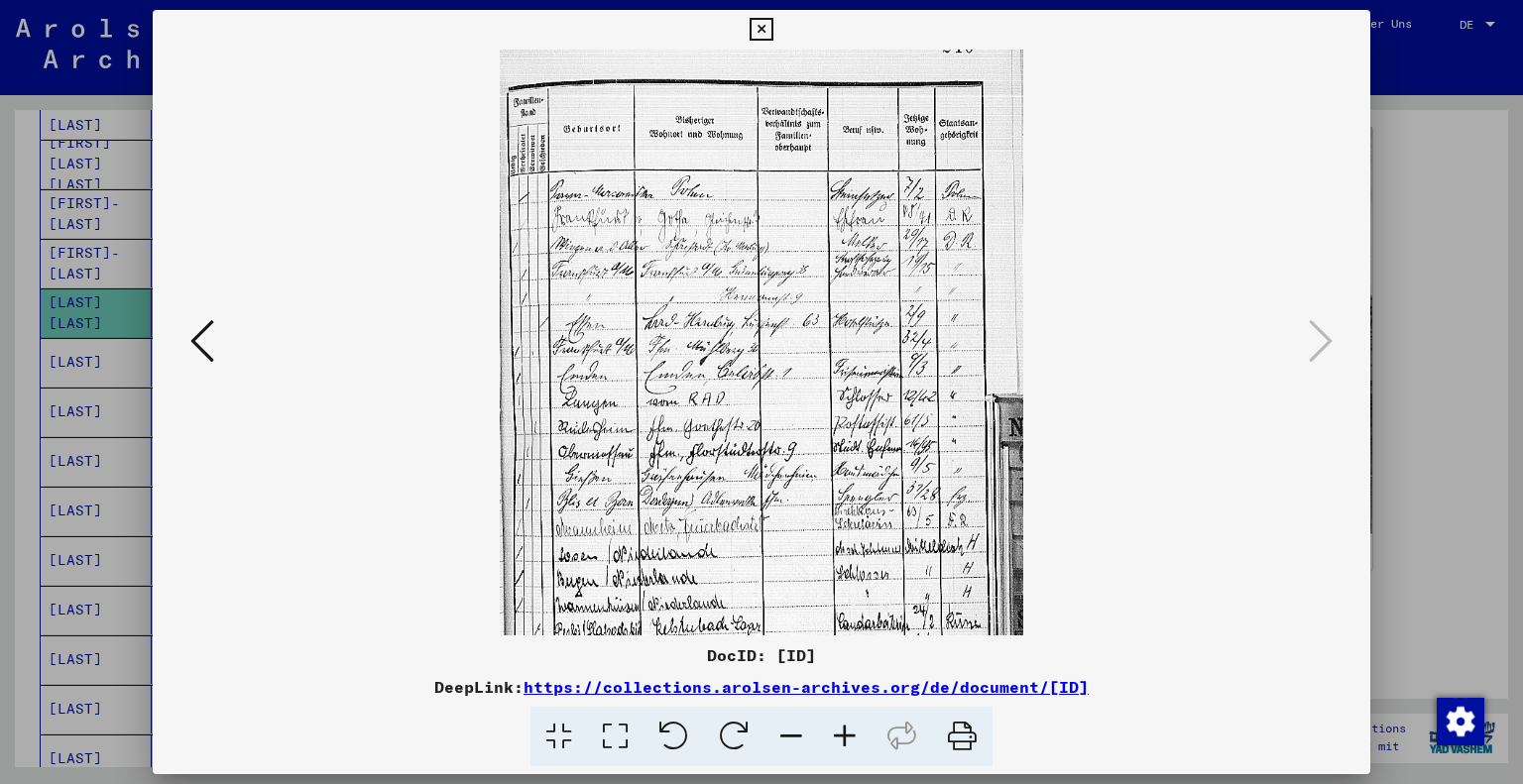 click at bounding box center (845, 736) 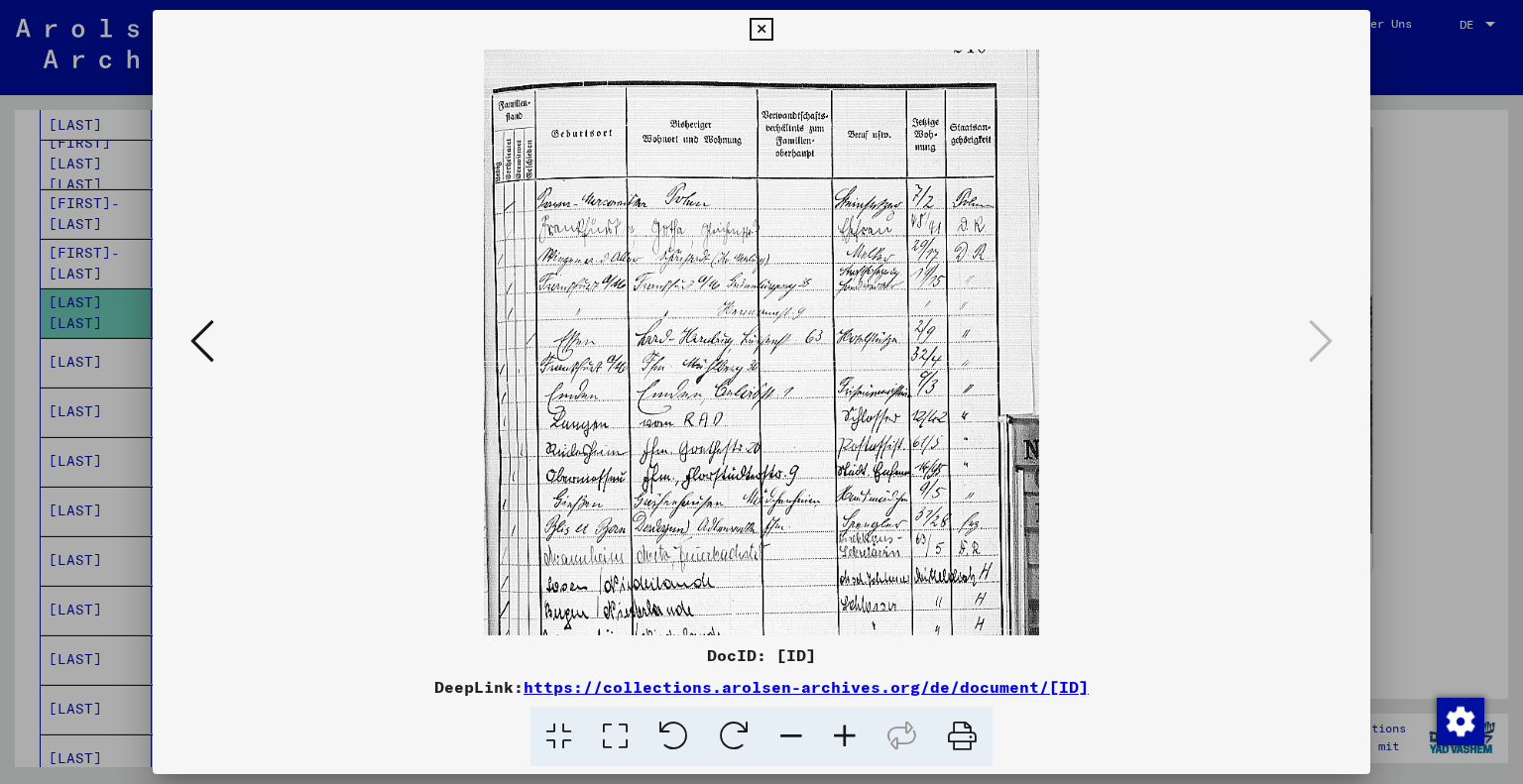 click at bounding box center (845, 736) 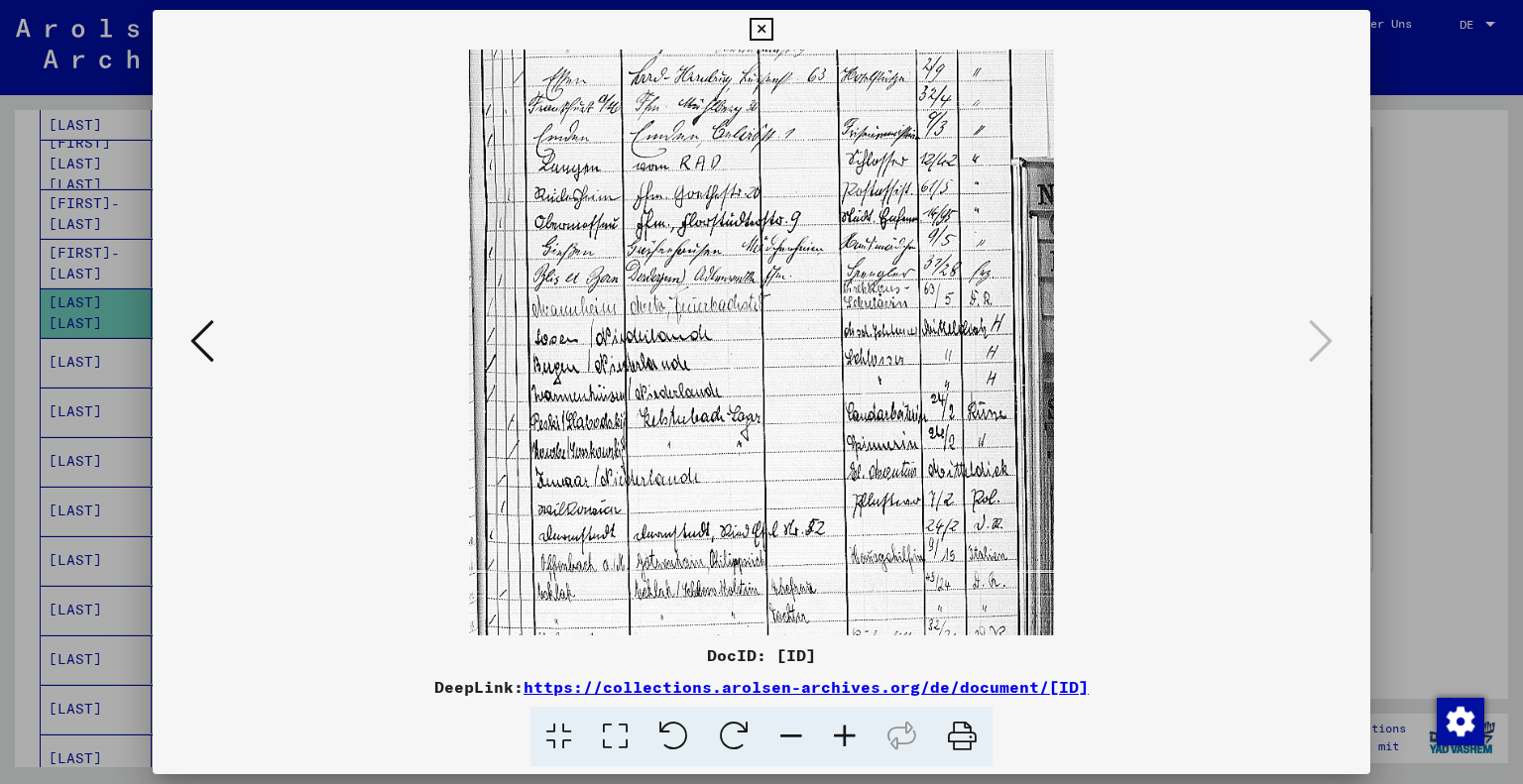 scroll, scrollTop: 346, scrollLeft: 0, axis: vertical 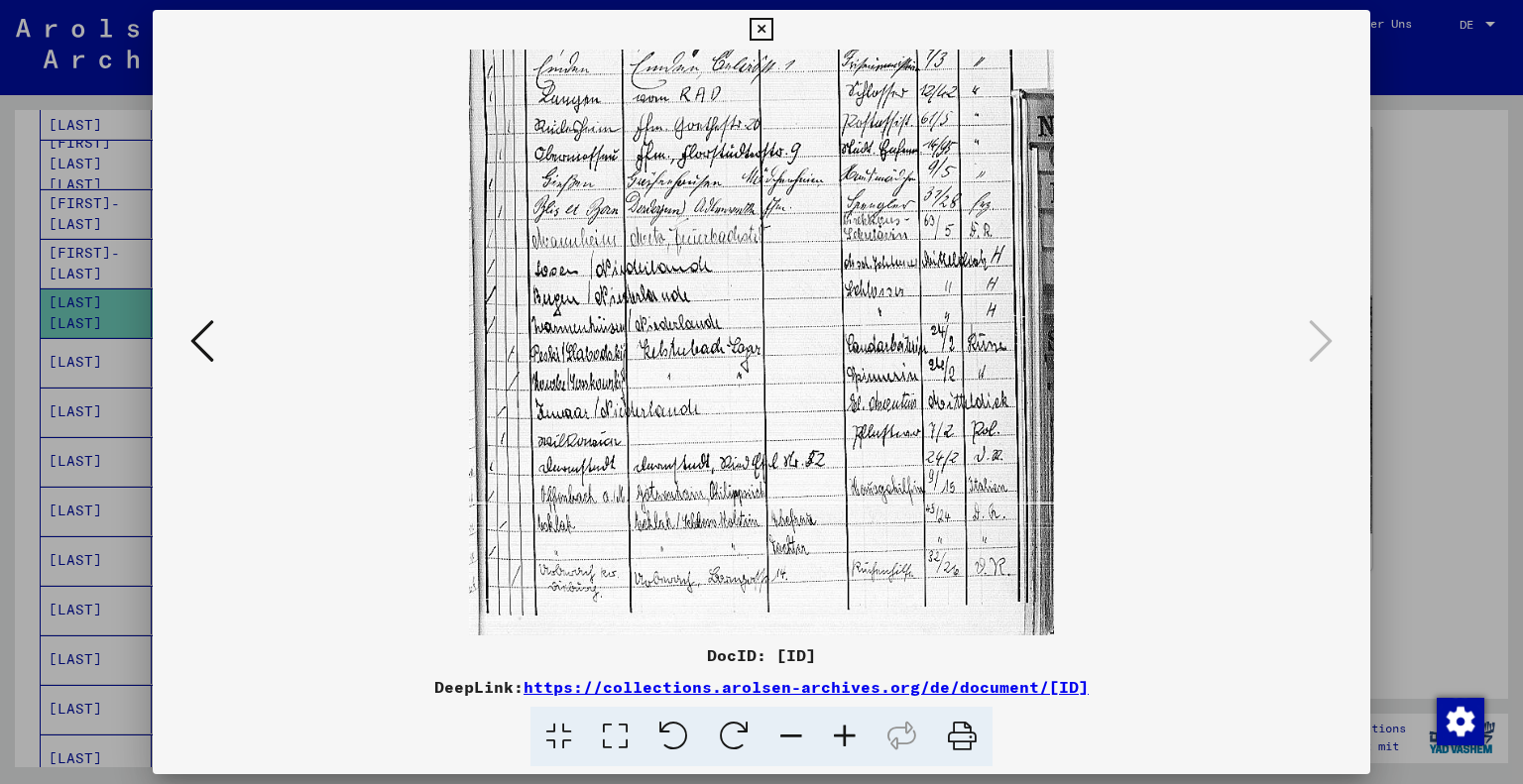 drag, startPoint x: 682, startPoint y: 574, endPoint x: 689, endPoint y: 130, distance: 444.0552 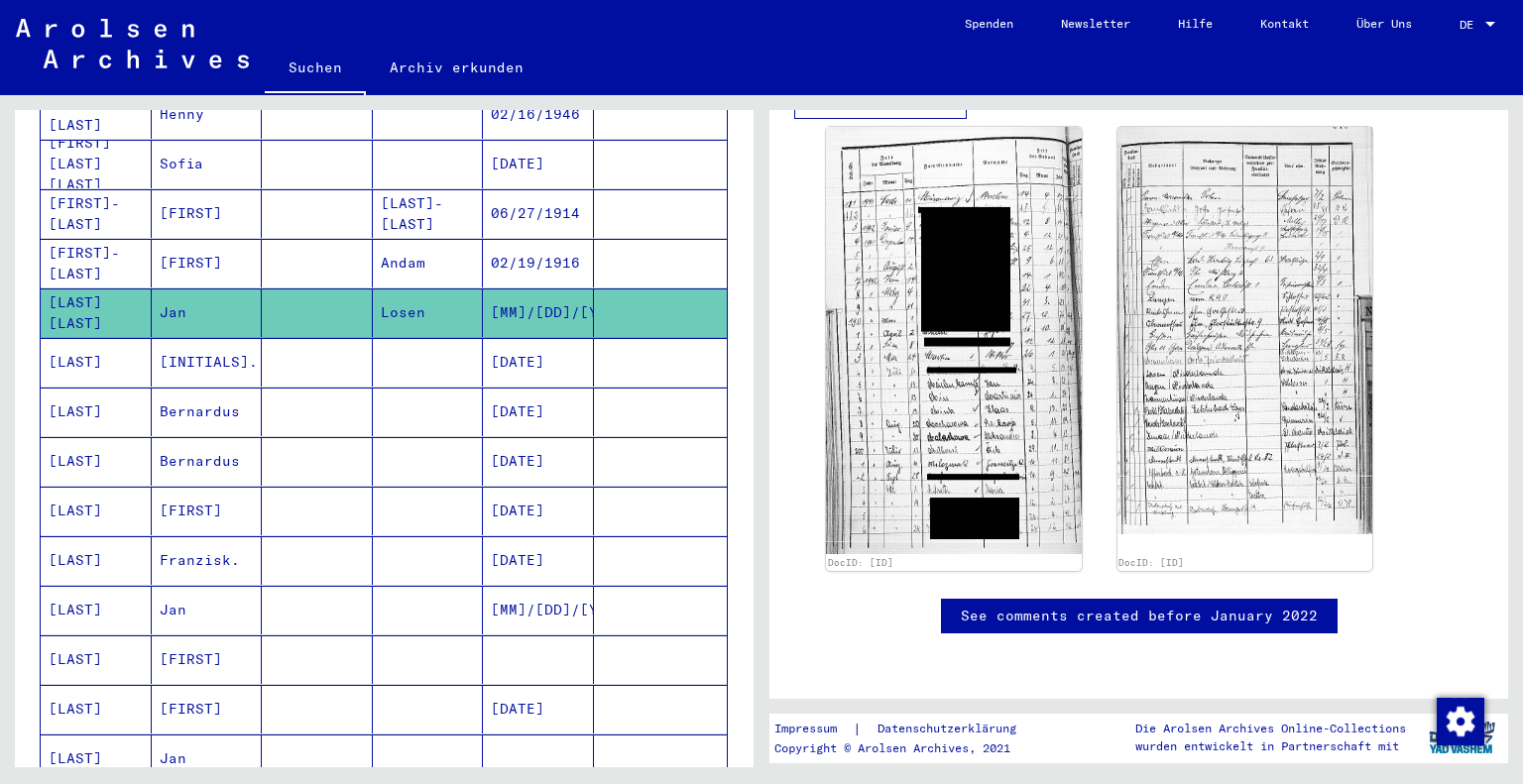 click on "[INITIALS]." at bounding box center [207, 411] 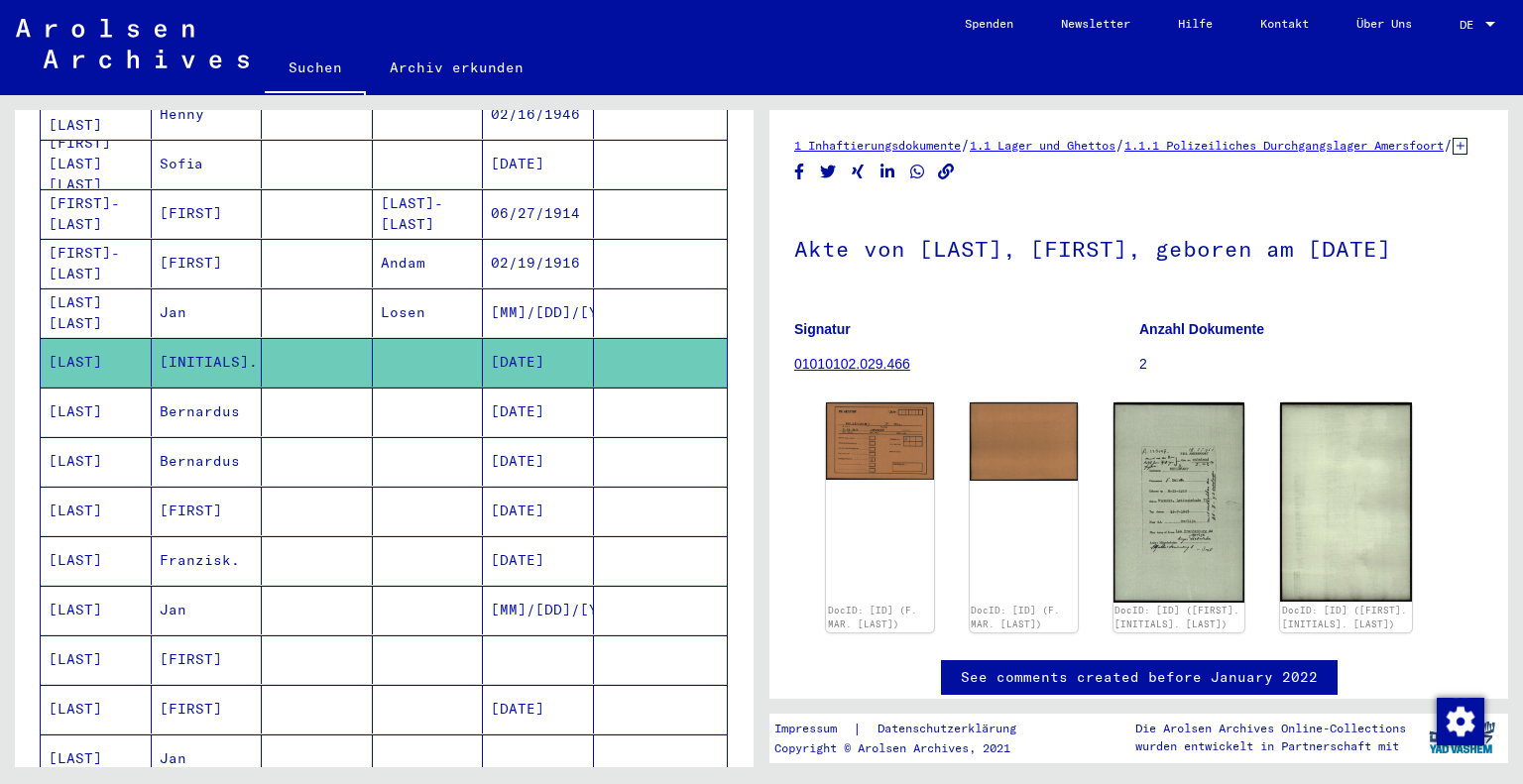 scroll, scrollTop: 0, scrollLeft: 0, axis: both 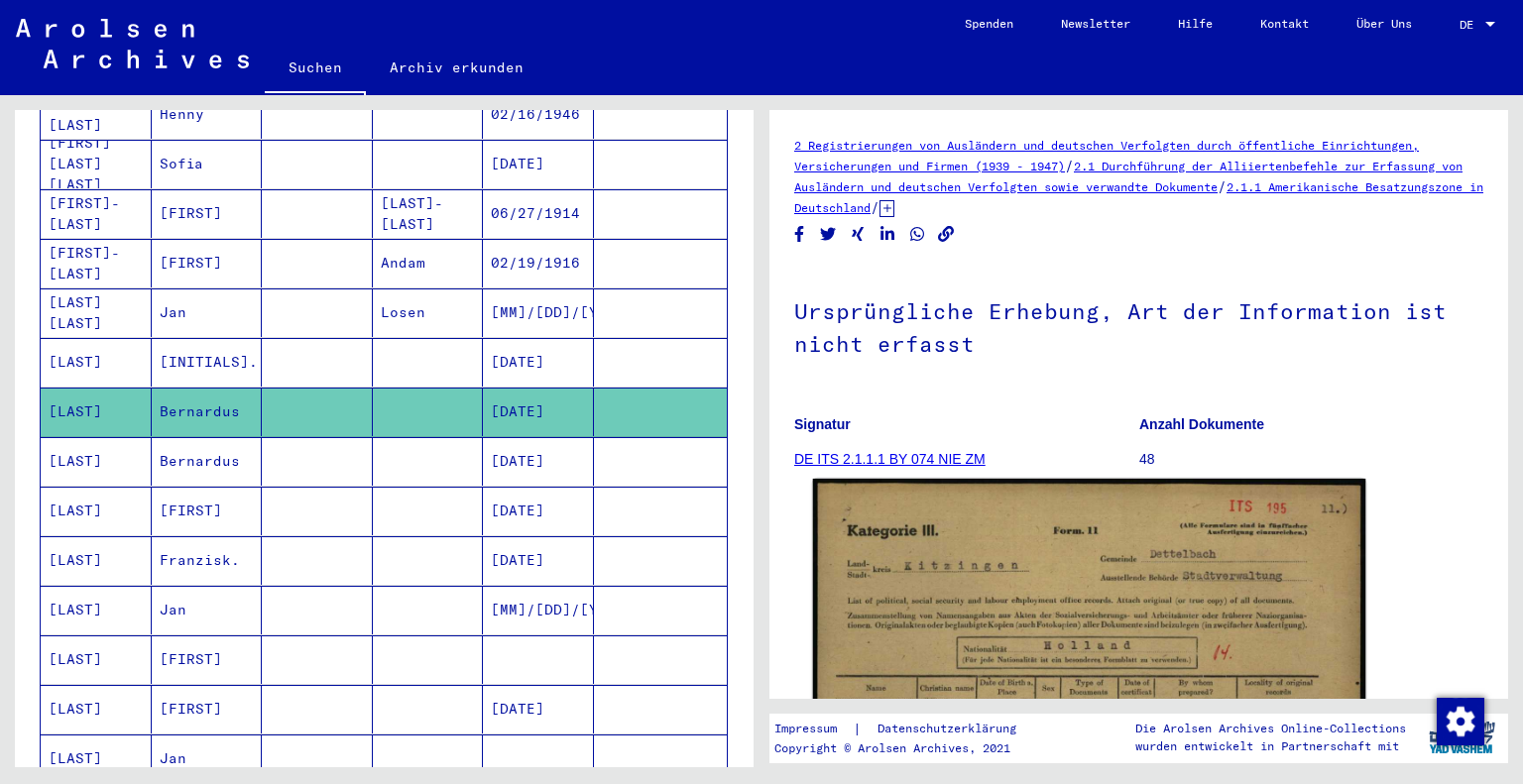 click 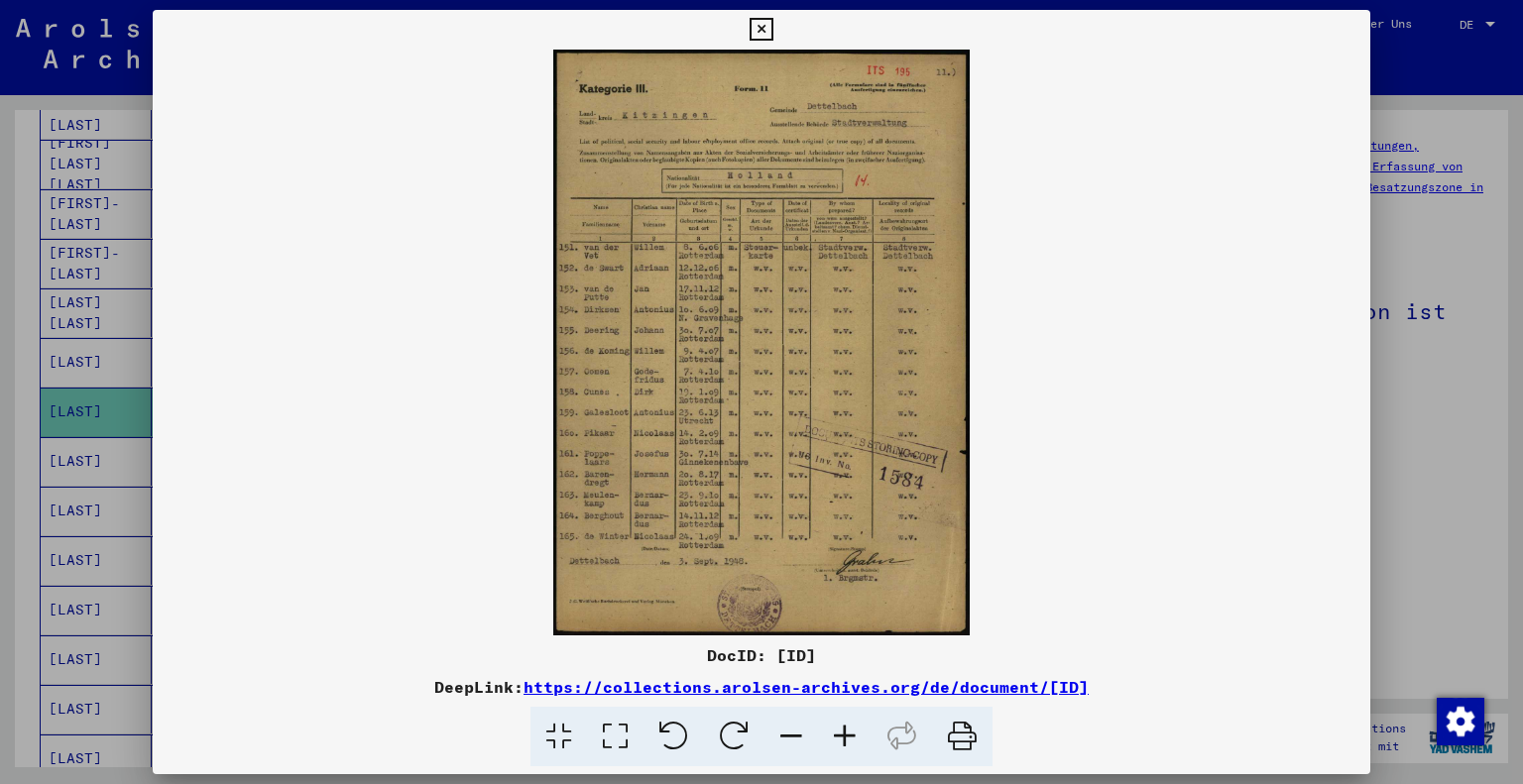 click at bounding box center [845, 736] 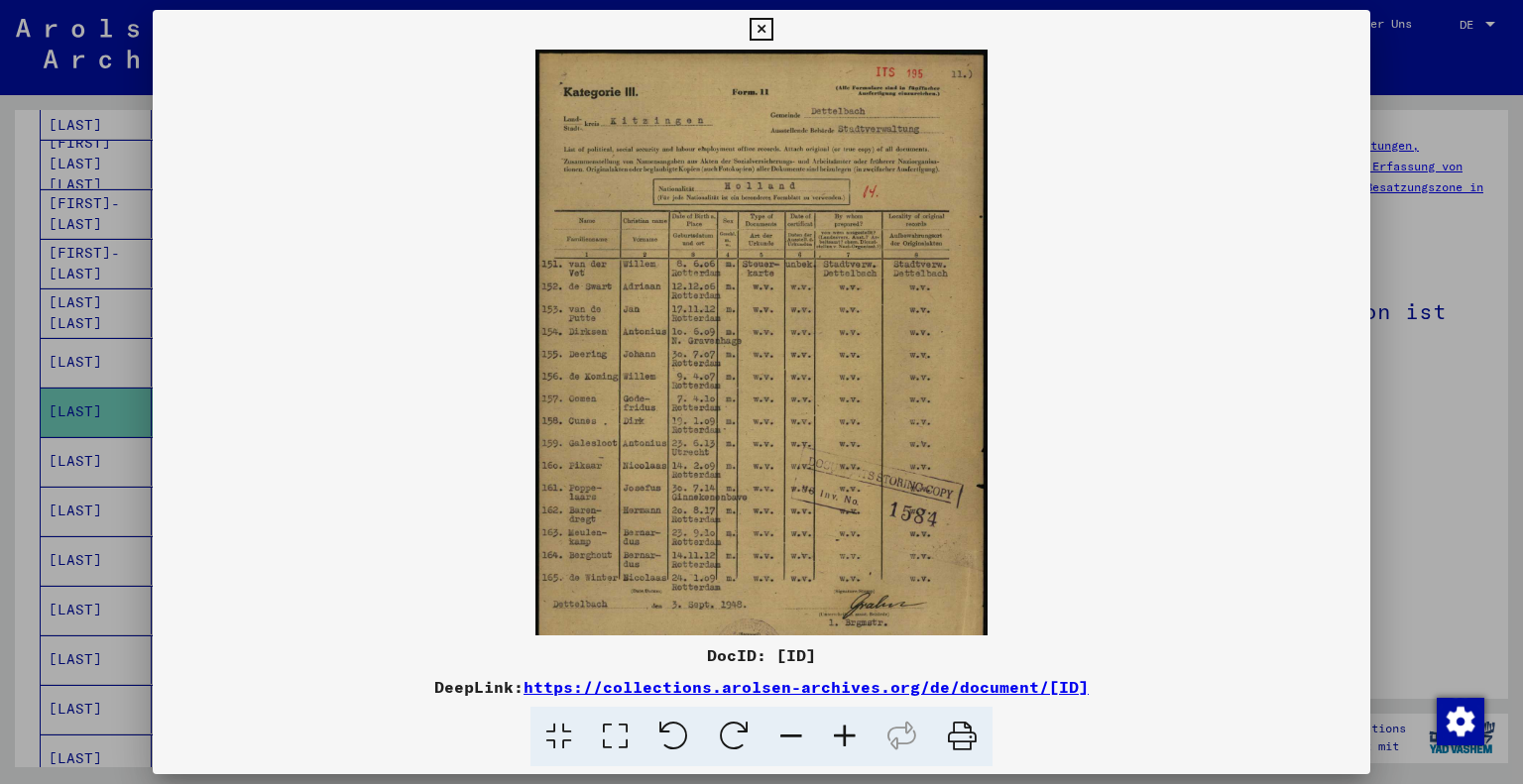 click at bounding box center (762, 392) 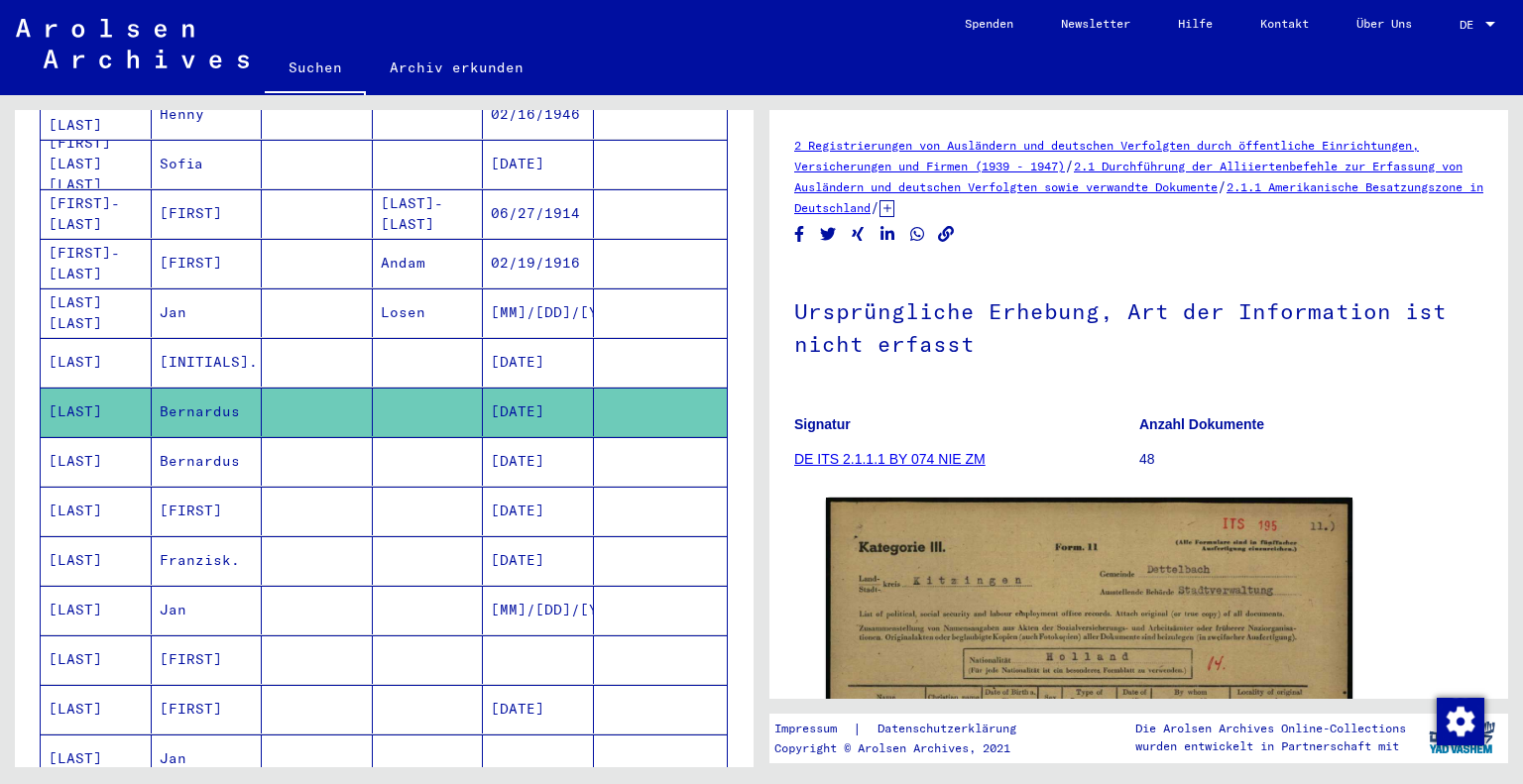 click on "Bernardus" at bounding box center (207, 510) 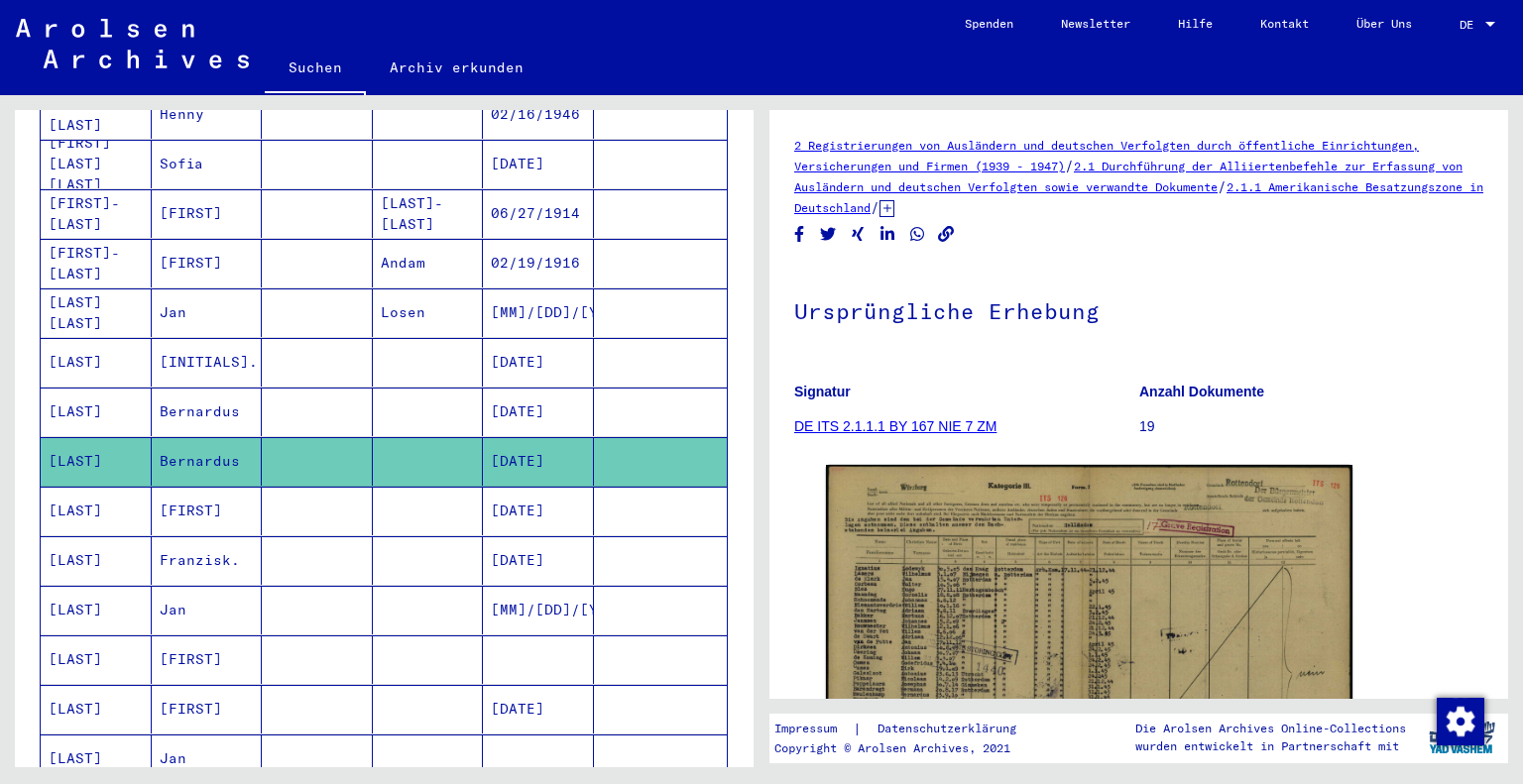 scroll, scrollTop: 0, scrollLeft: 0, axis: both 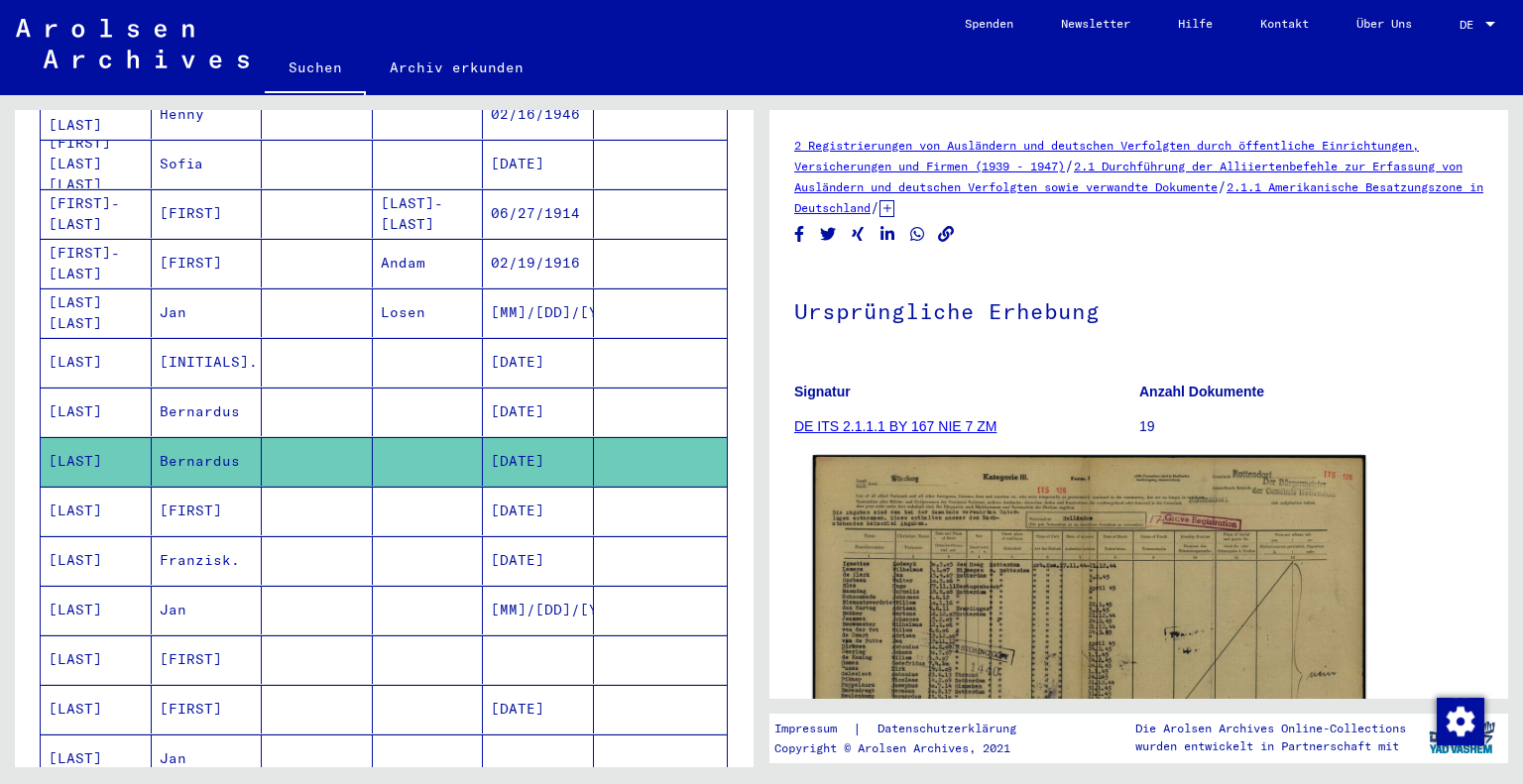 click 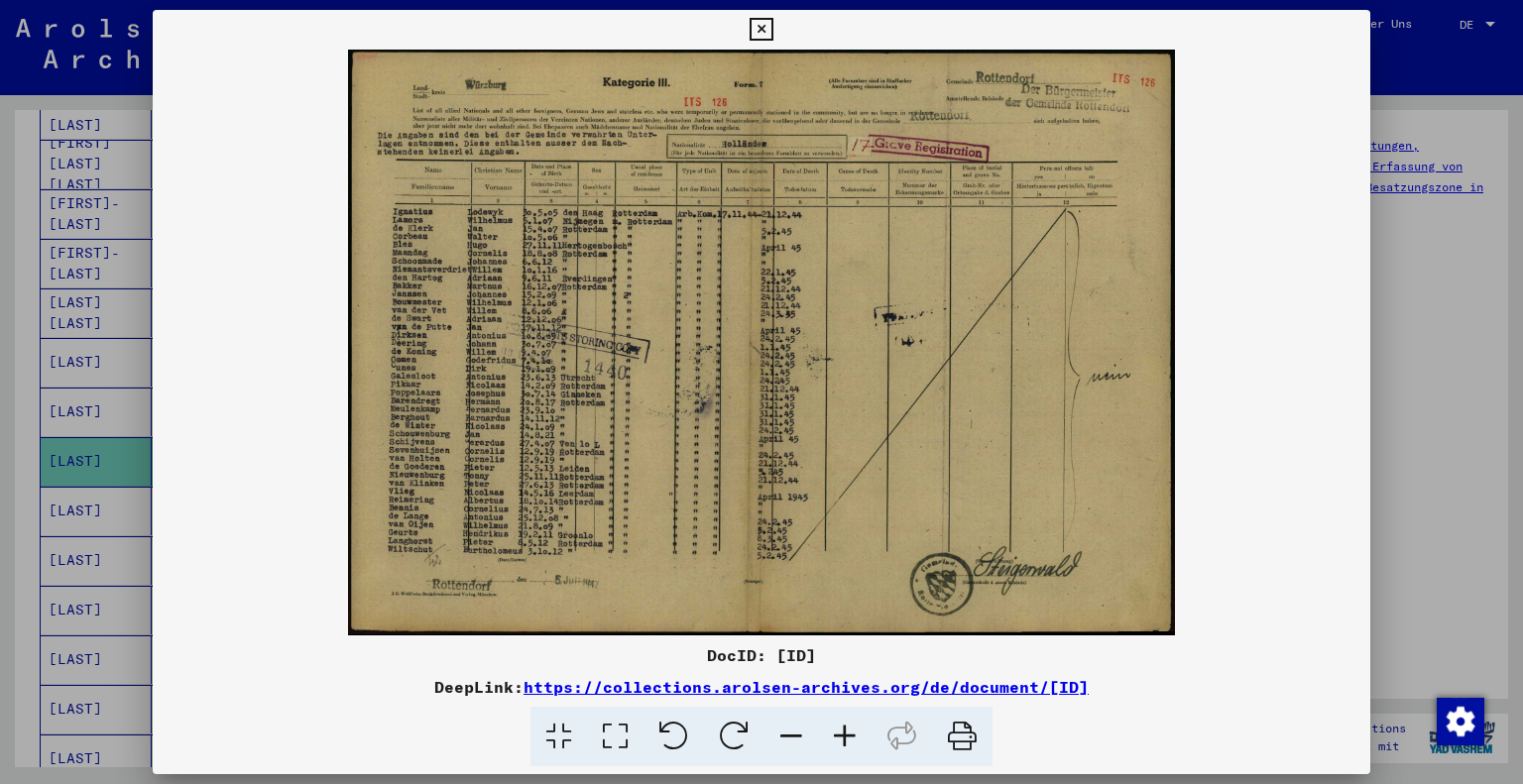 click at bounding box center [845, 736] 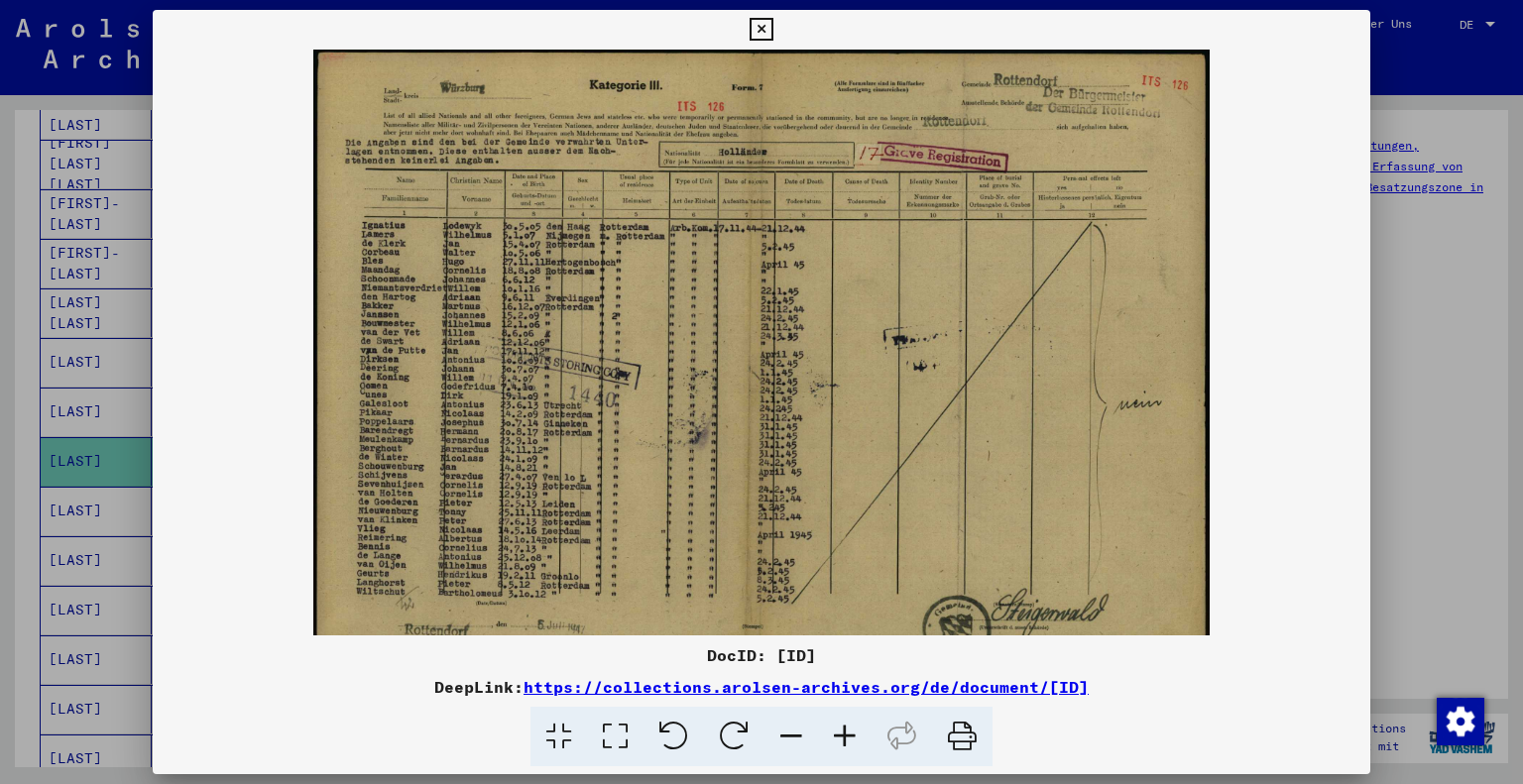 click at bounding box center [762, 392] 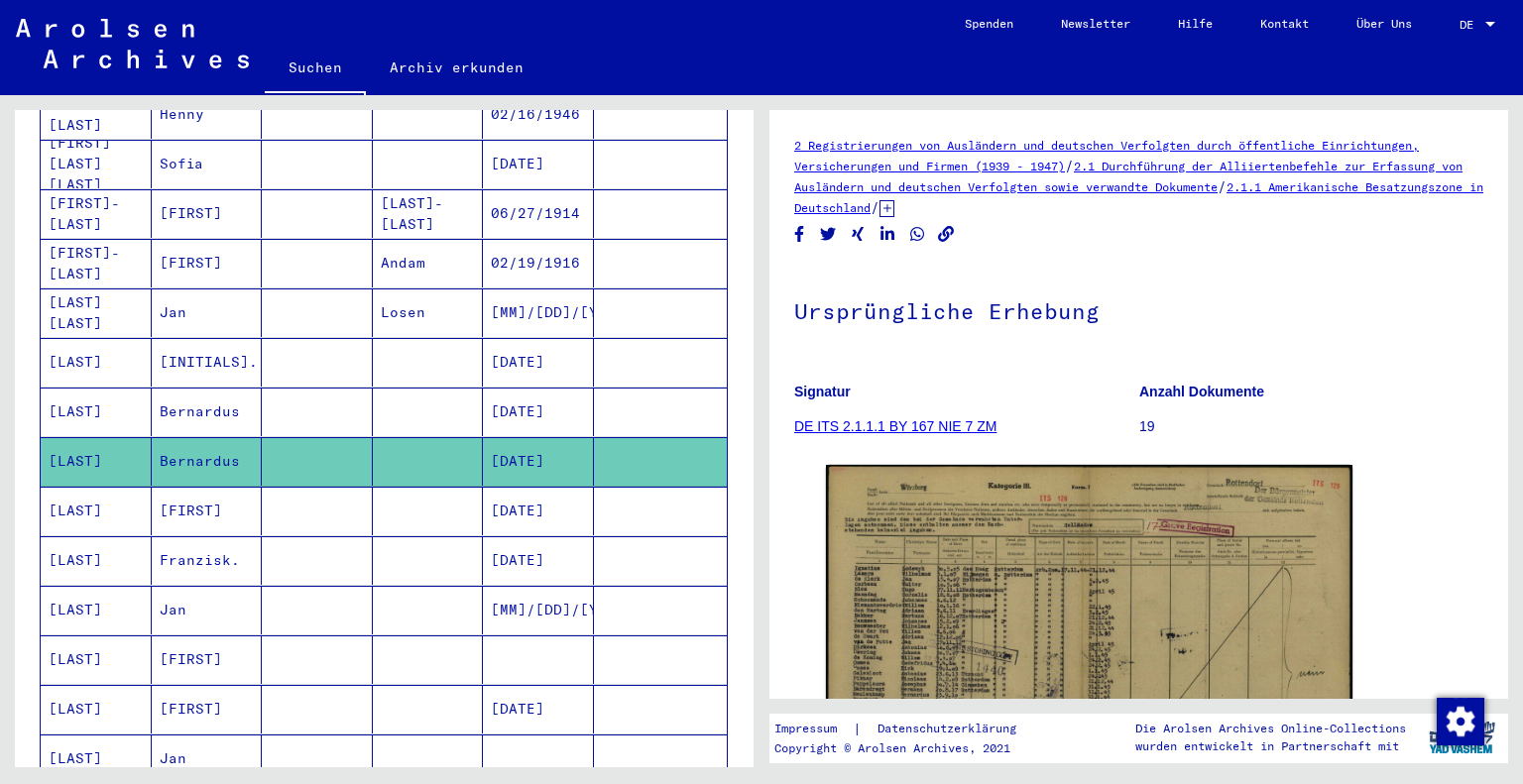 click on "[FIRST]" at bounding box center (207, 560) 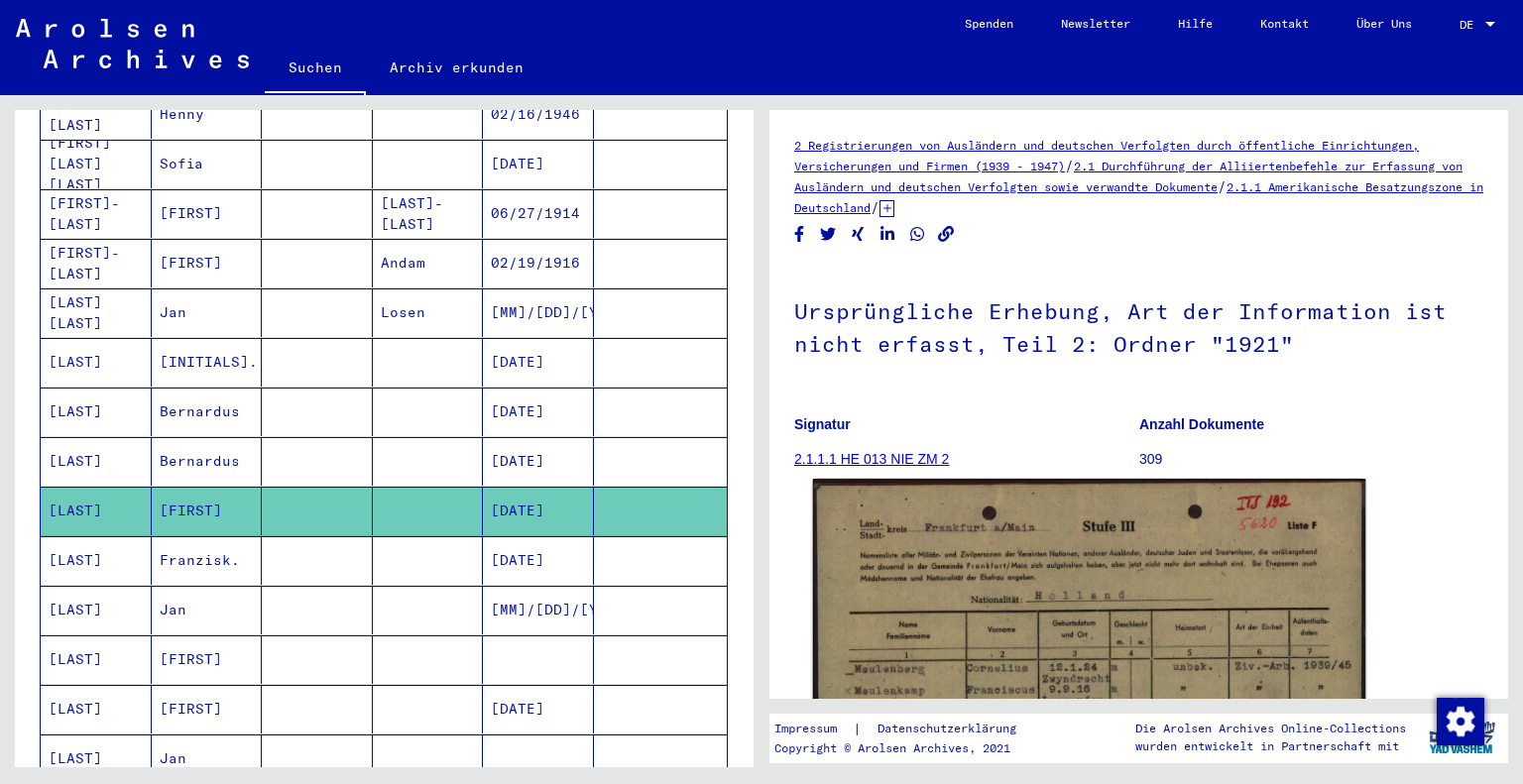 scroll, scrollTop: 0, scrollLeft: 0, axis: both 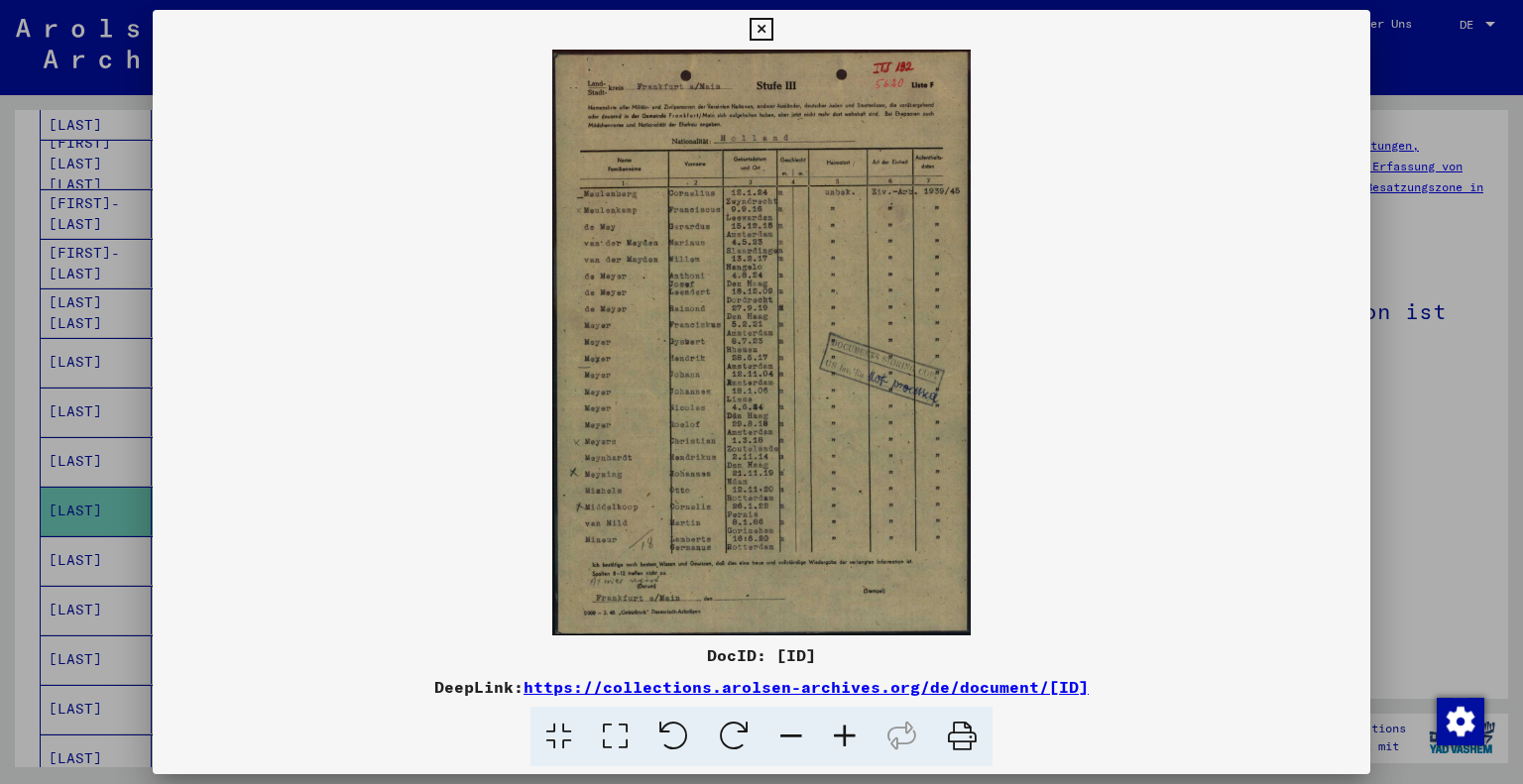 click at bounding box center [845, 736] 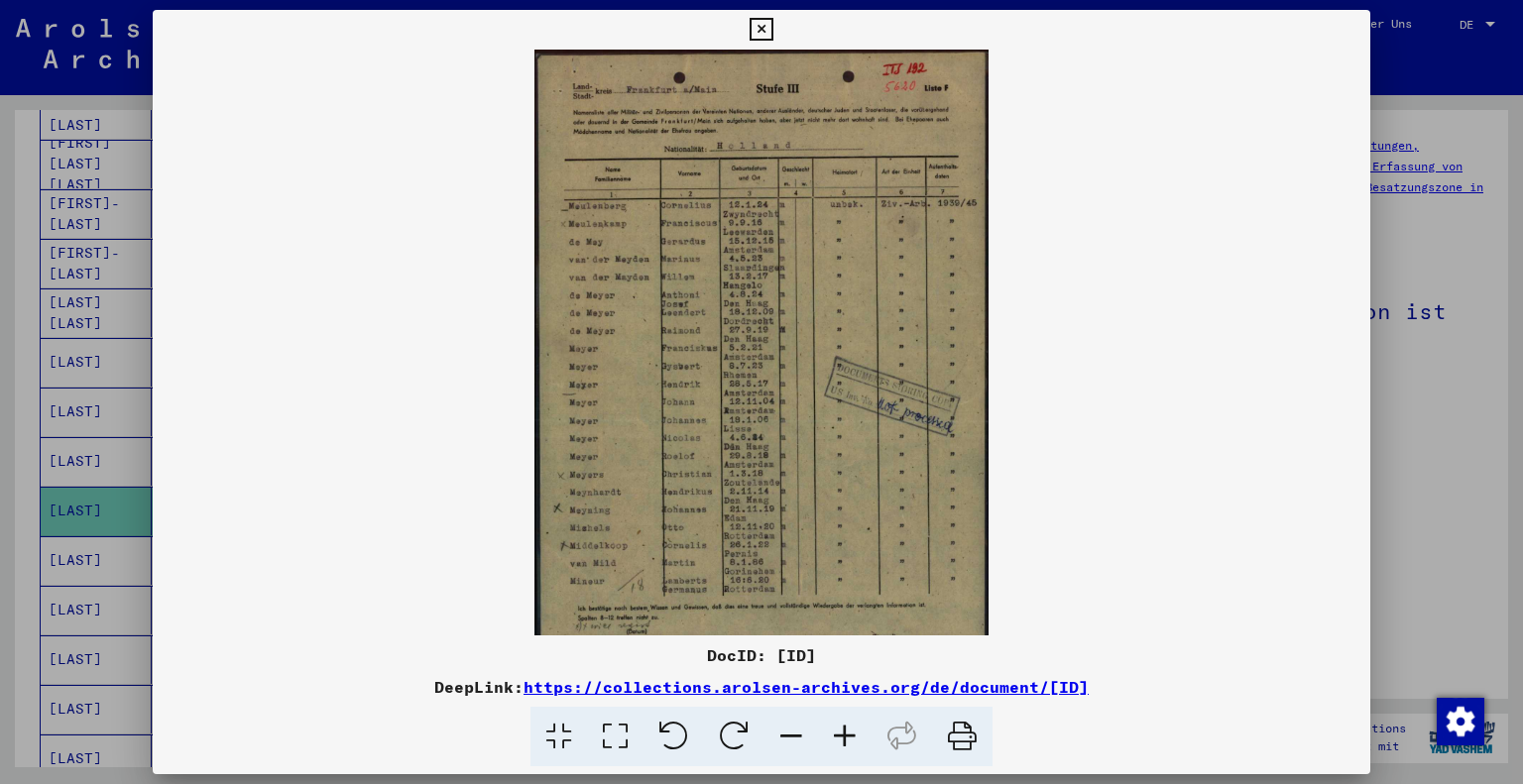 click at bounding box center (845, 736) 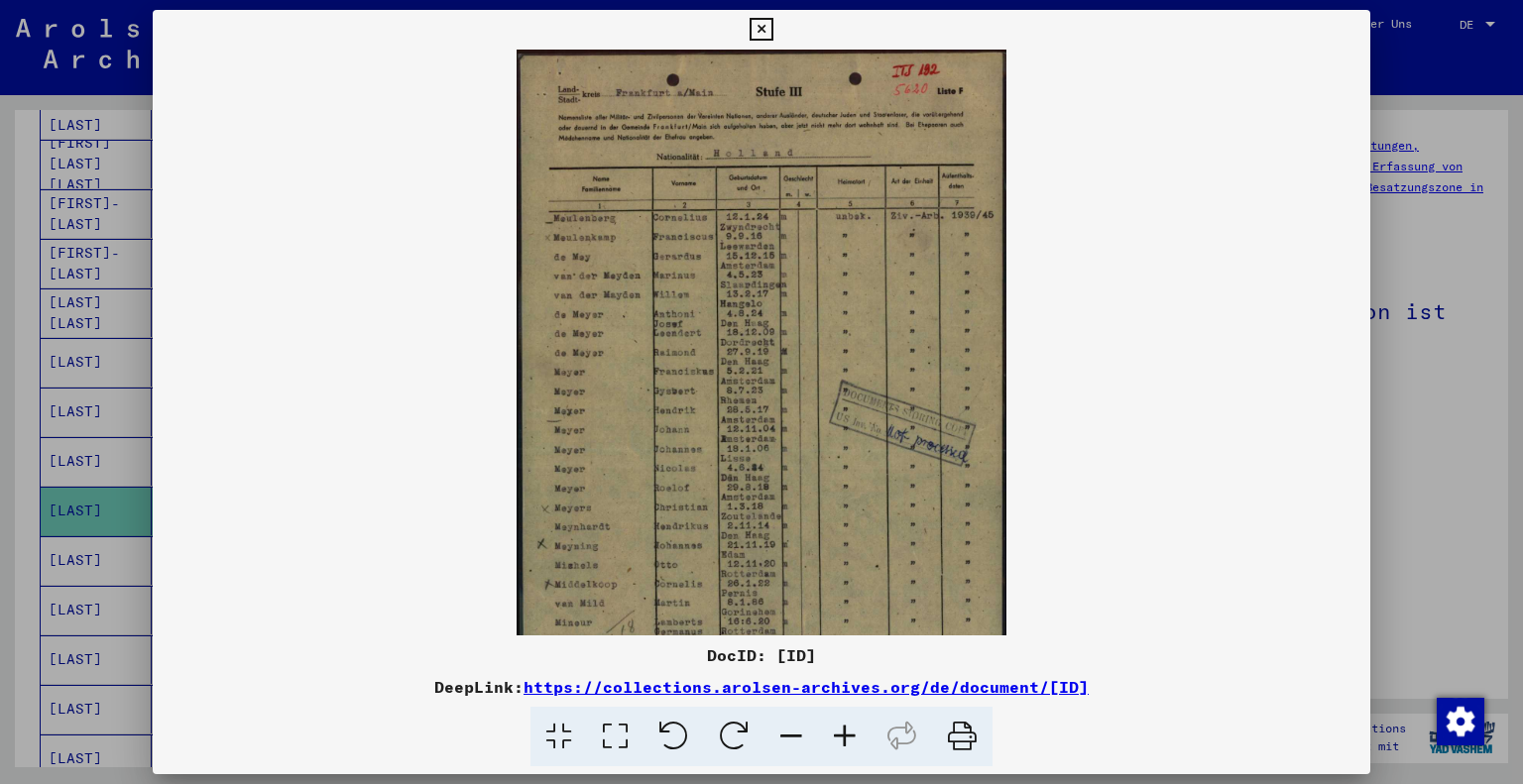 click at bounding box center (845, 736) 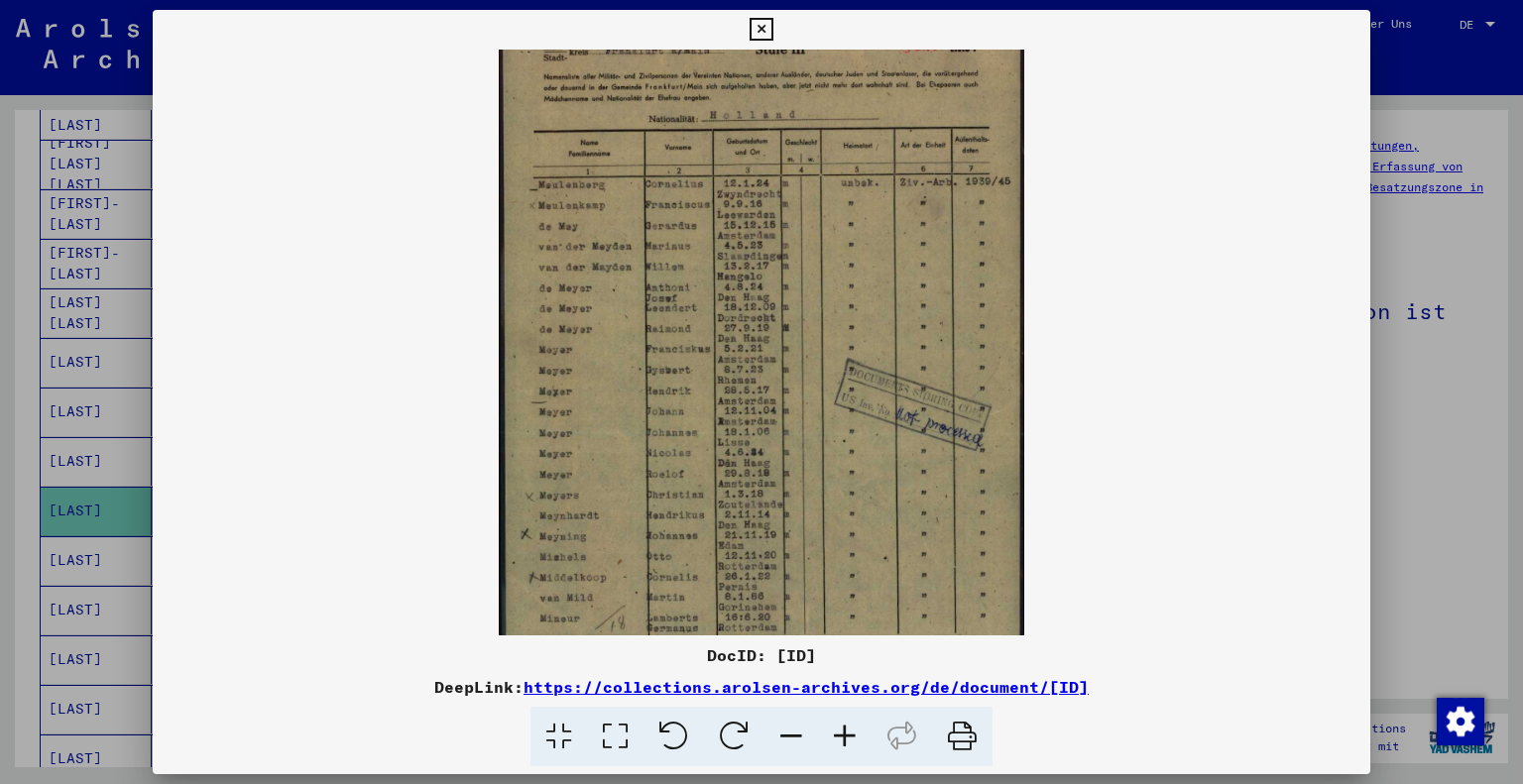 scroll, scrollTop: 55, scrollLeft: 0, axis: vertical 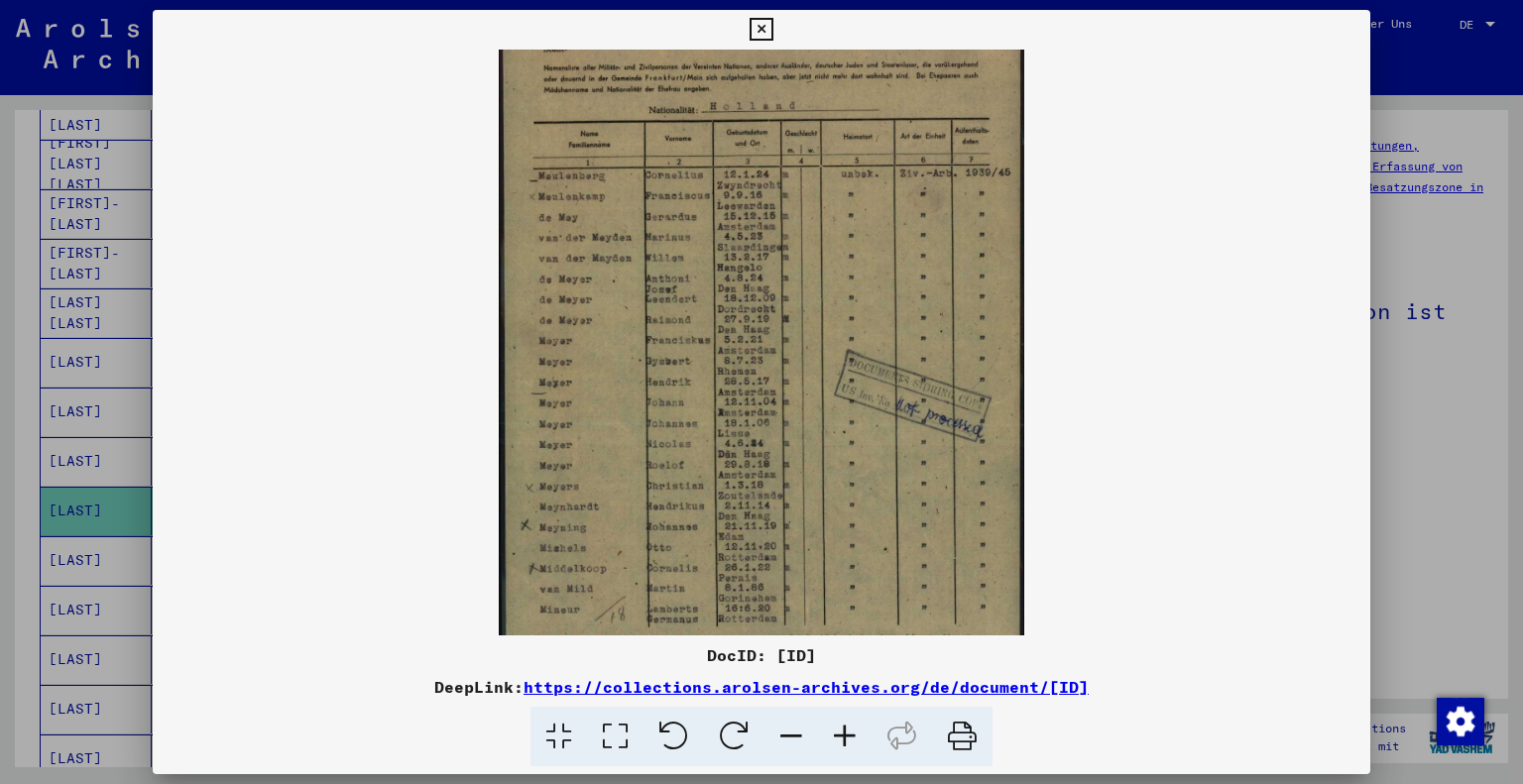drag, startPoint x: 702, startPoint y: 549, endPoint x: 717, endPoint y: 498, distance: 53.160135 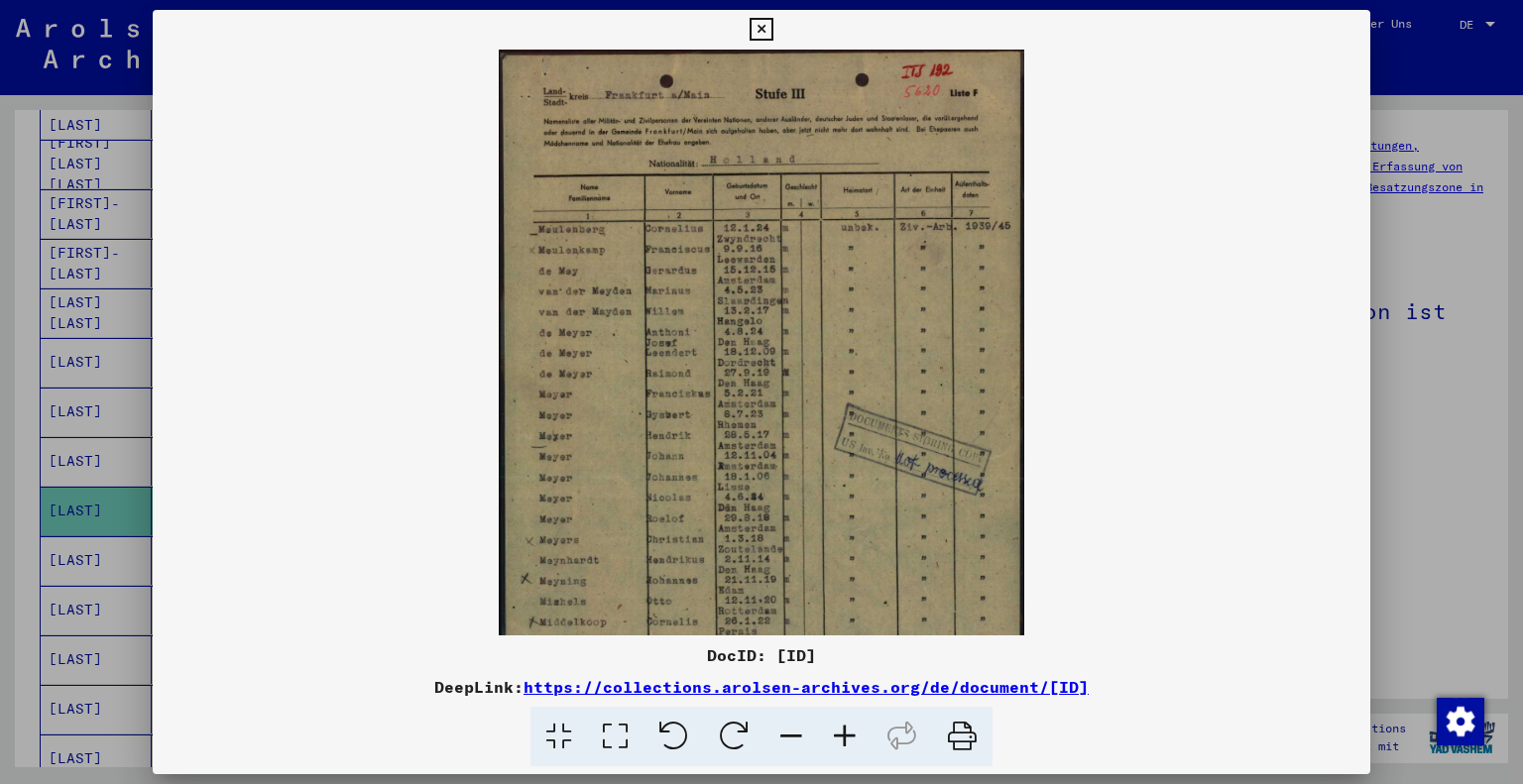 scroll, scrollTop: 0, scrollLeft: 0, axis: both 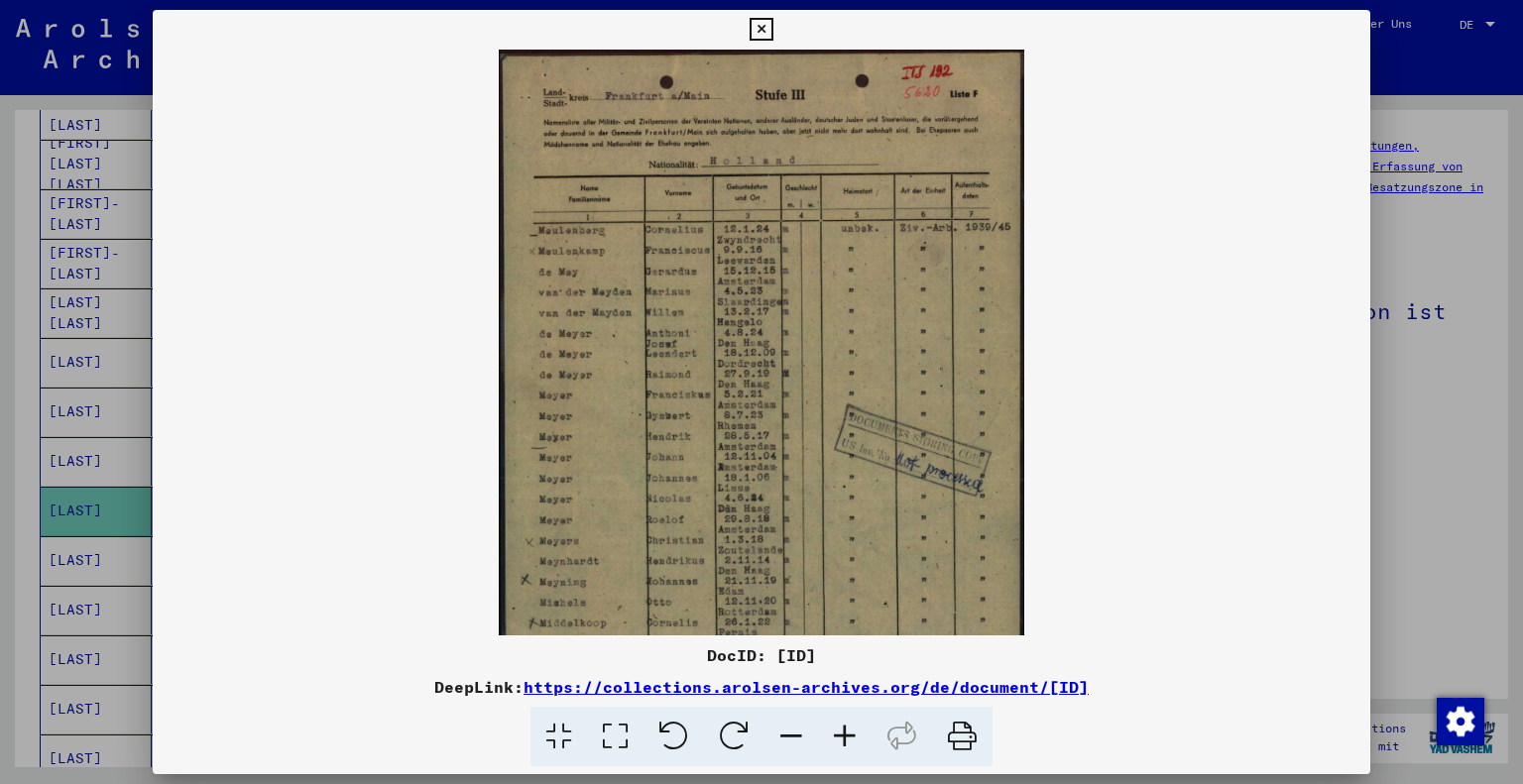 drag, startPoint x: 742, startPoint y: 209, endPoint x: 732, endPoint y: 273, distance: 64.77654 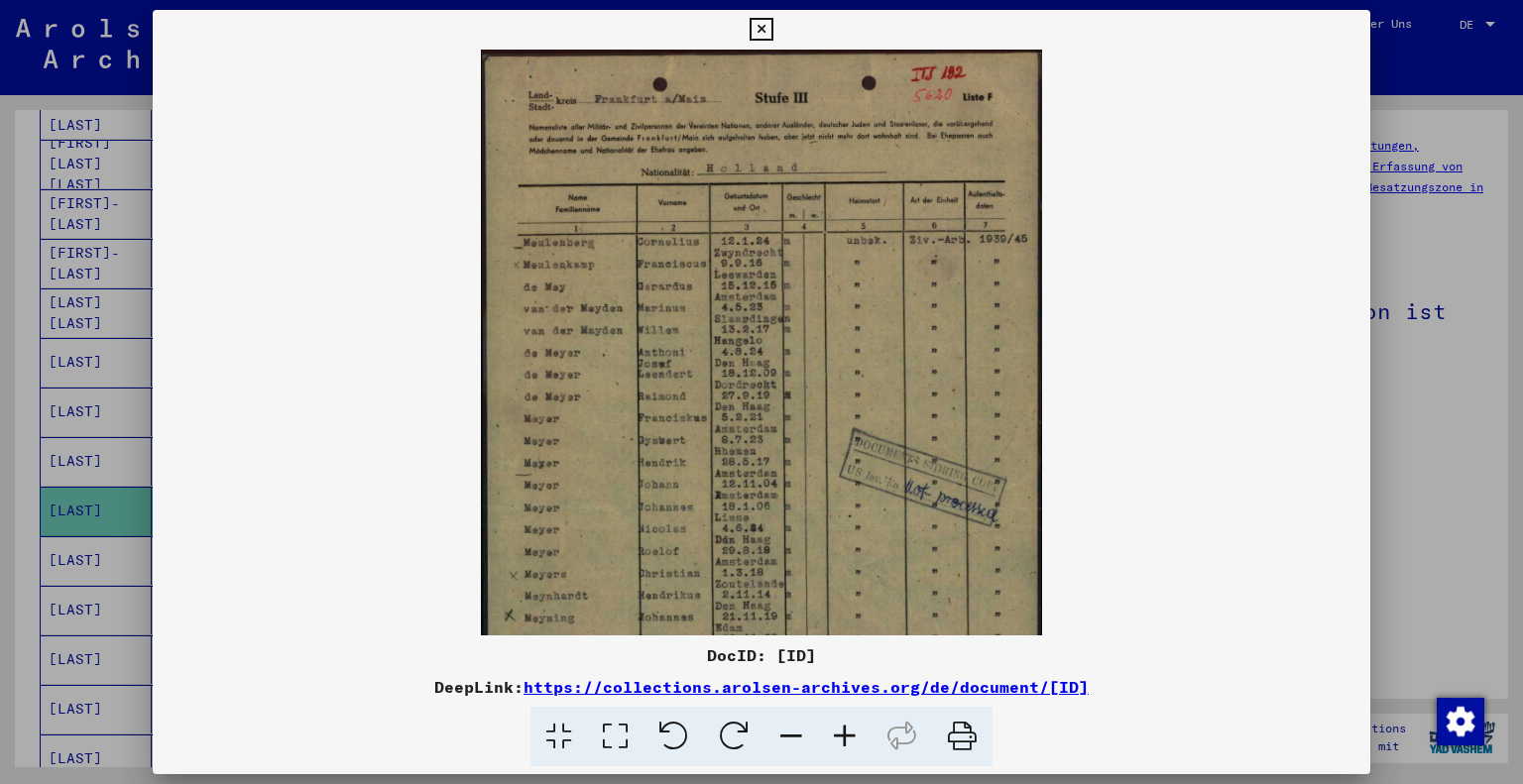 click at bounding box center (845, 736) 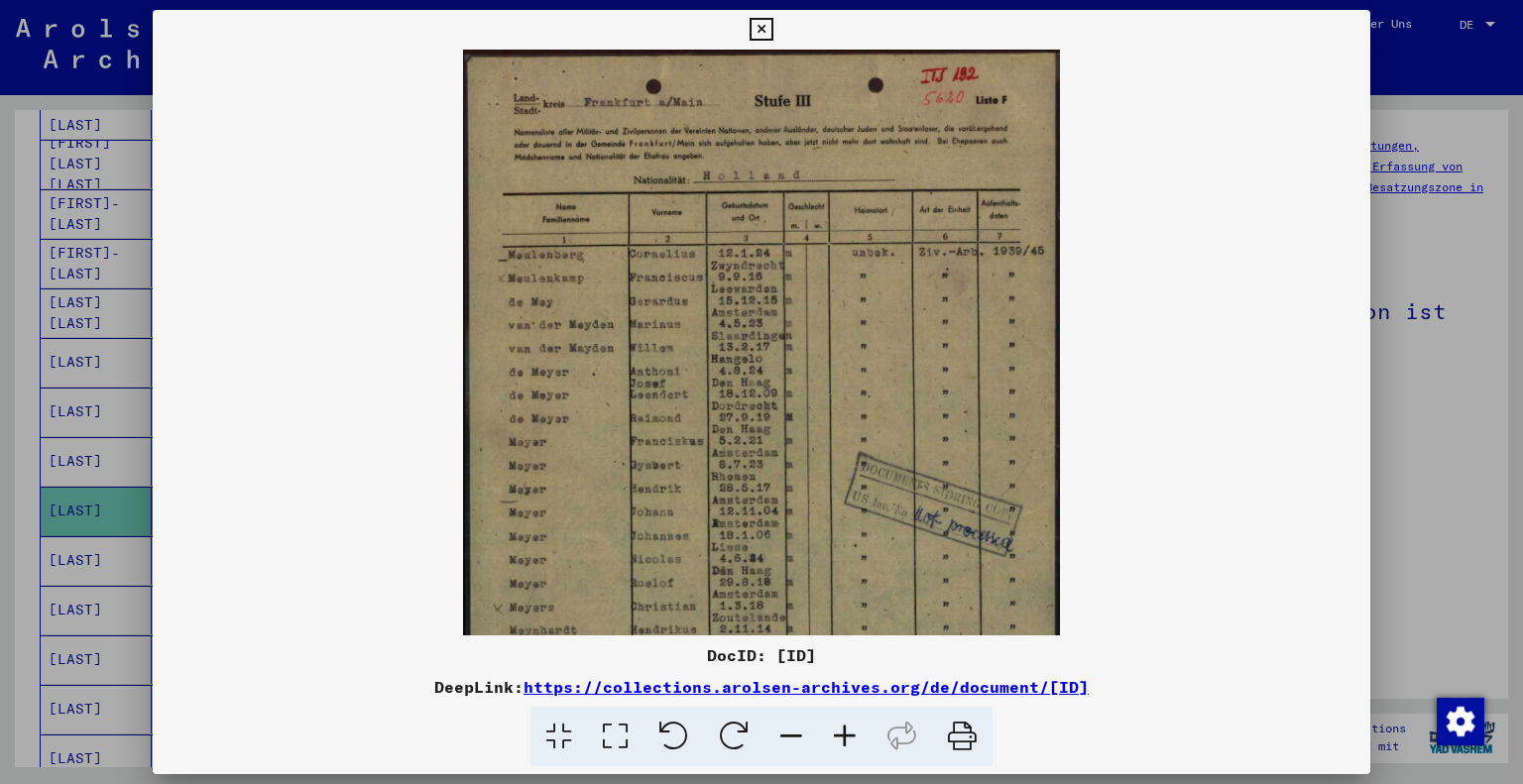 click at bounding box center [845, 736] 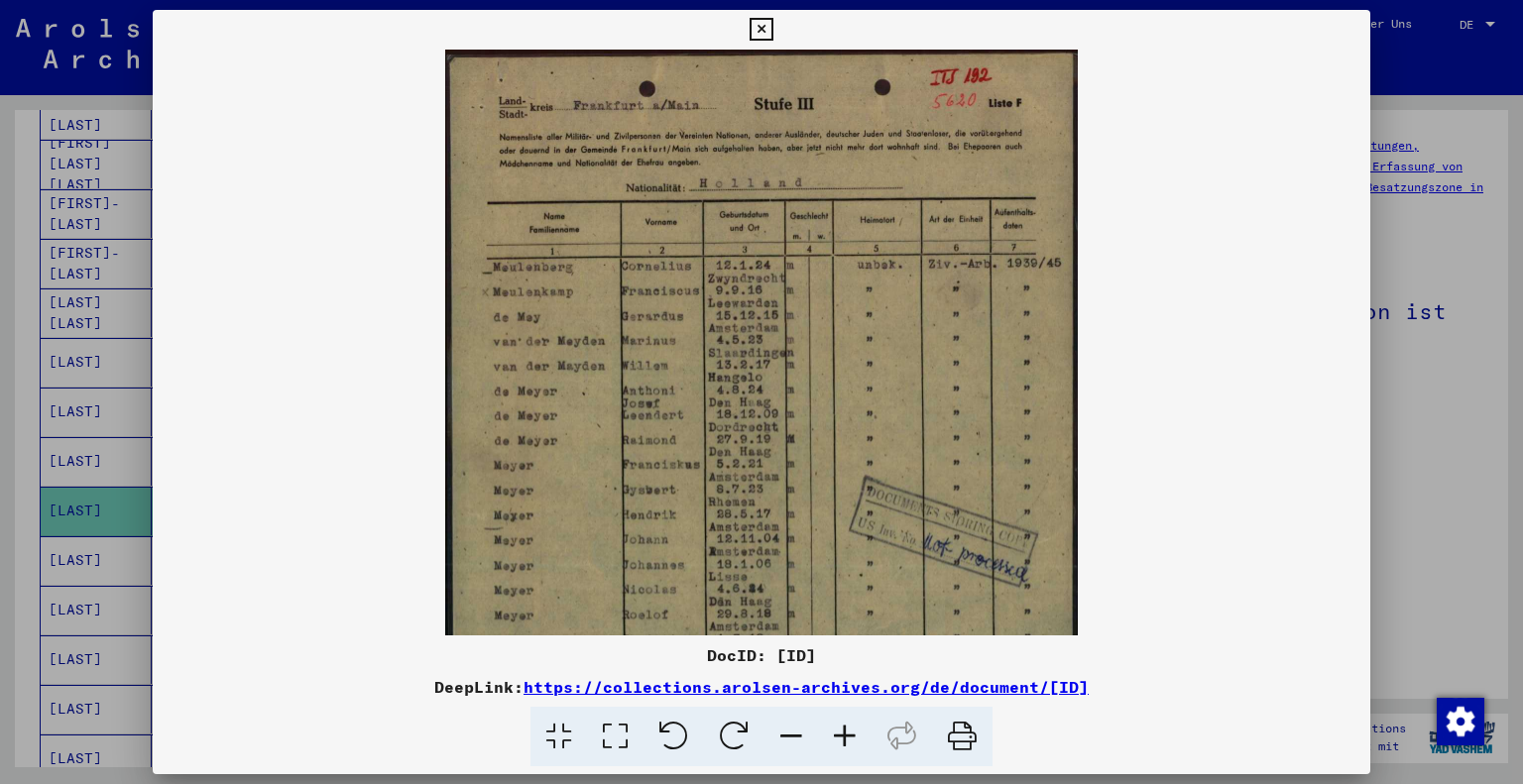 click at bounding box center [845, 736] 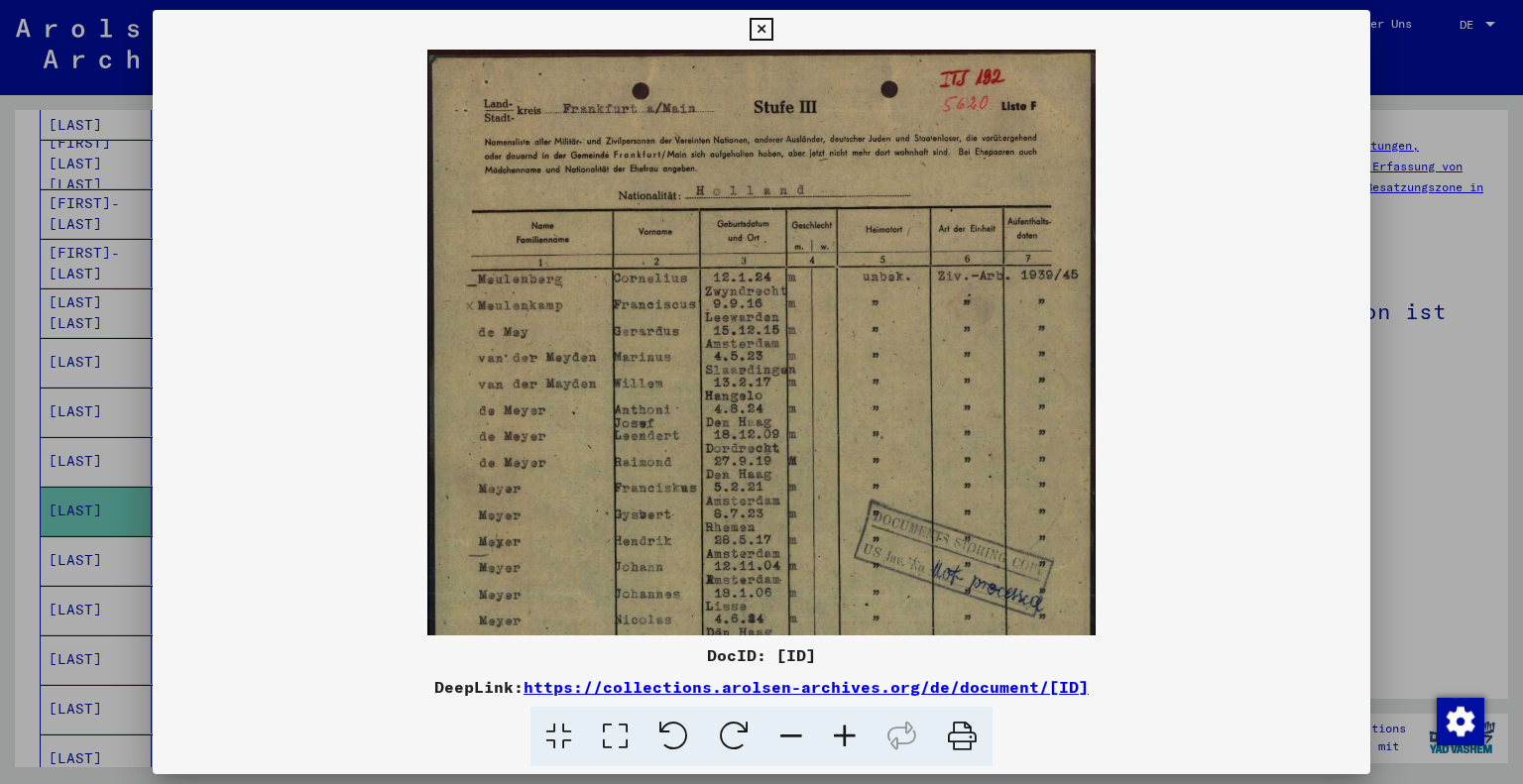 click at bounding box center (845, 736) 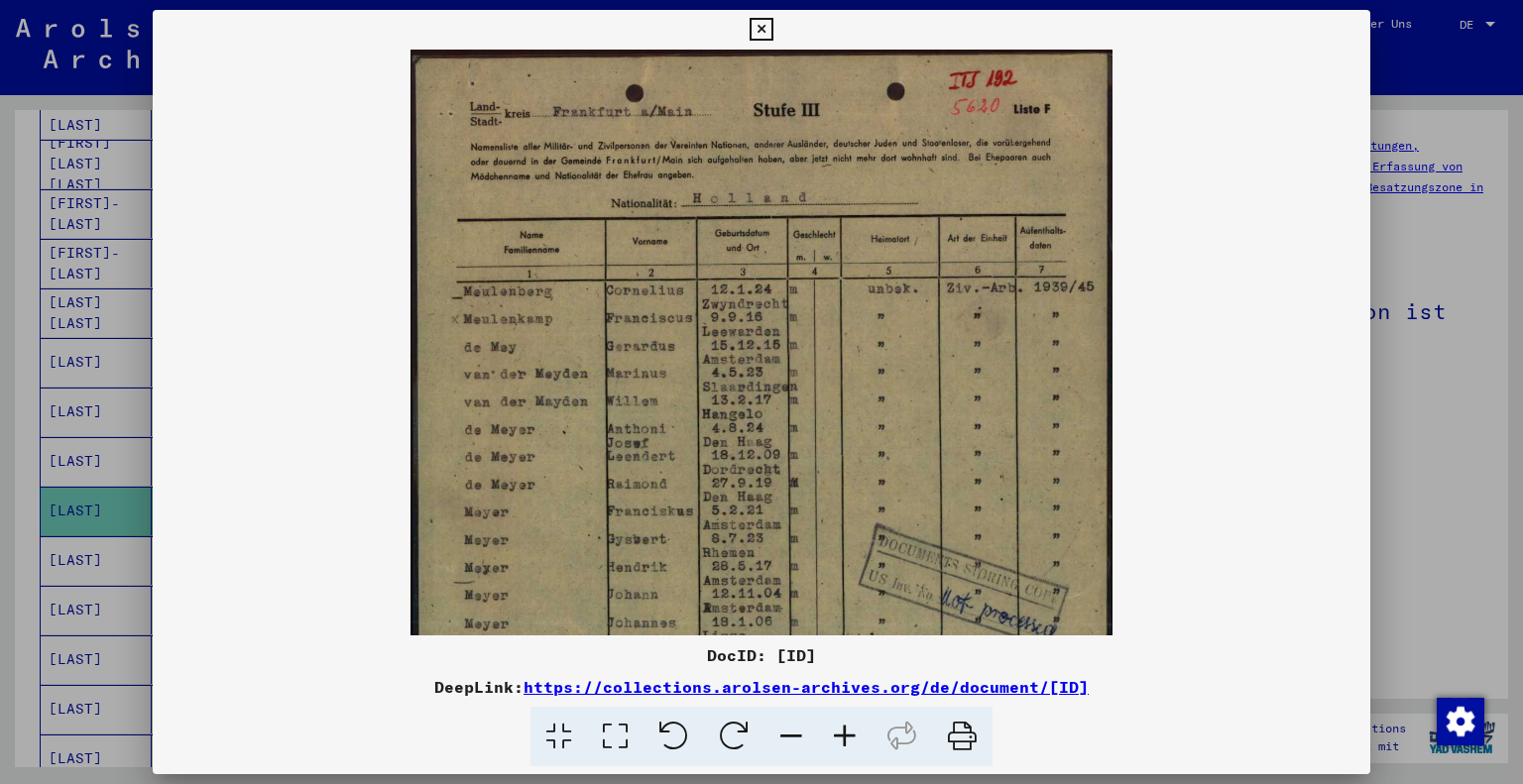 click at bounding box center (845, 736) 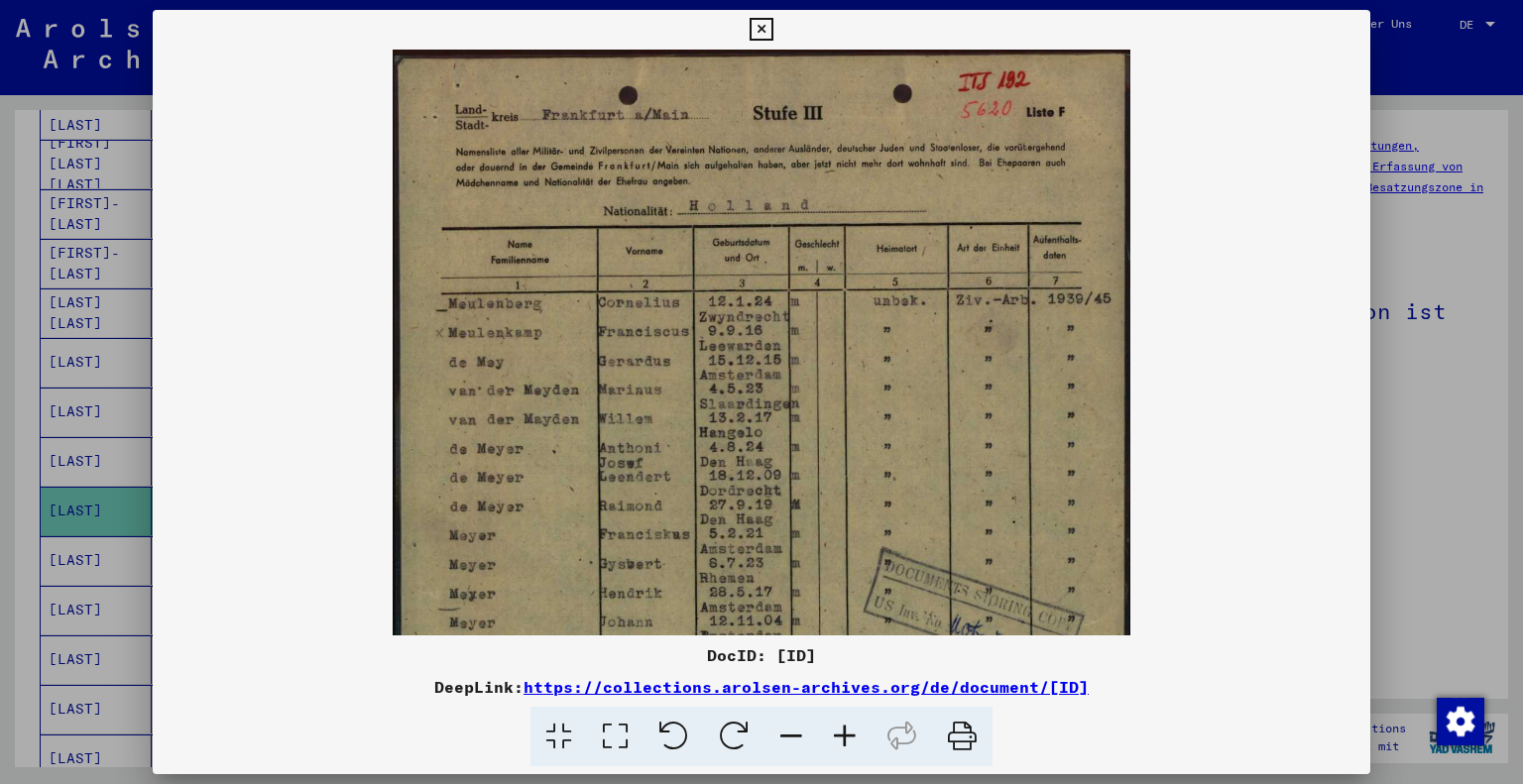click at bounding box center [762, 392] 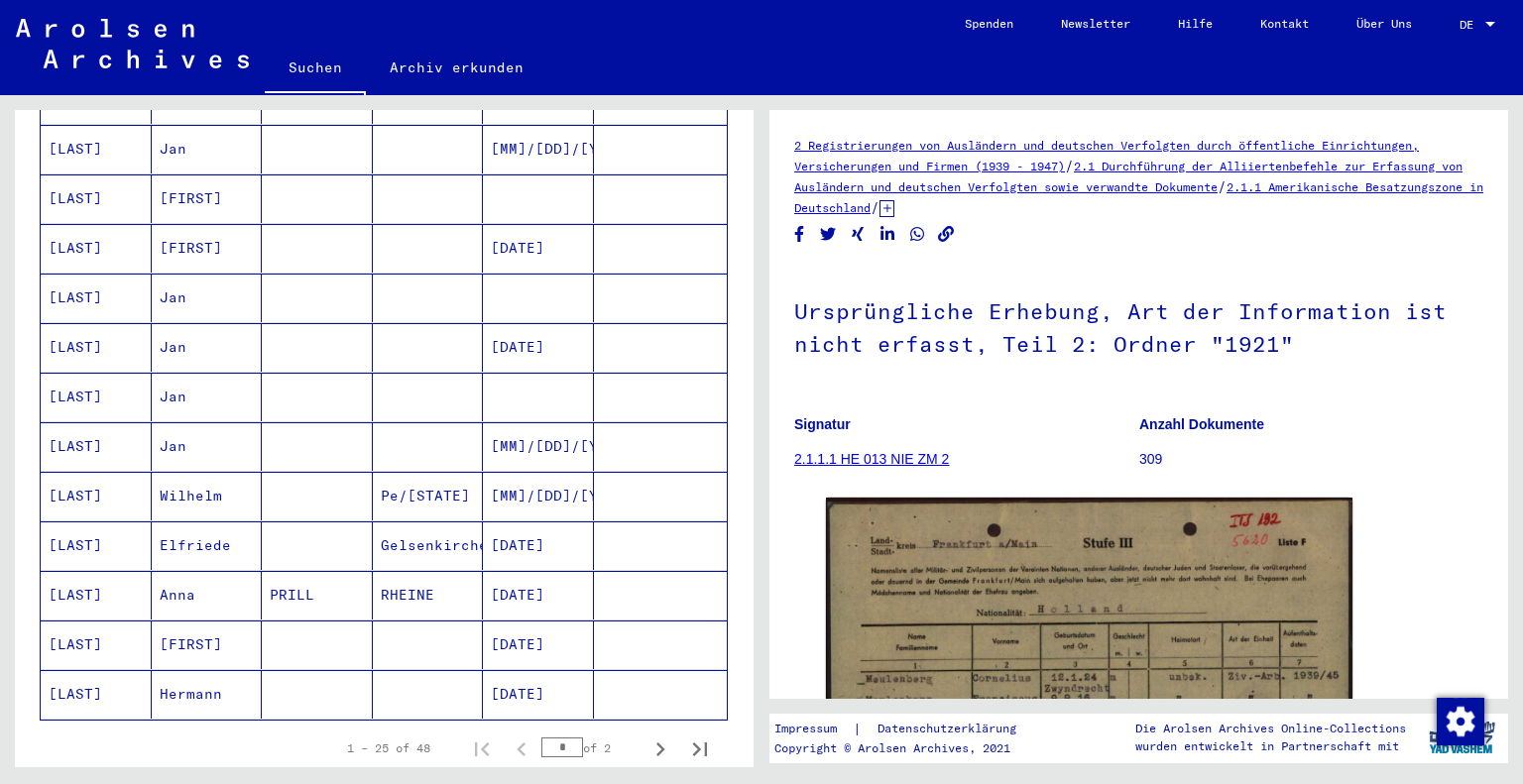 scroll, scrollTop: 976, scrollLeft: 0, axis: vertical 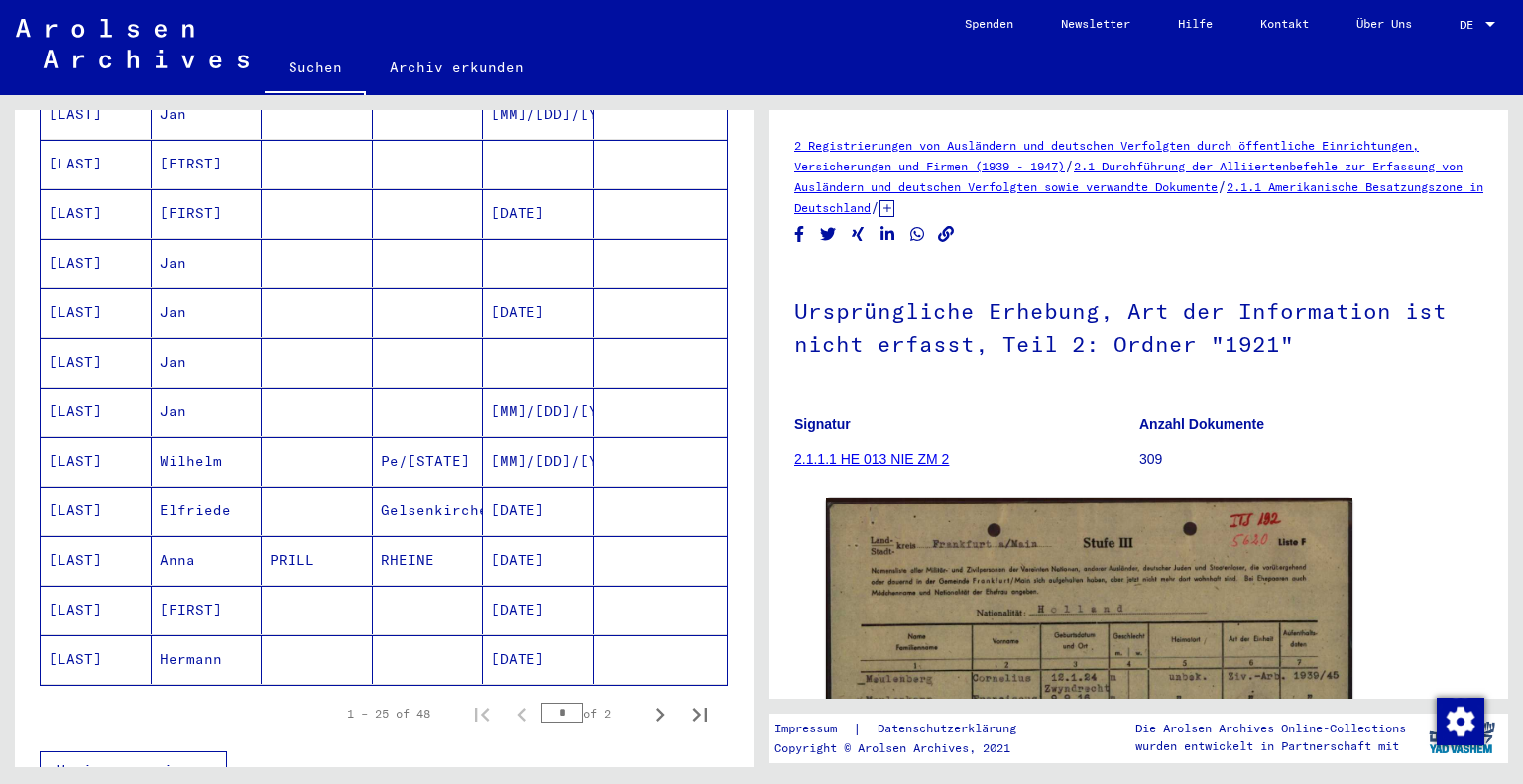 click on "Elfriede" at bounding box center (207, 560) 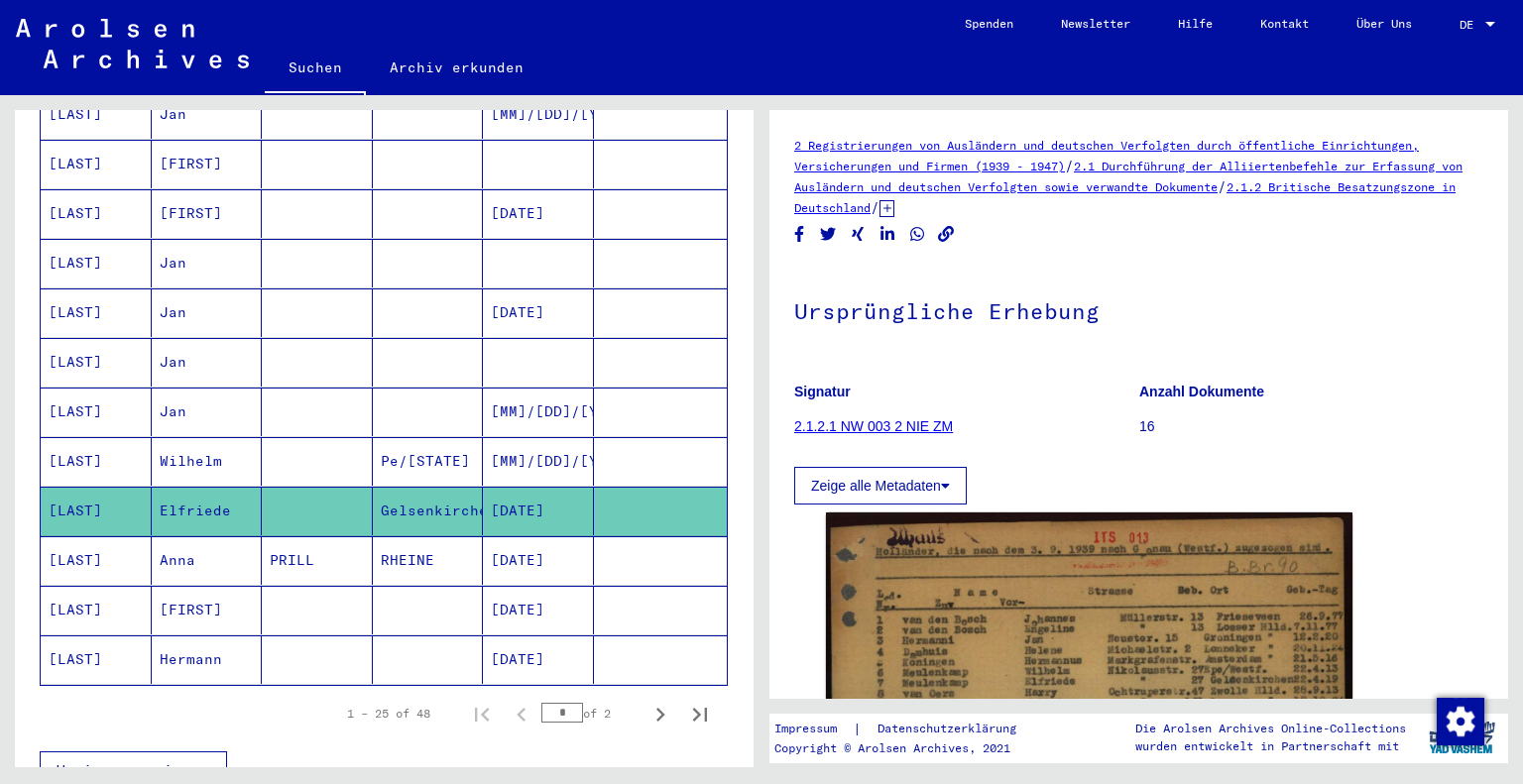 scroll, scrollTop: 0, scrollLeft: 0, axis: both 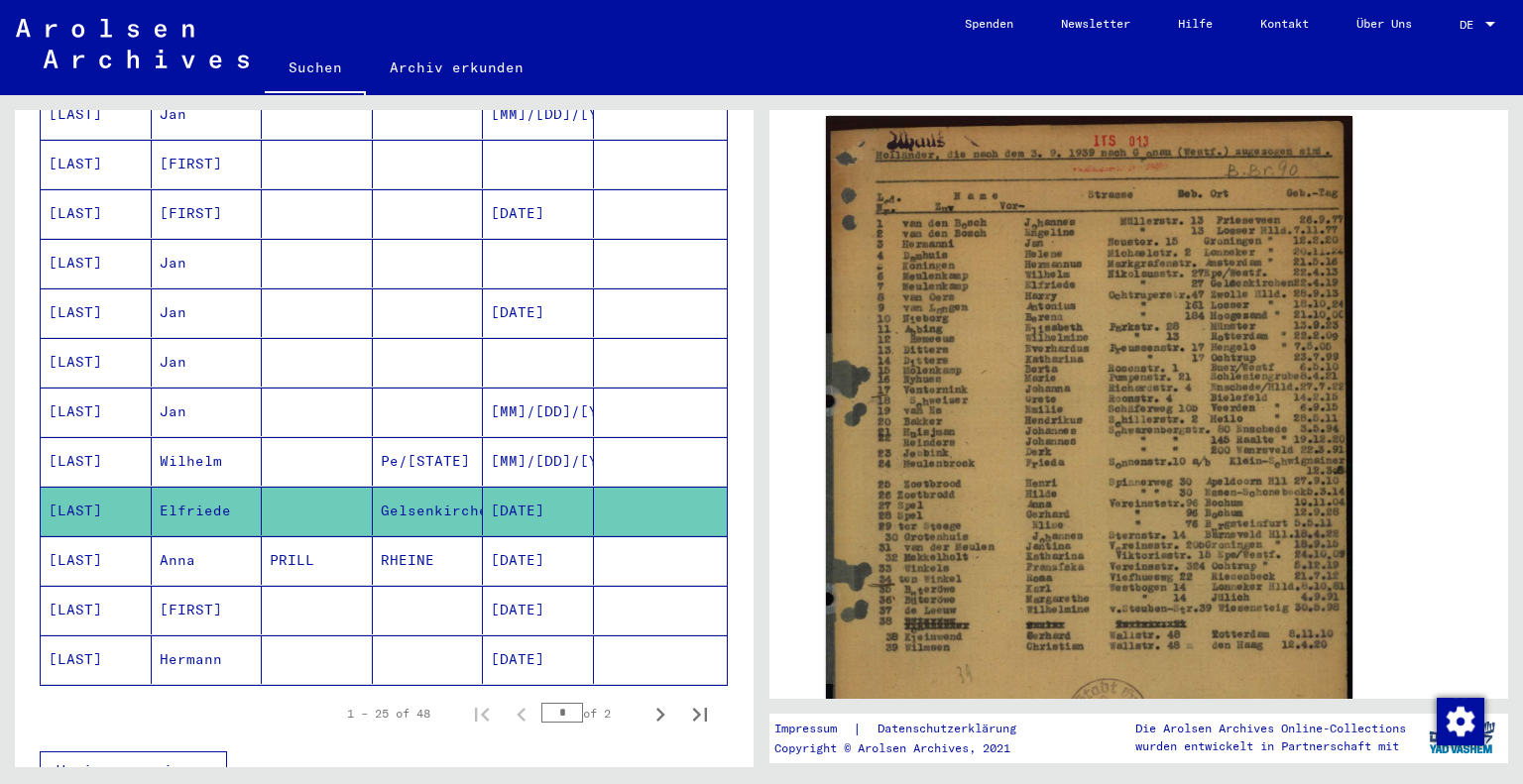 click on "[FIRST]" at bounding box center [207, 659] 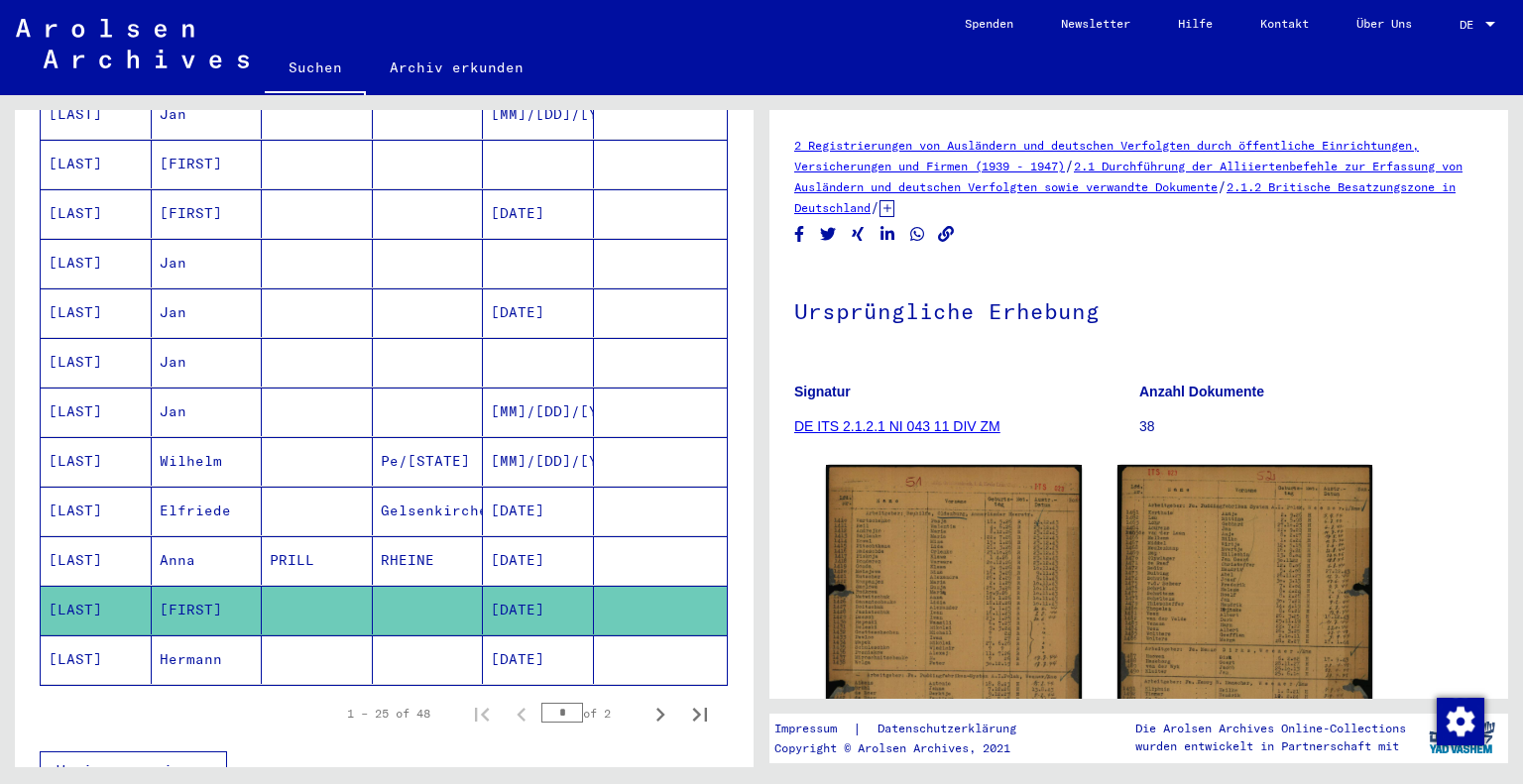 scroll, scrollTop: 0, scrollLeft: 0, axis: both 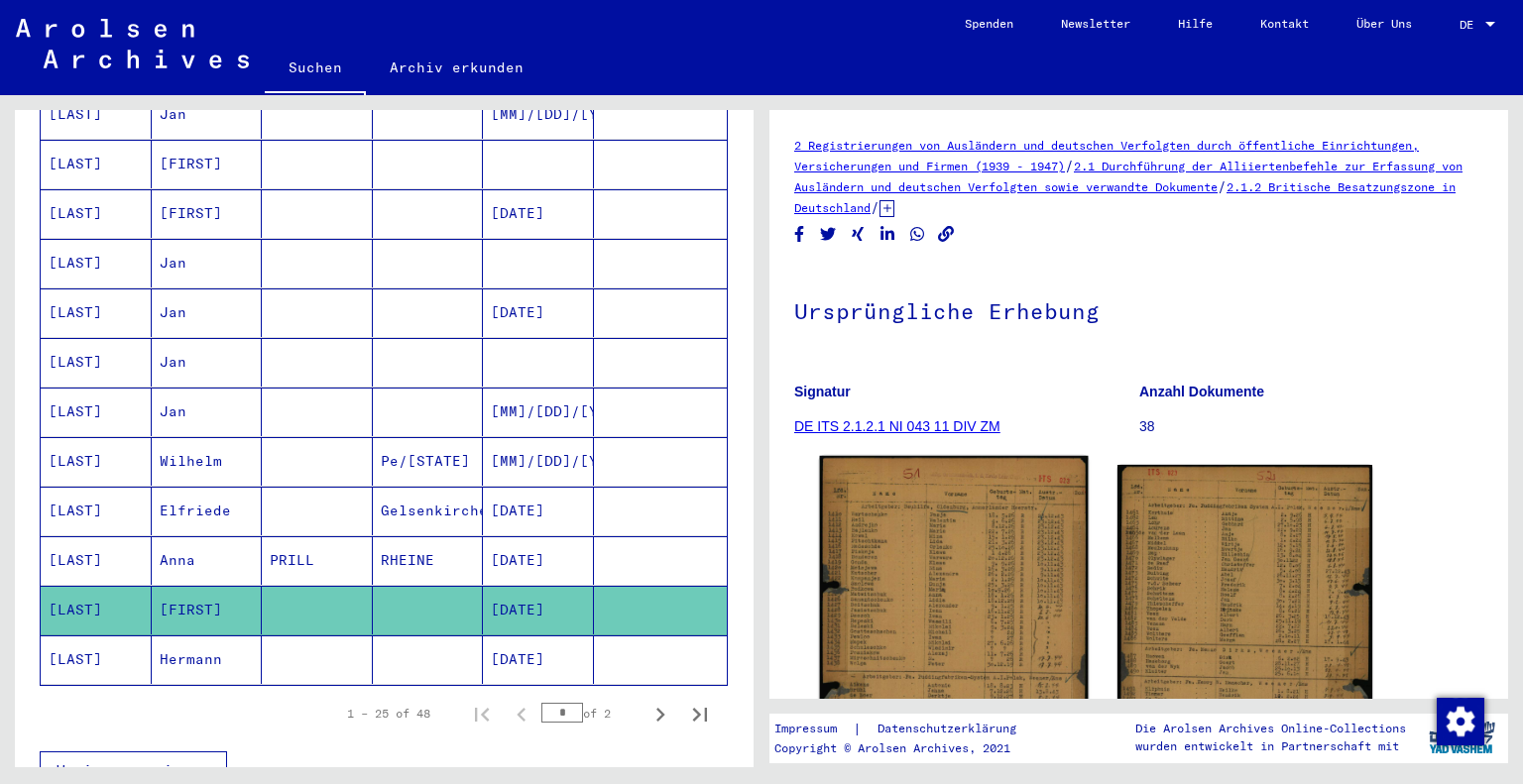 click 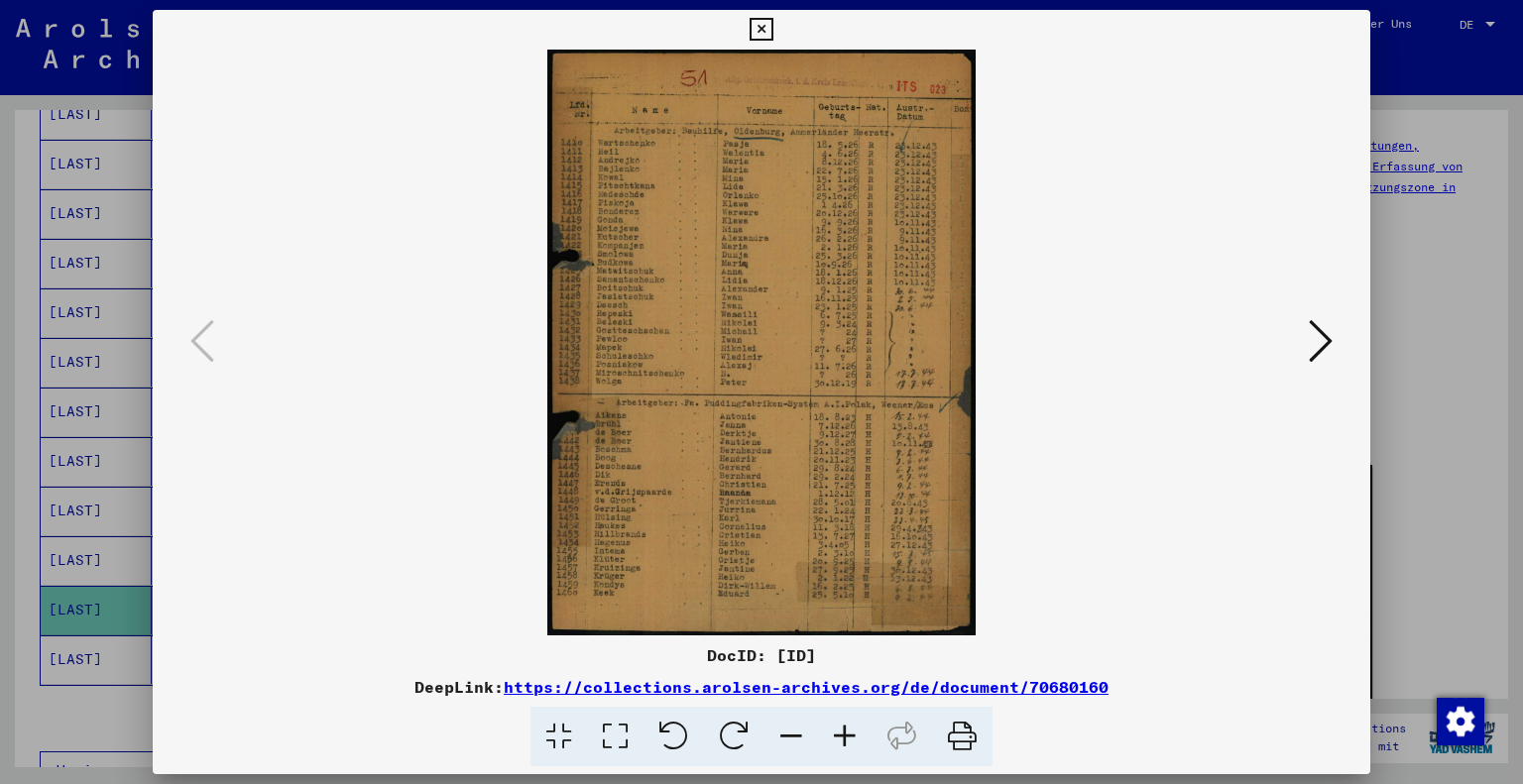 click at bounding box center [845, 736] 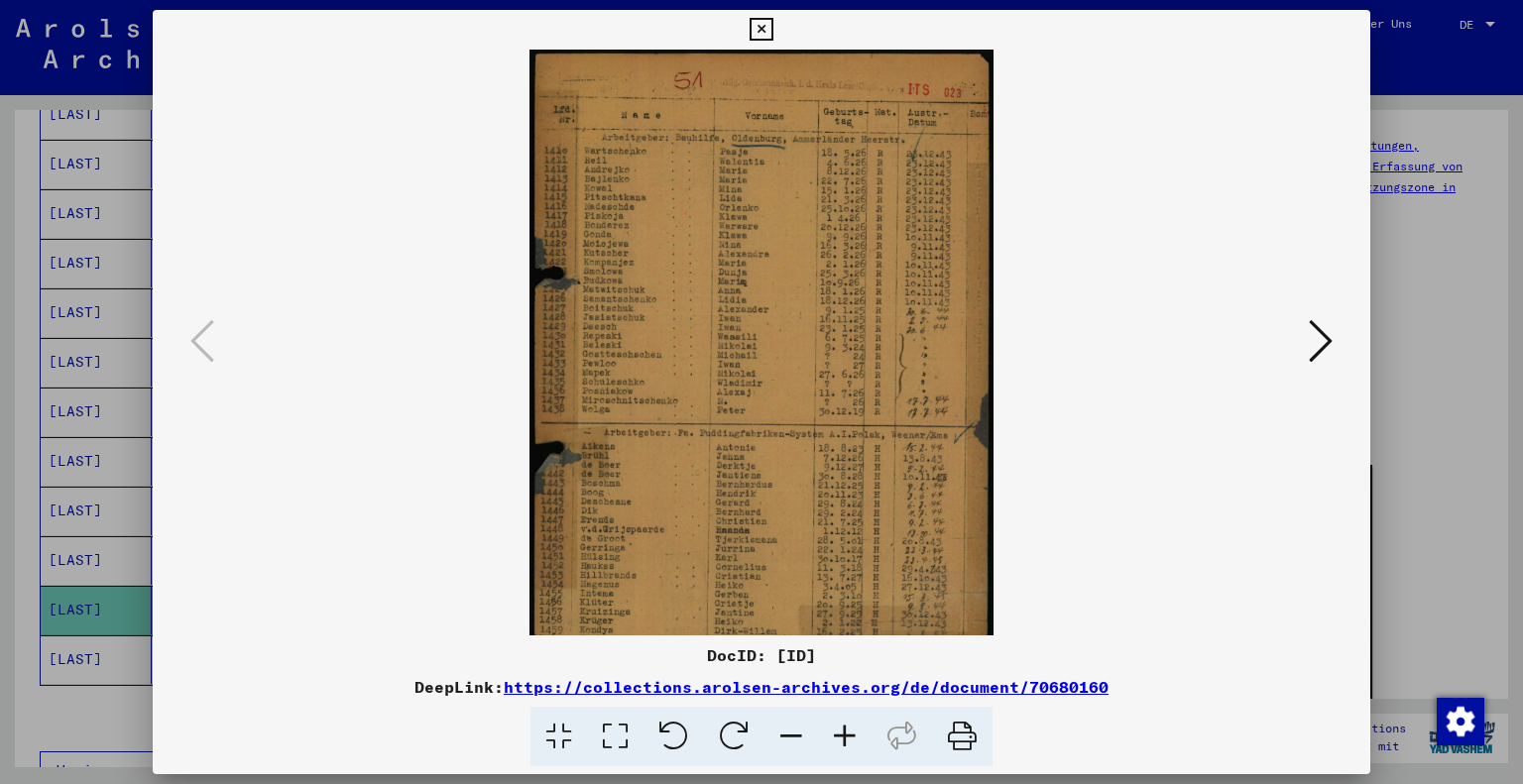 click at bounding box center (845, 736) 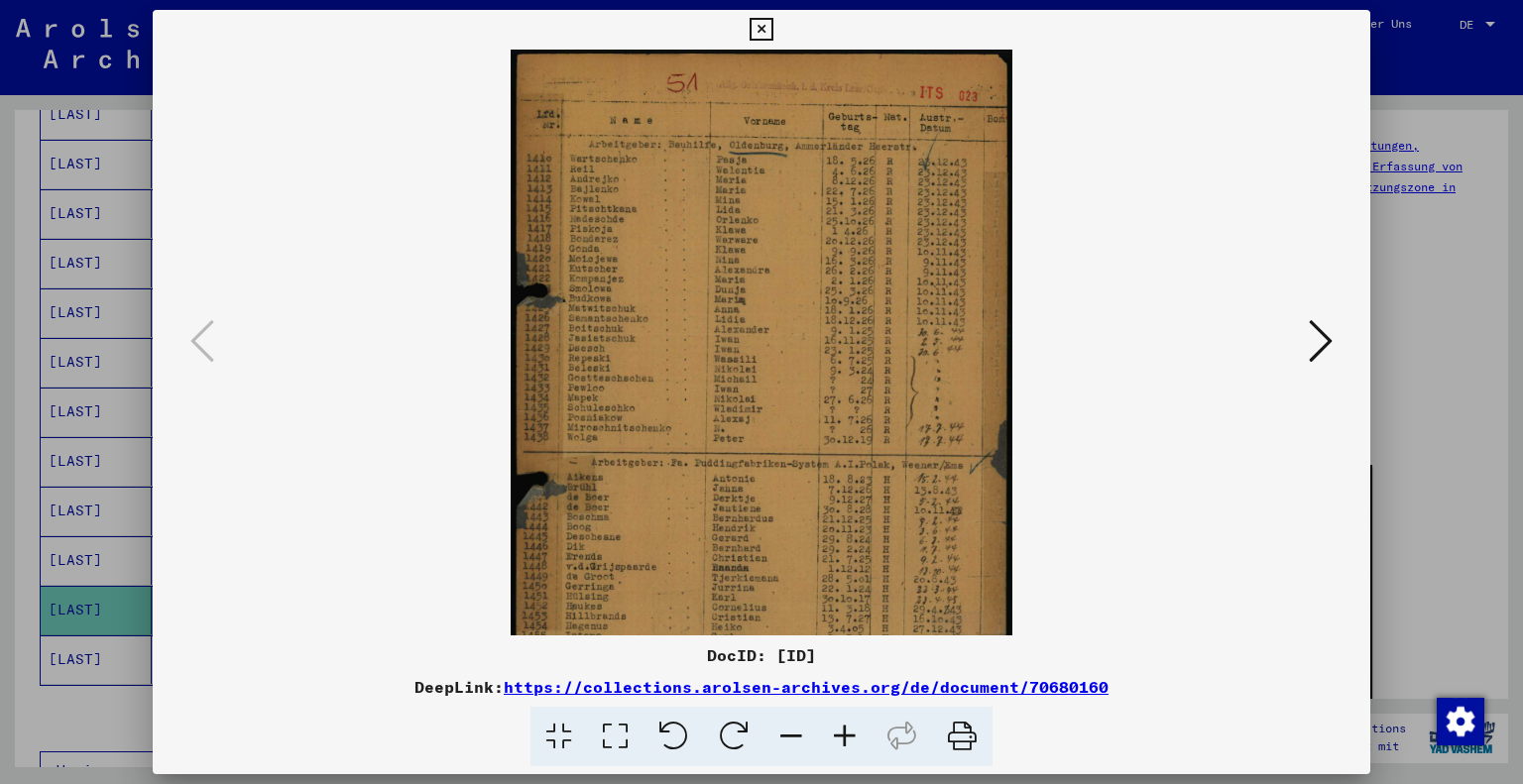 click at bounding box center (845, 736) 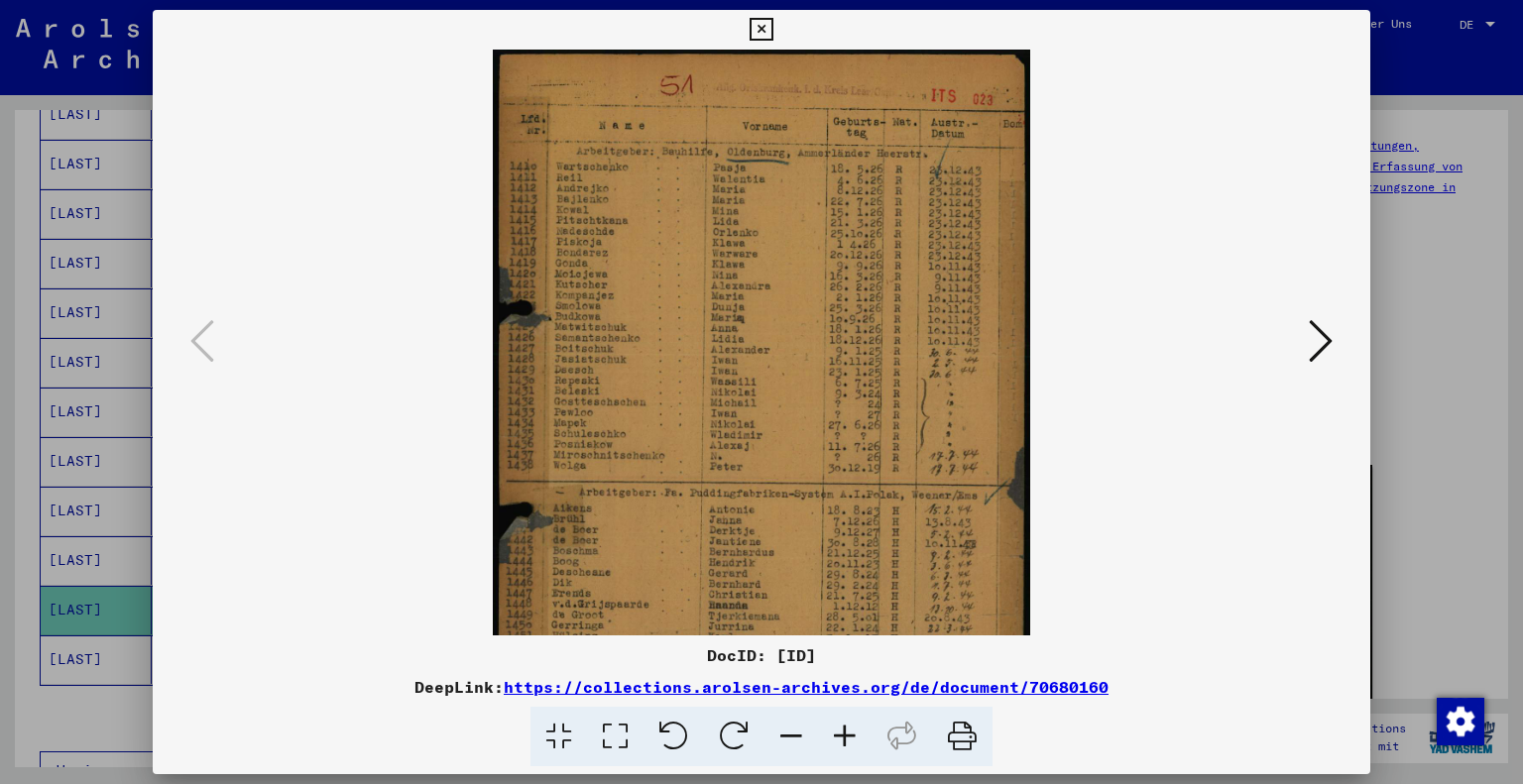 click at bounding box center (845, 736) 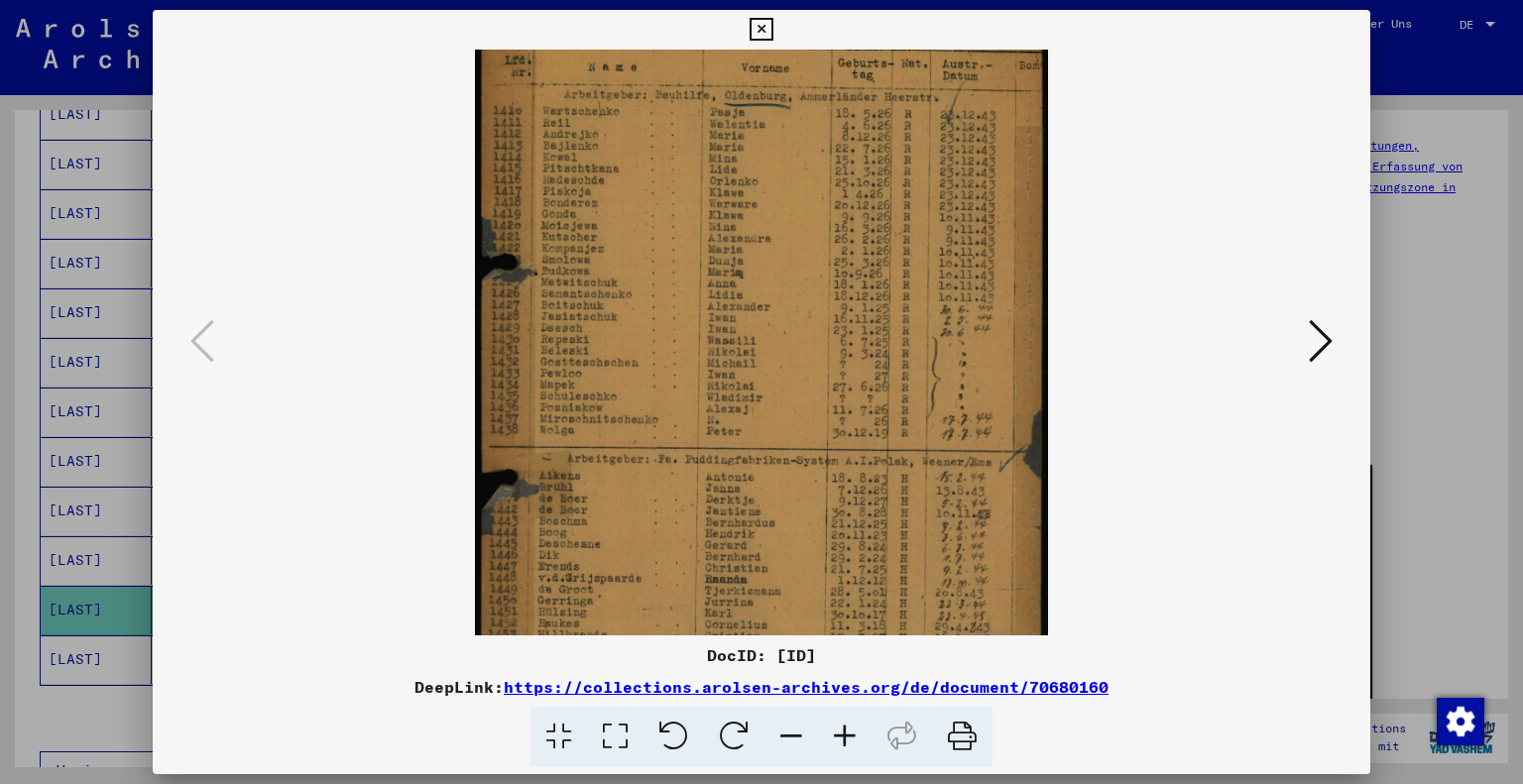 scroll, scrollTop: 198, scrollLeft: 0, axis: vertical 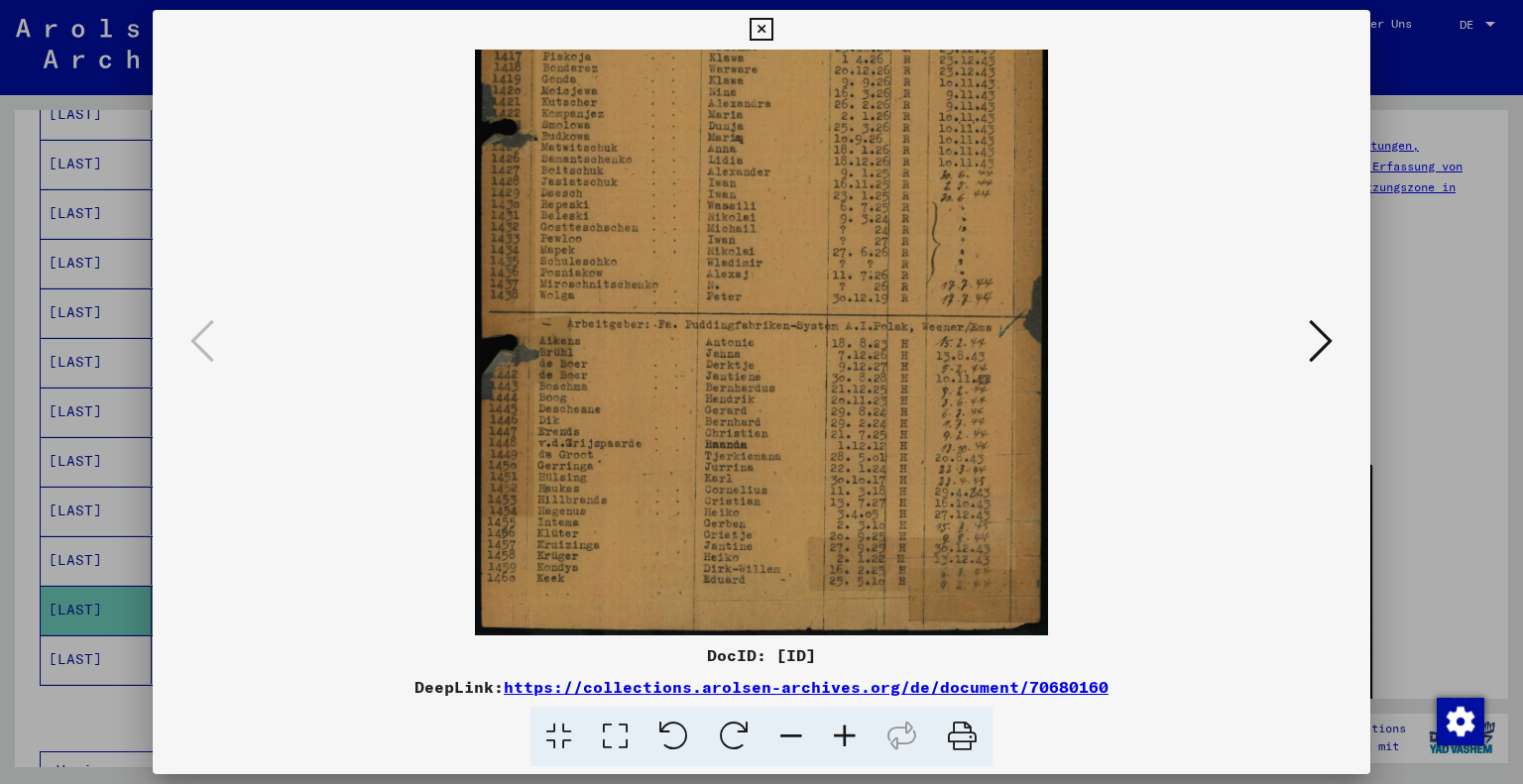 drag, startPoint x: 631, startPoint y: 527, endPoint x: 665, endPoint y: 169, distance: 359.6109 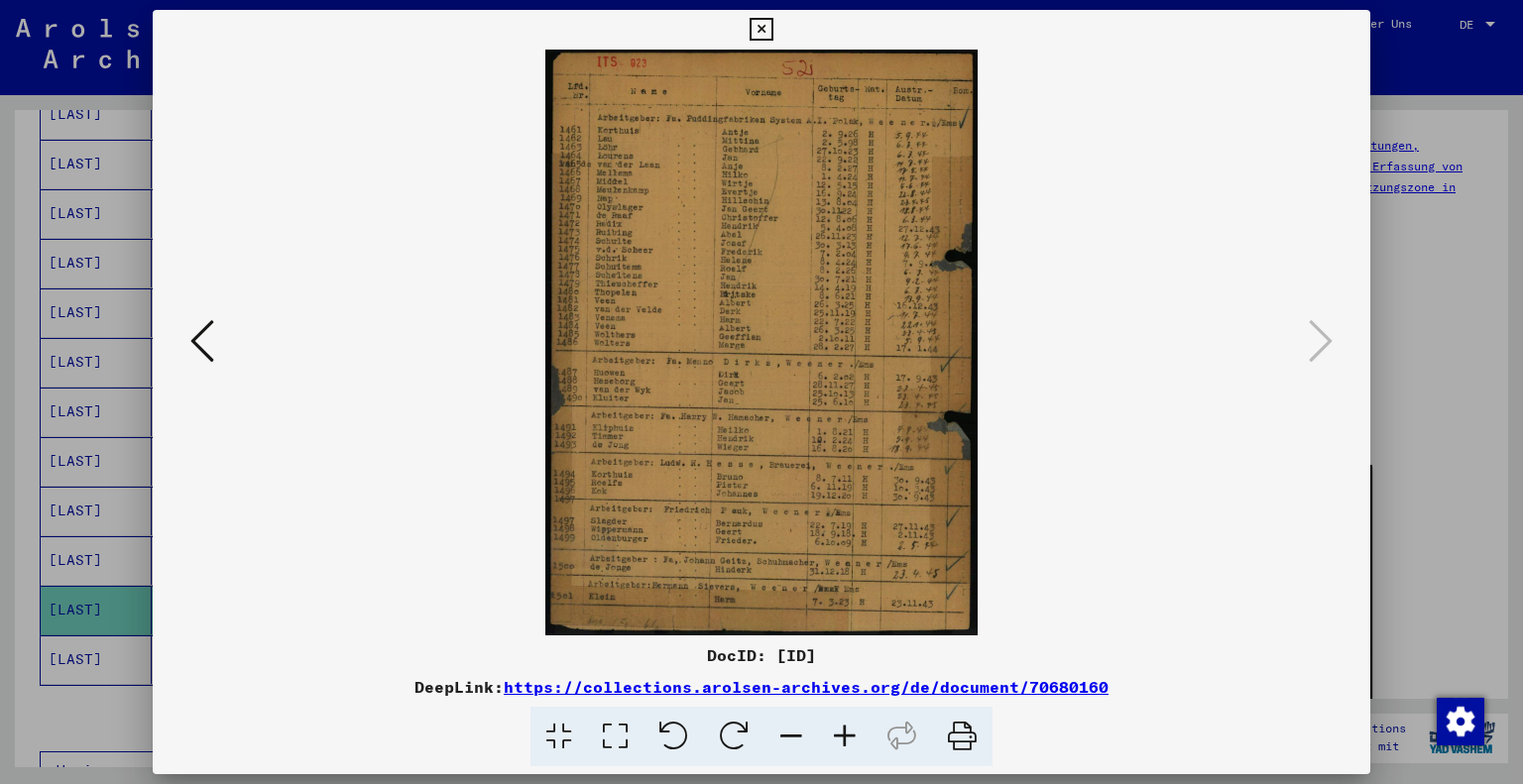 scroll, scrollTop: 0, scrollLeft: 0, axis: both 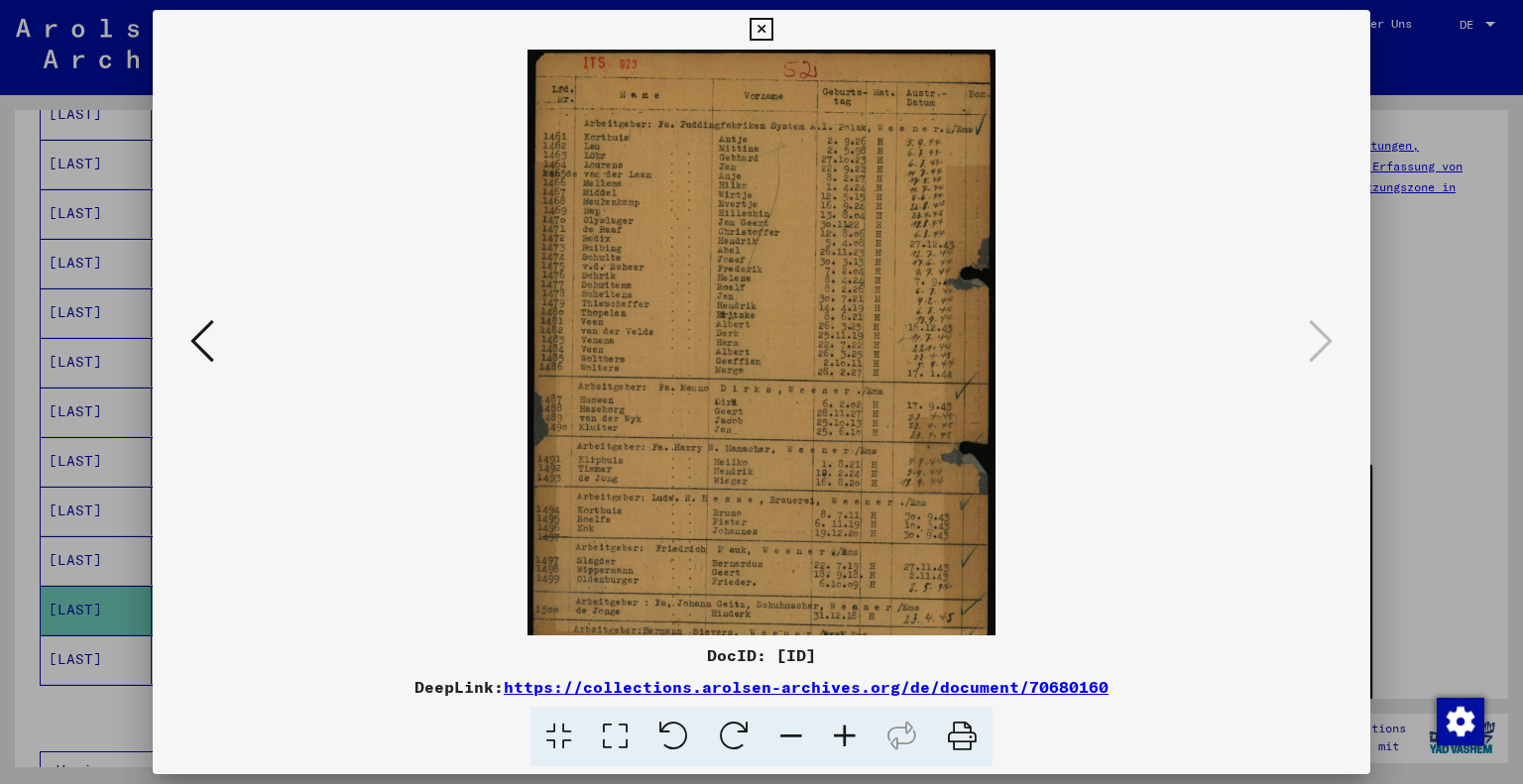 click at bounding box center [845, 736] 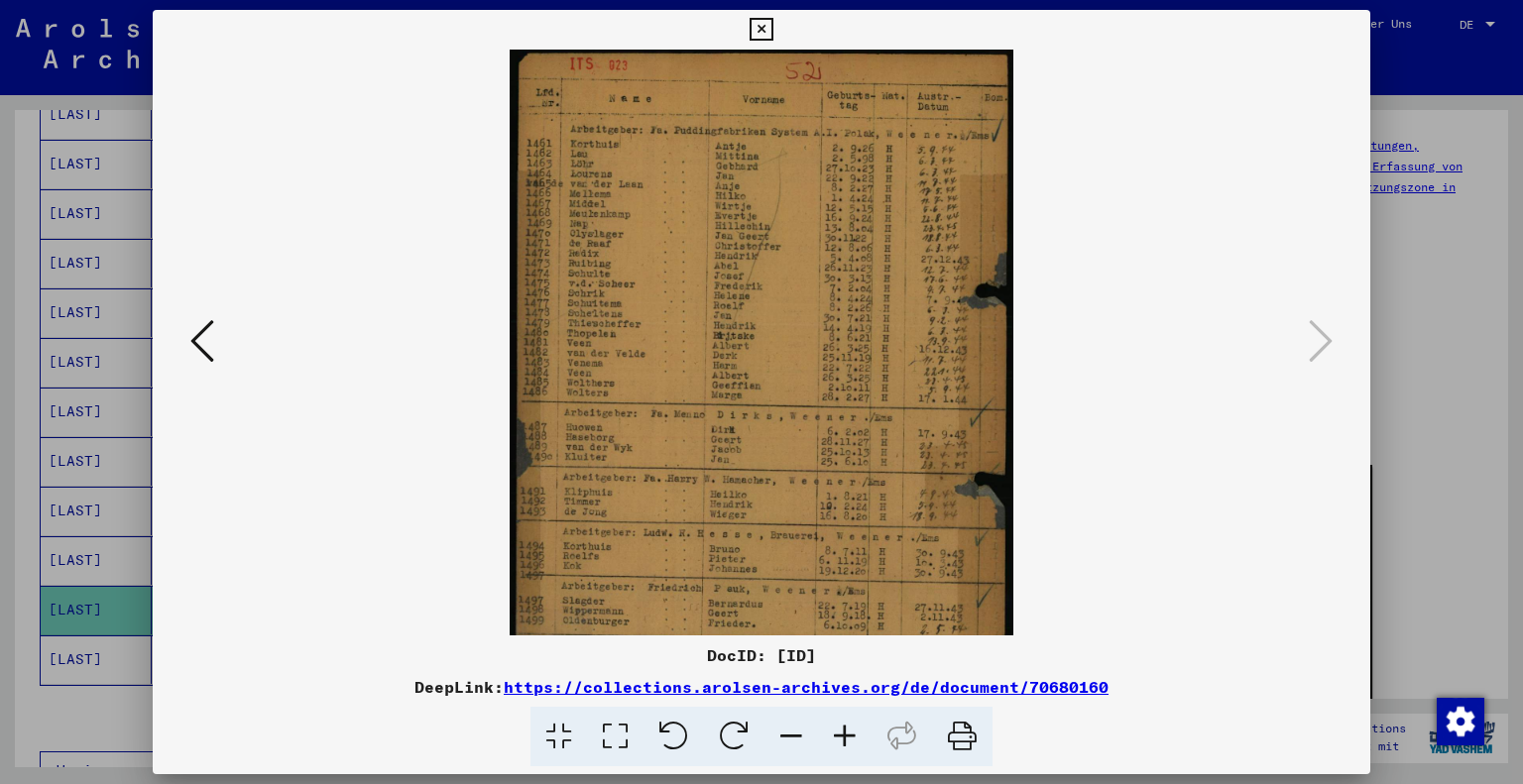 click at bounding box center [845, 736] 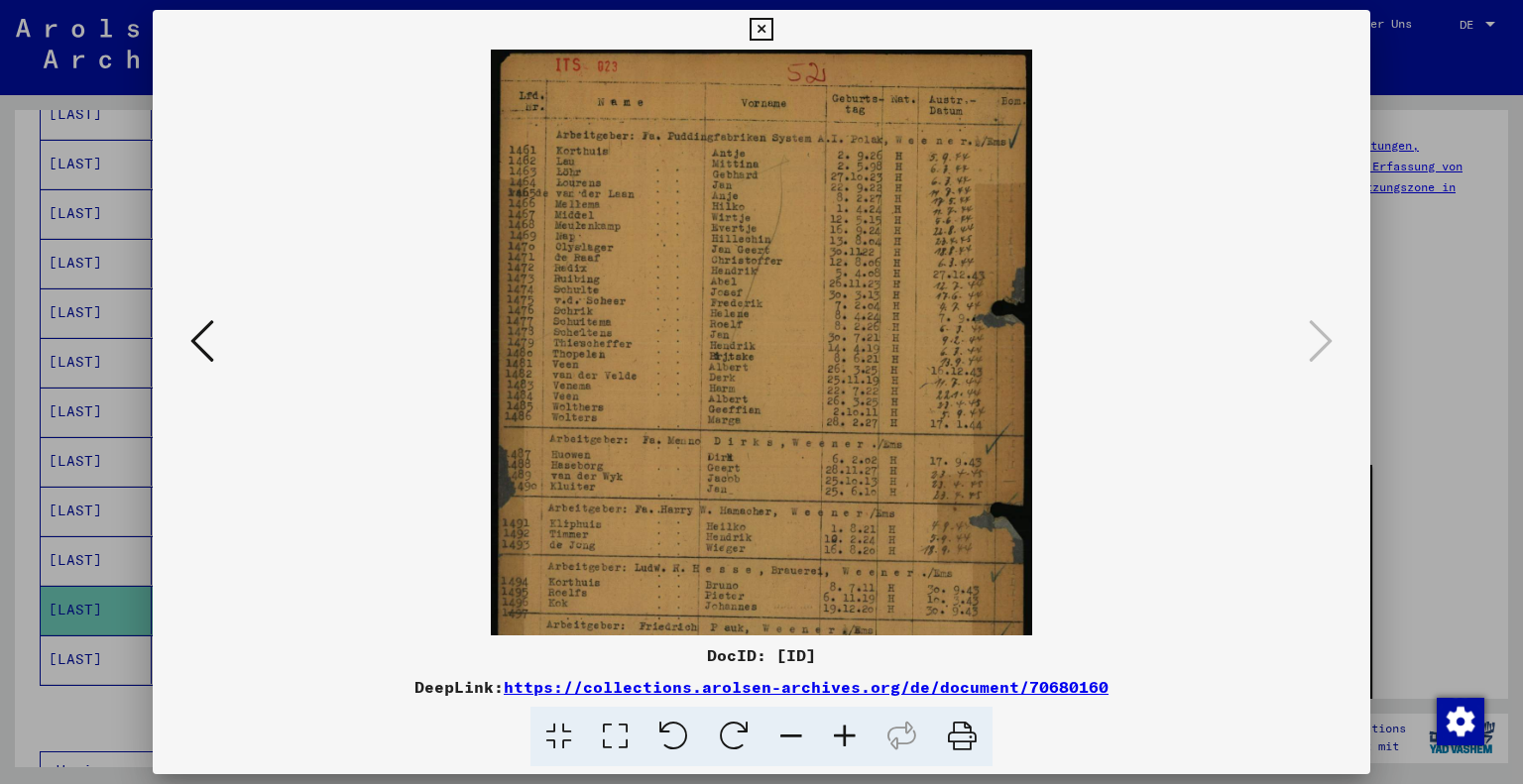 click at bounding box center (845, 736) 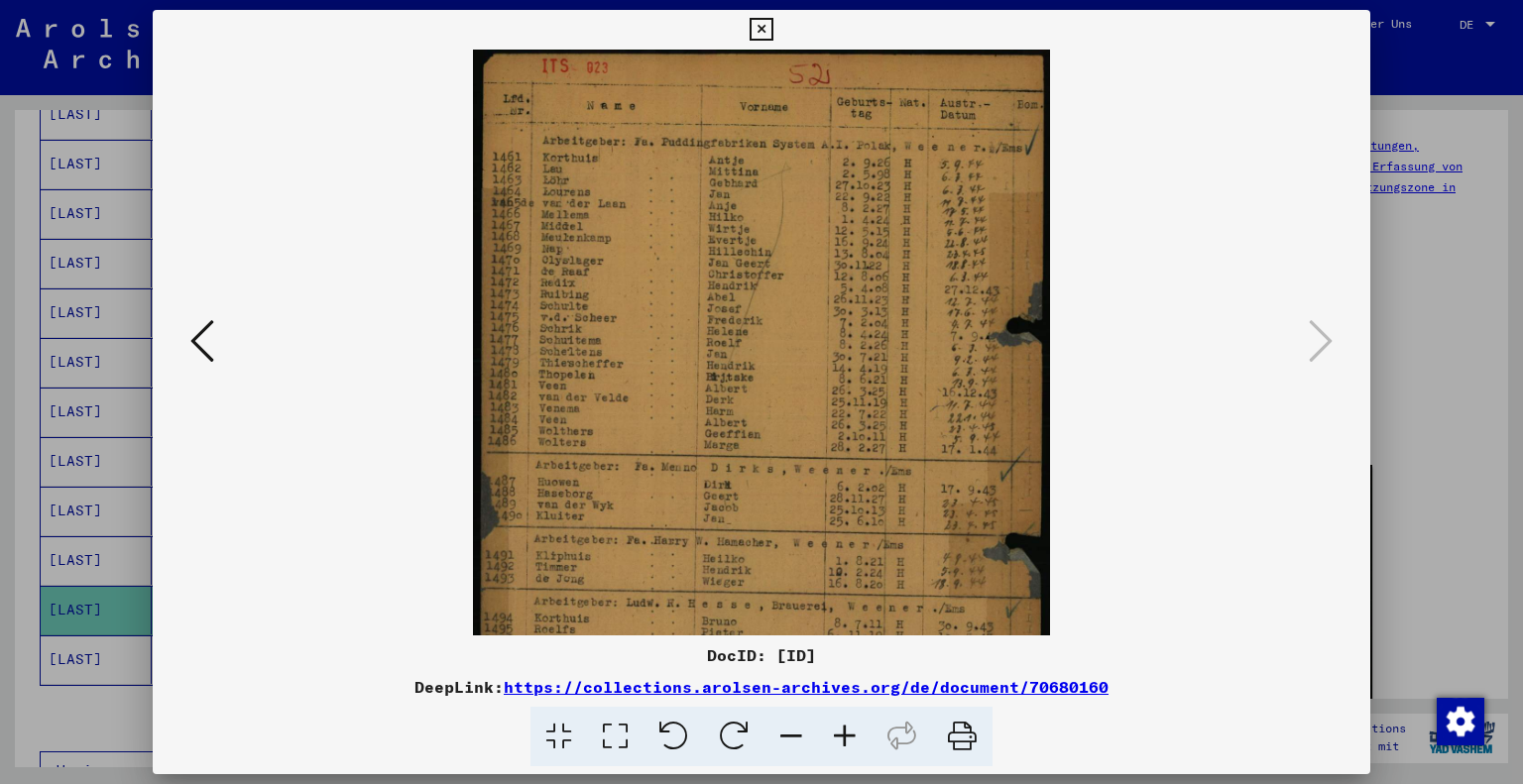 click at bounding box center (762, 392) 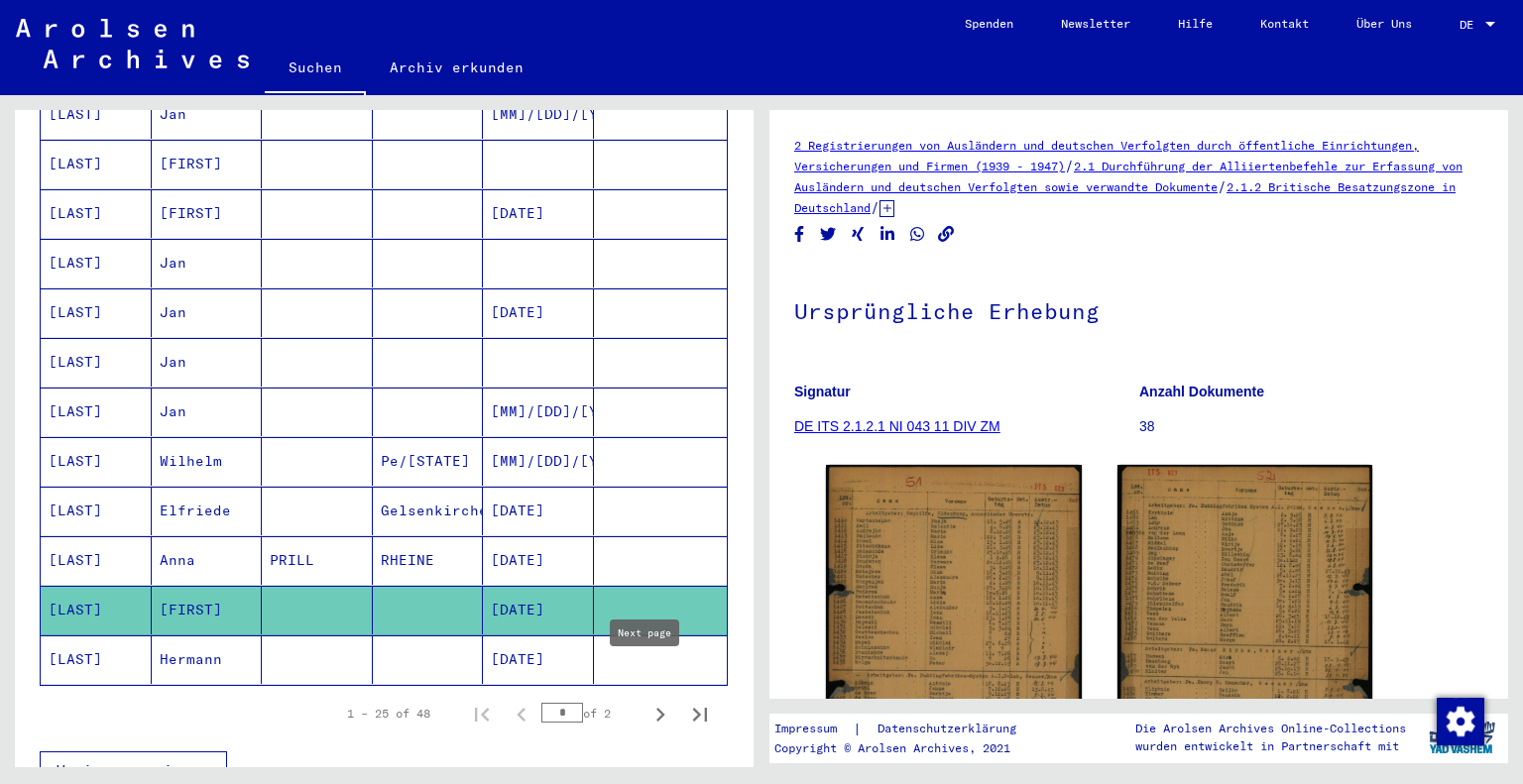 click 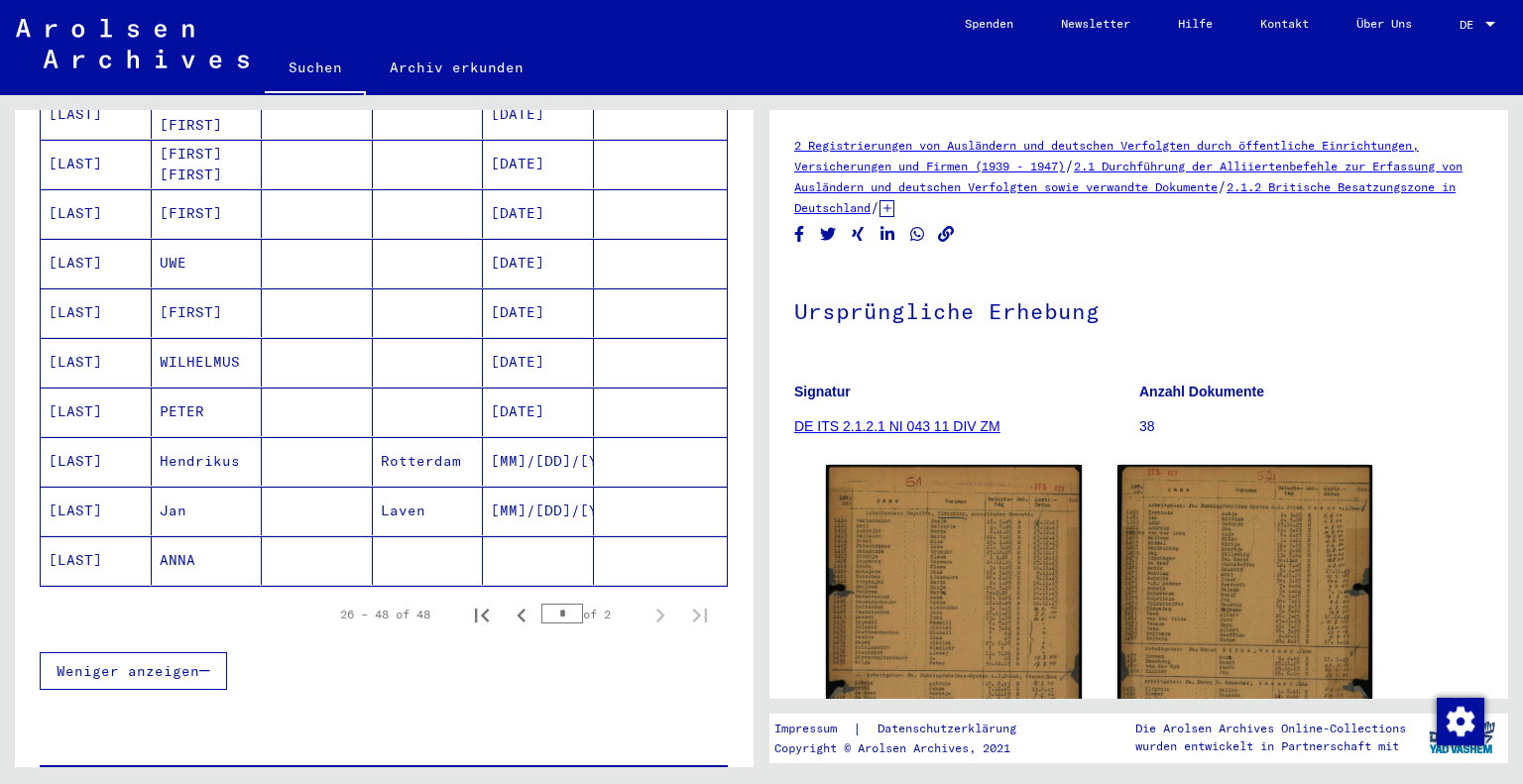 click on "[FIRST]" at bounding box center [207, 263] 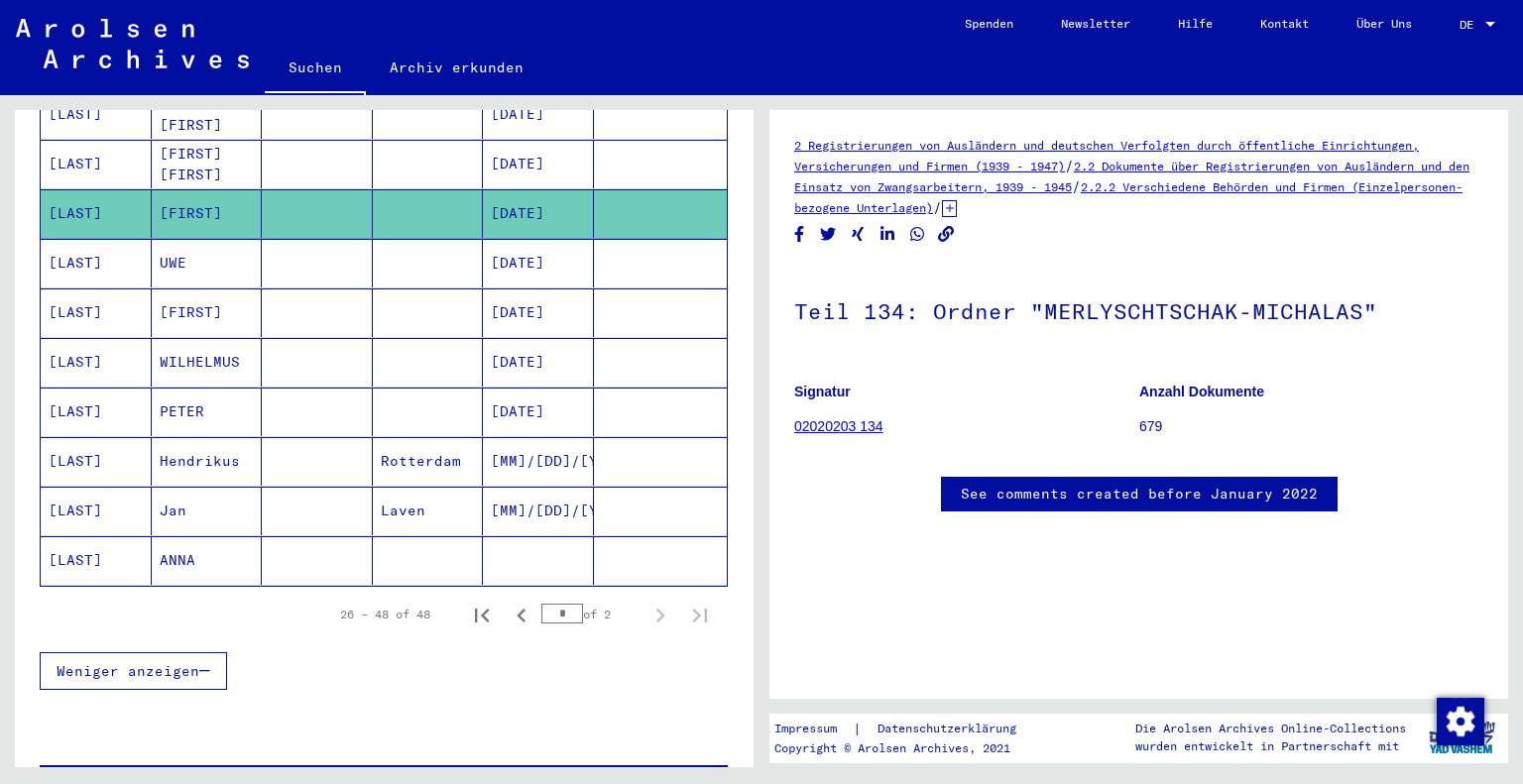 scroll, scrollTop: 0, scrollLeft: 0, axis: both 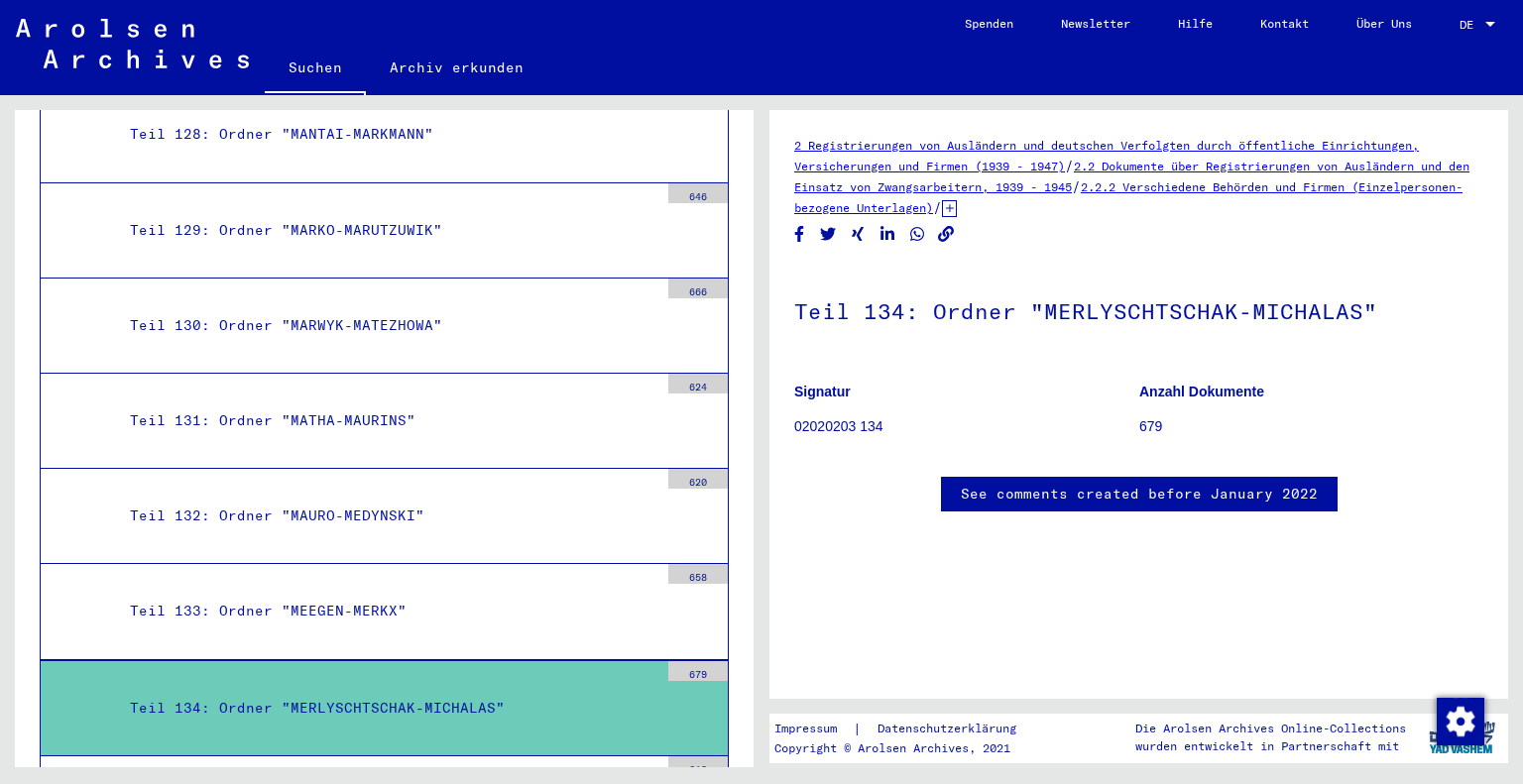 click on "Teil 134: Ordner "MERLYSCHTSCHAK-MICHALAS"" at bounding box center (387, 708) 